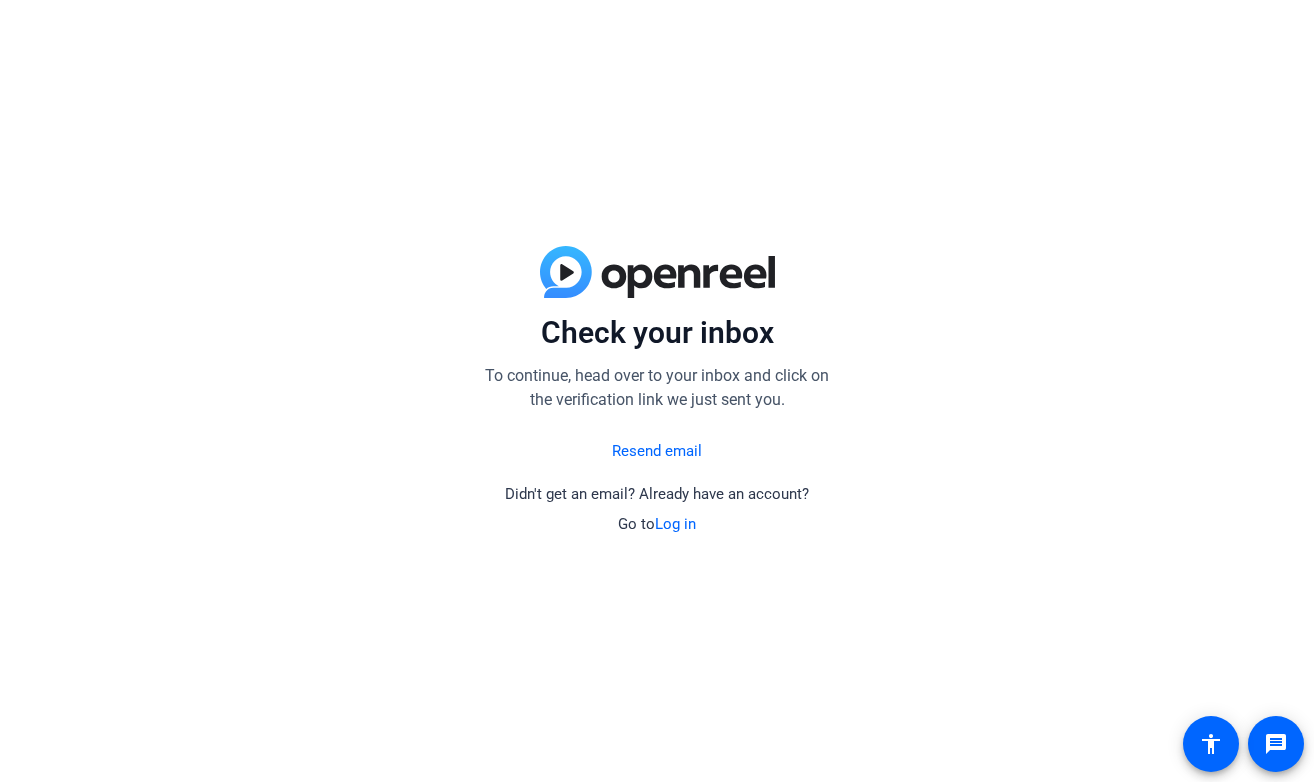 scroll, scrollTop: 0, scrollLeft: 0, axis: both 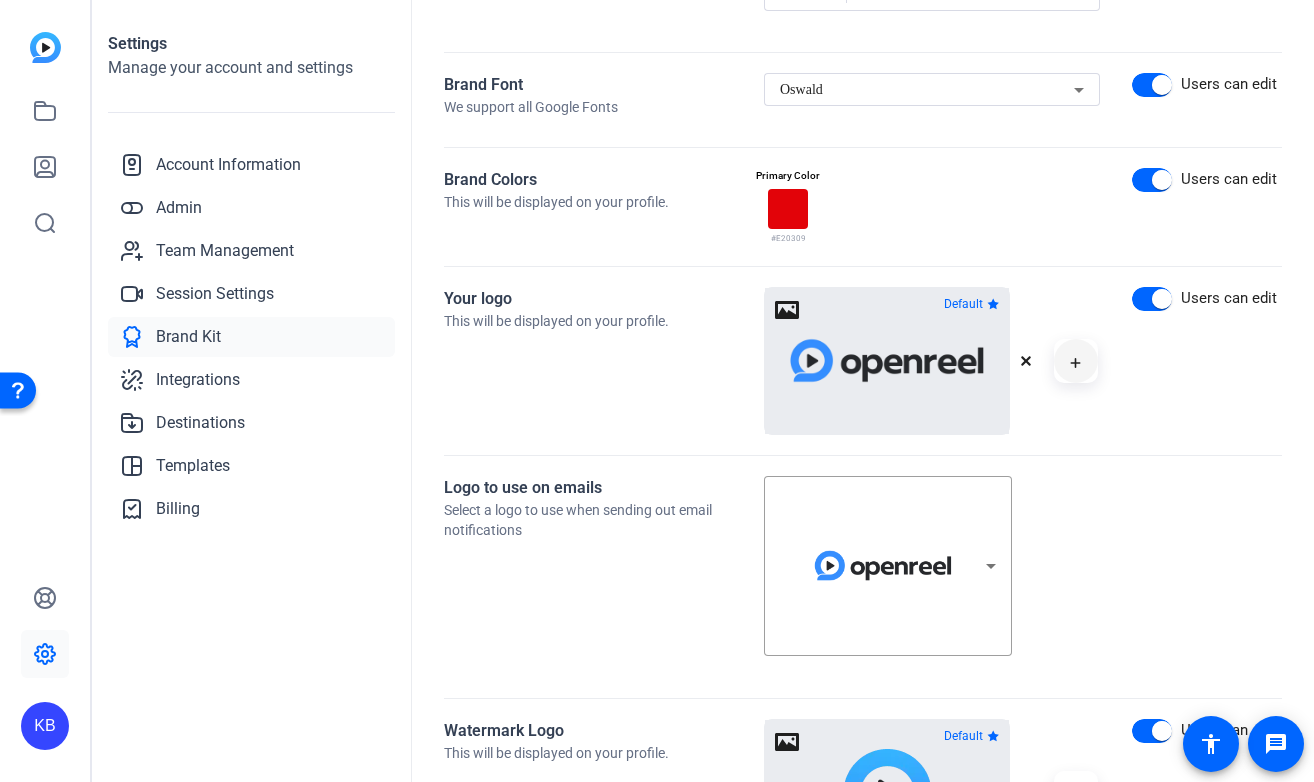 click 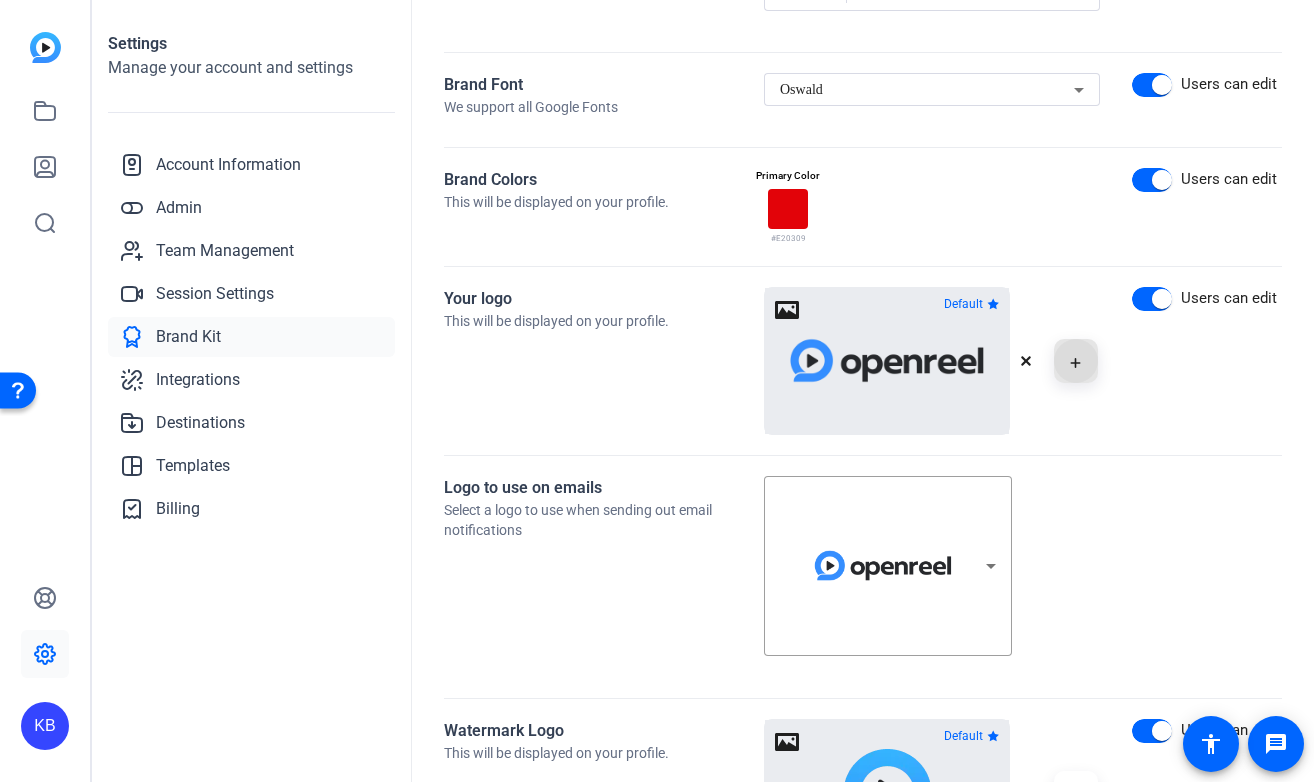 click 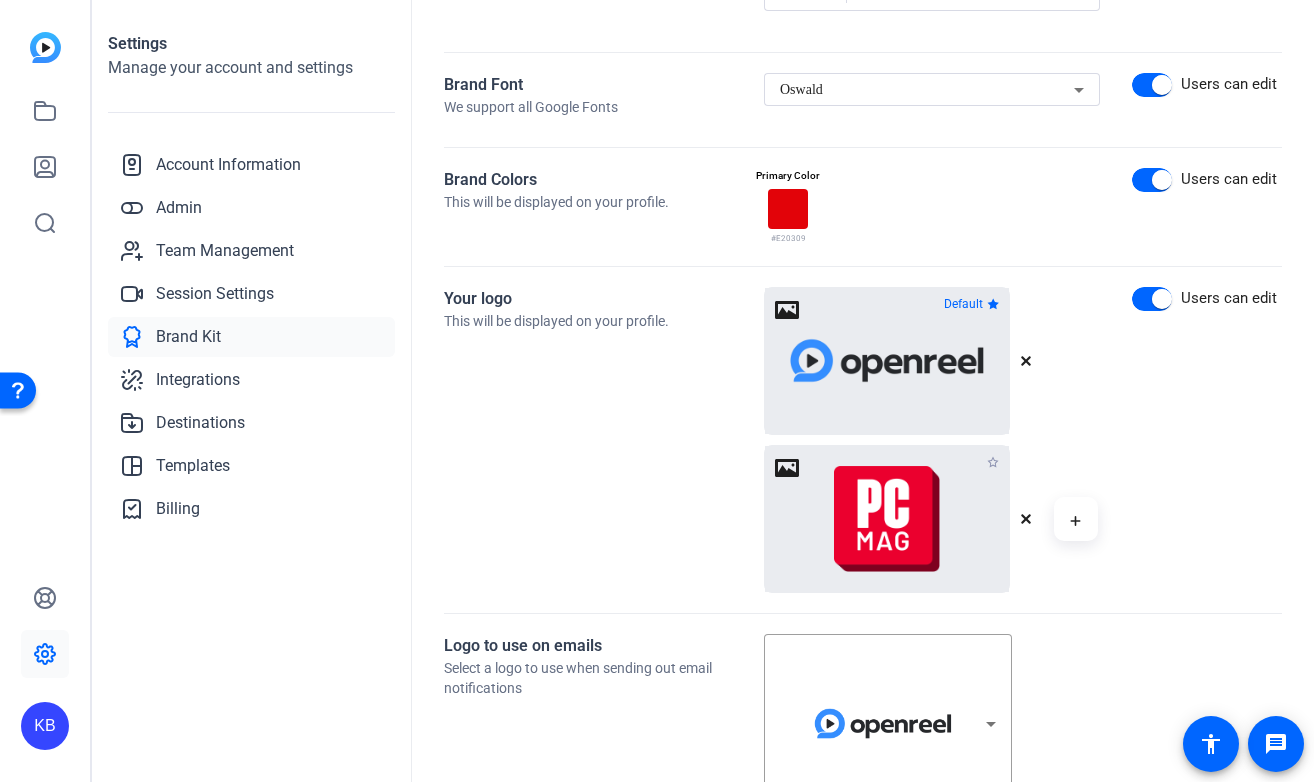 click 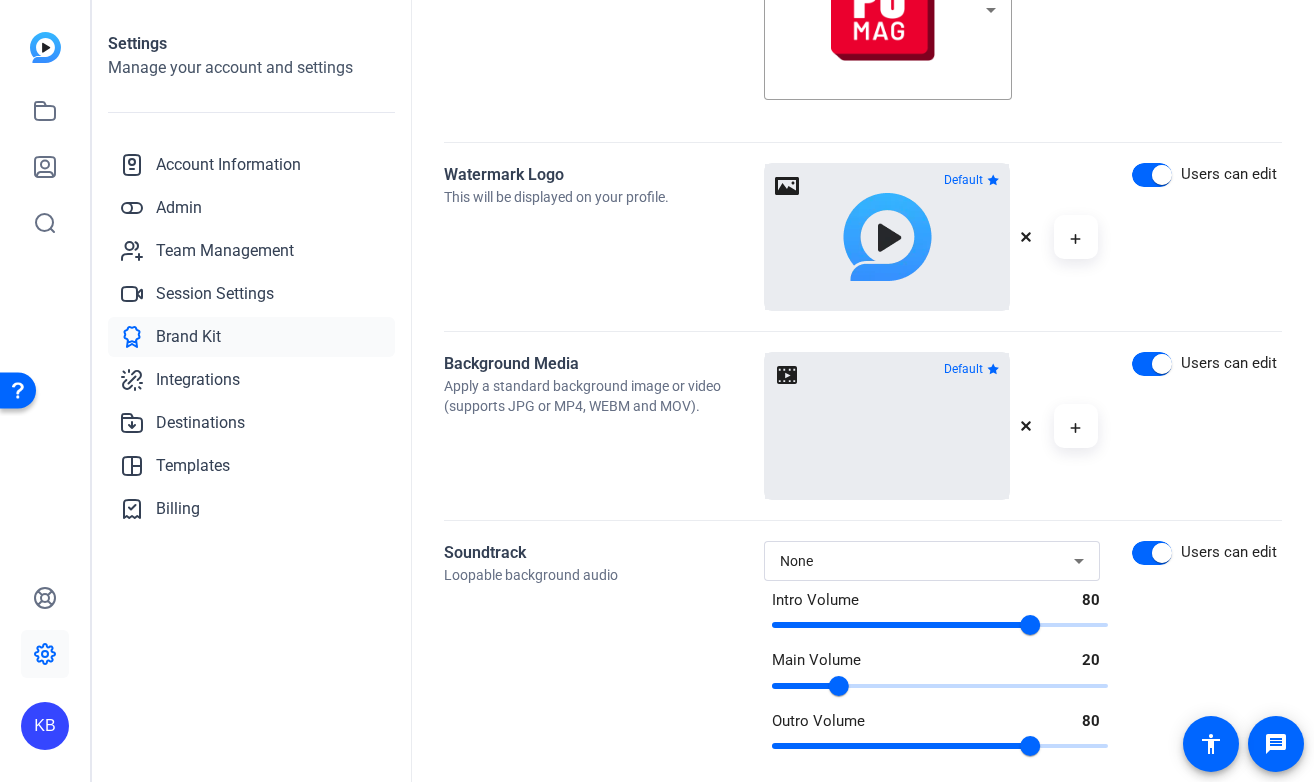 scroll, scrollTop: 887, scrollLeft: 0, axis: vertical 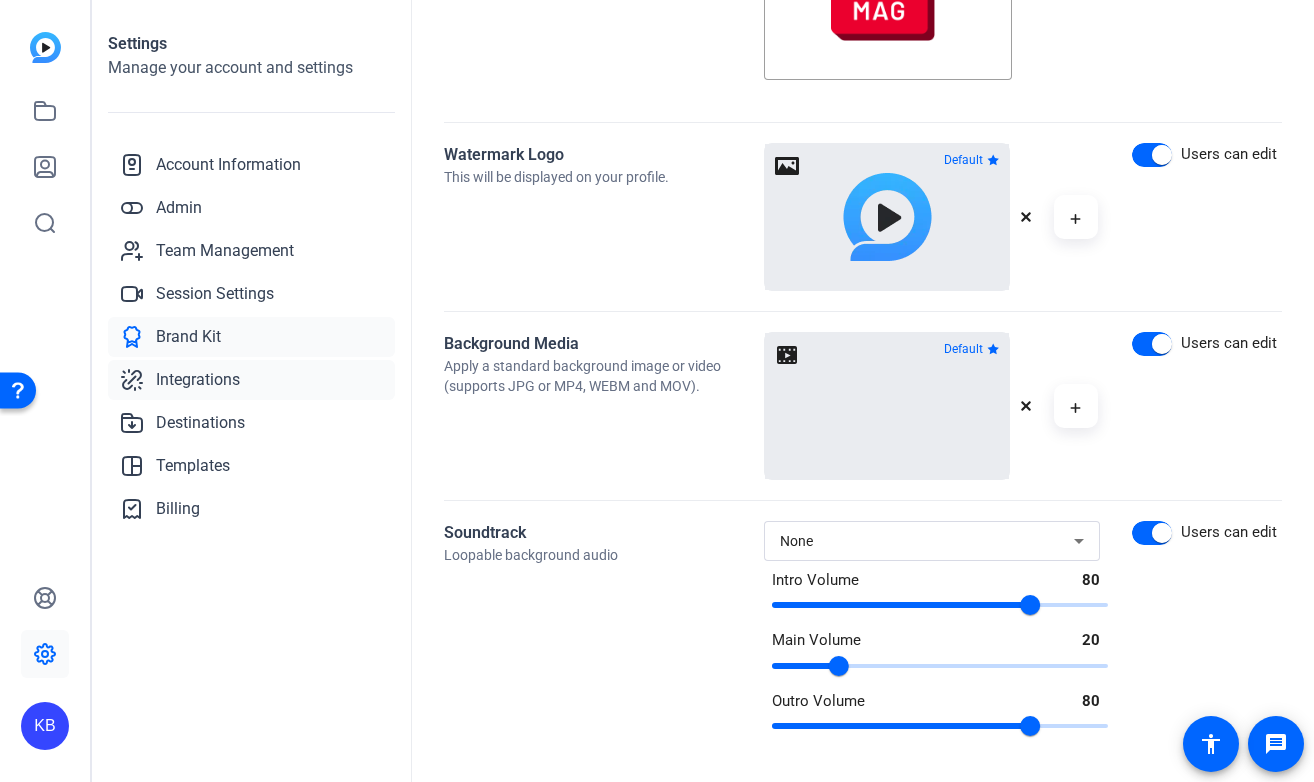 click on "Integrations" 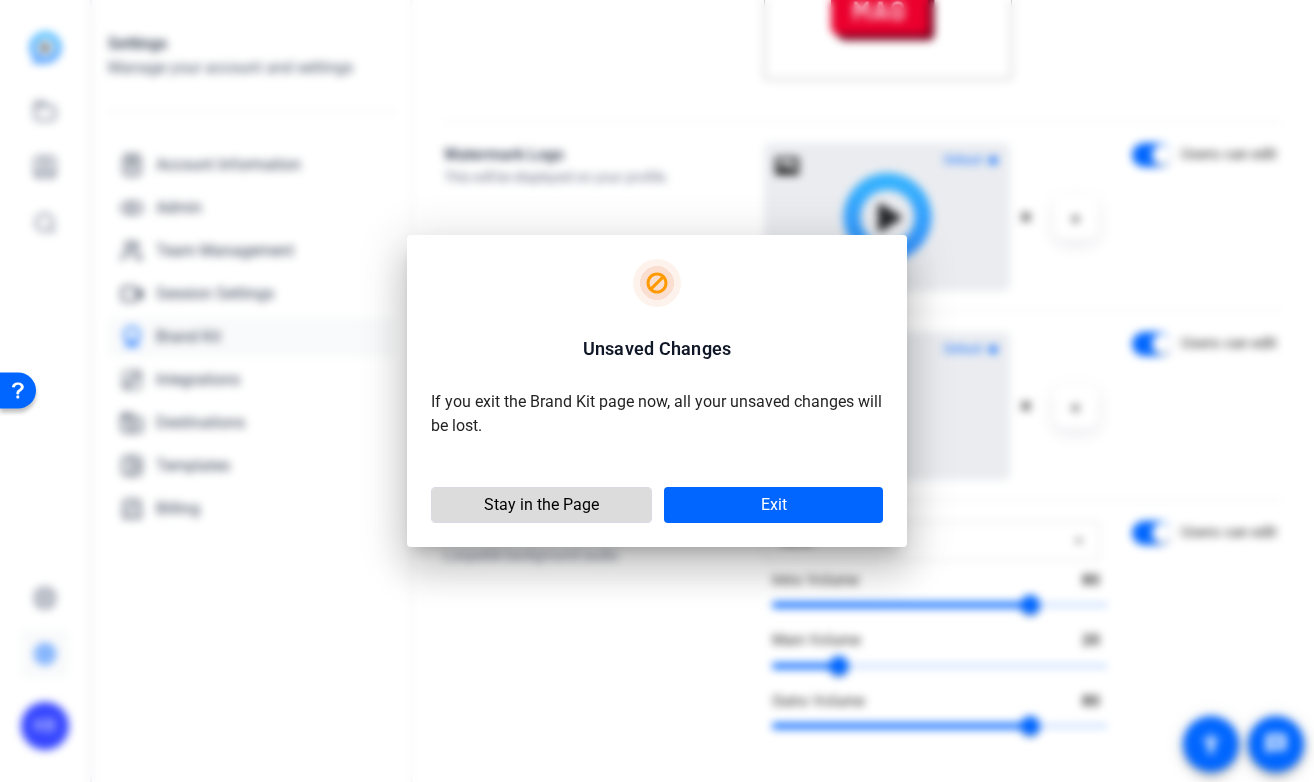 click on "Stay in the Page" at bounding box center [541, 505] 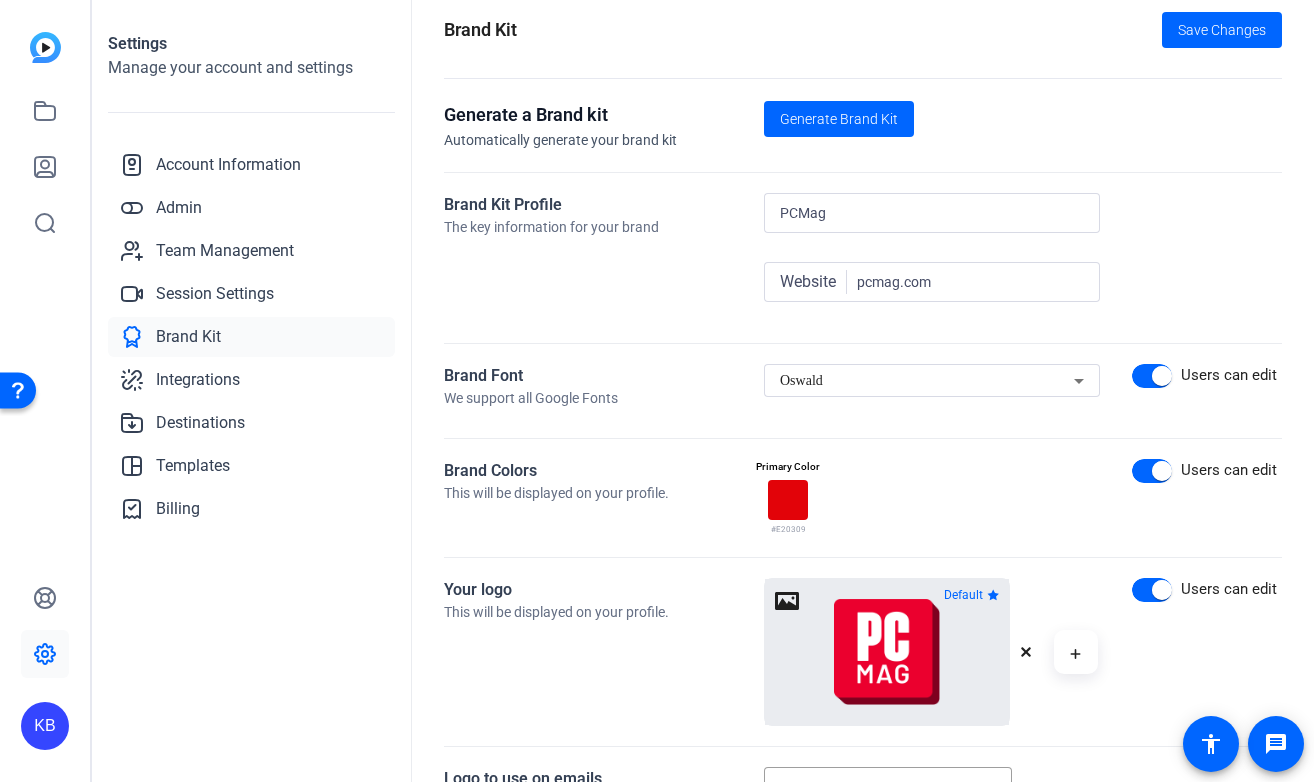scroll, scrollTop: 0, scrollLeft: 0, axis: both 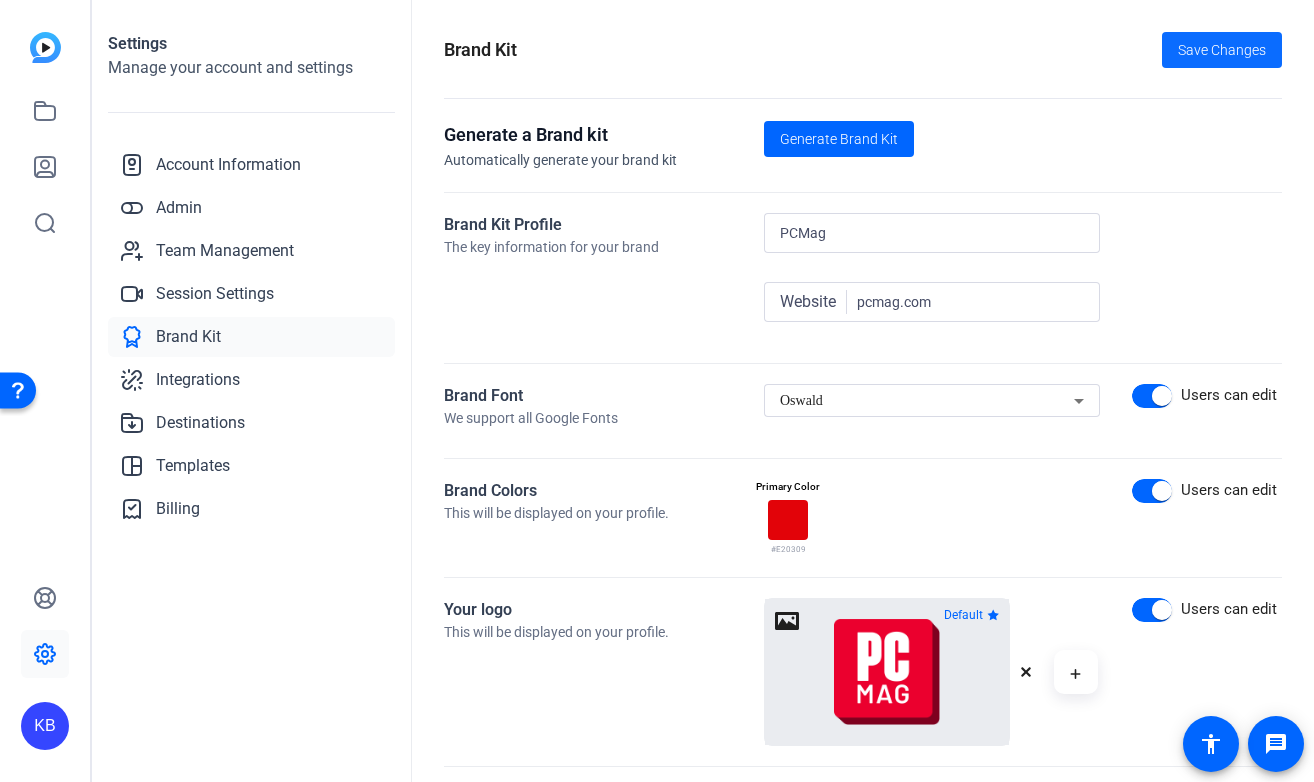 click on "Save Changes" 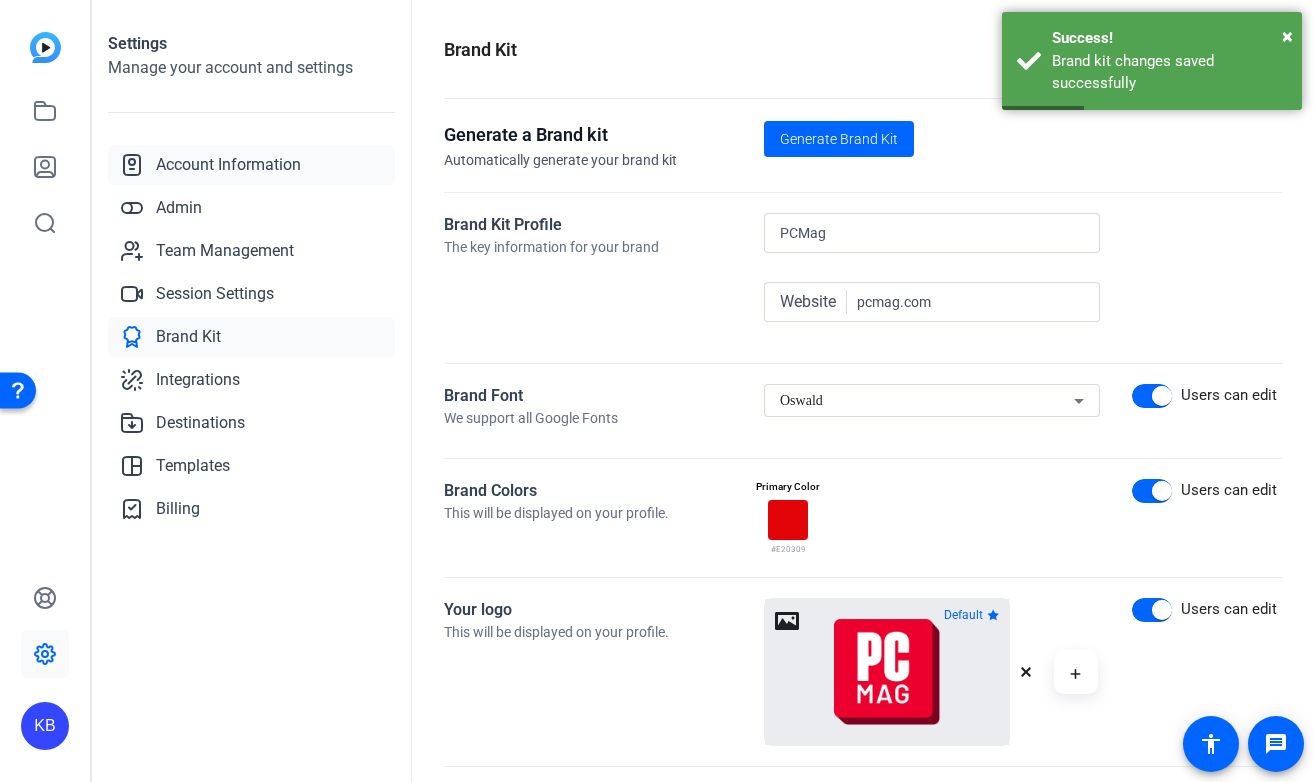 click on "Account Information" 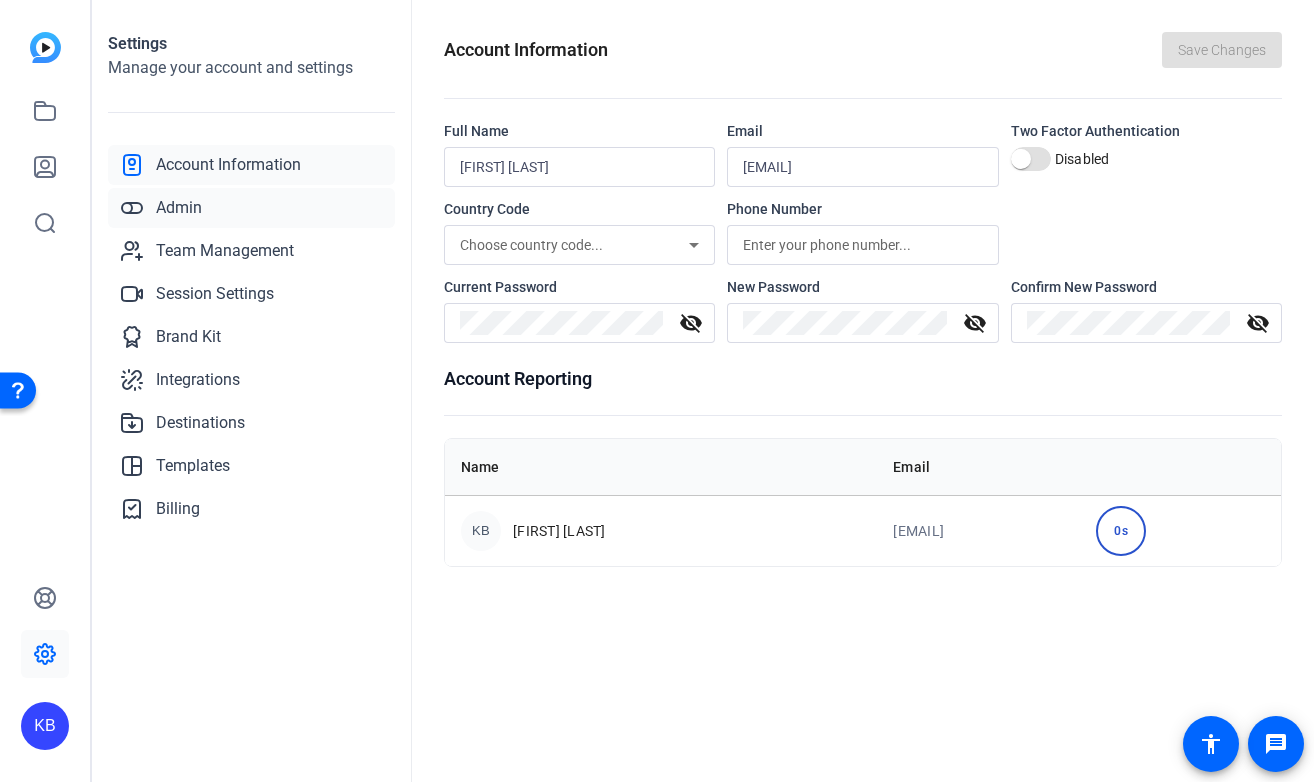 click on "Admin" 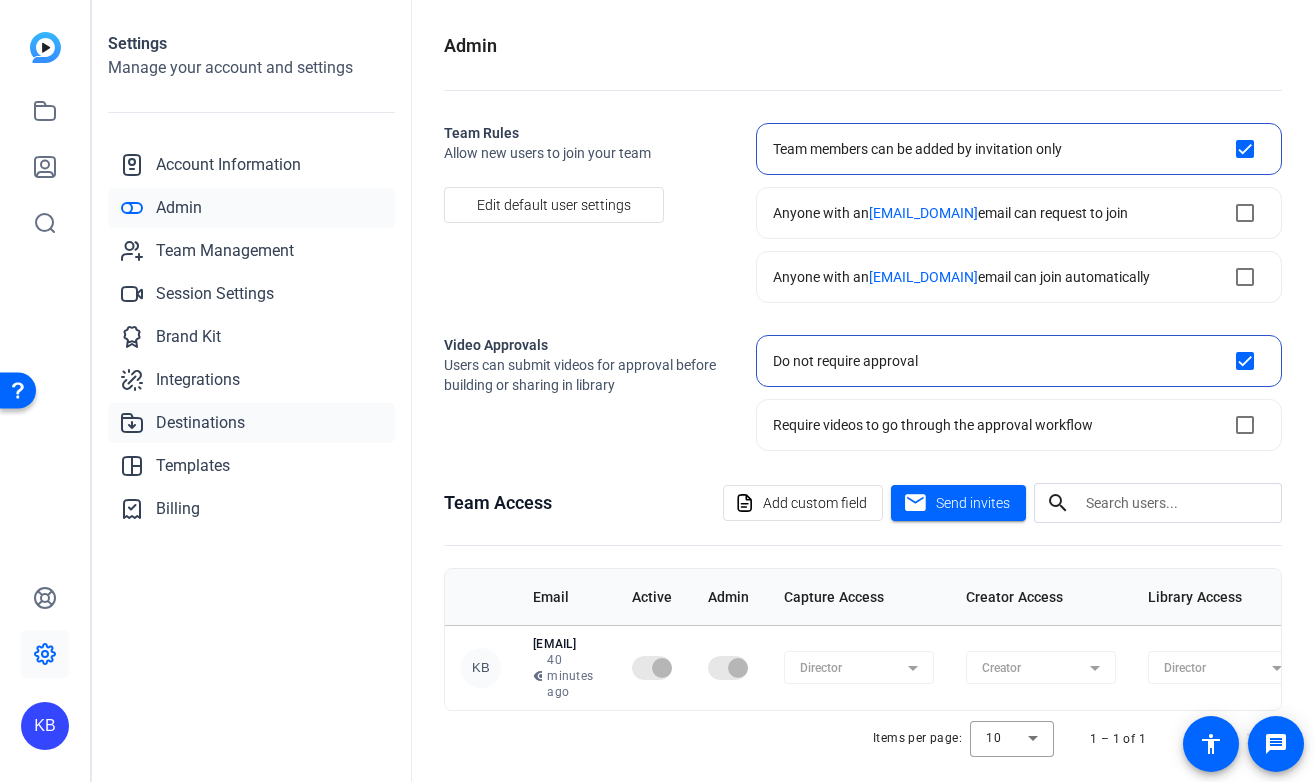 click on "Destinations" 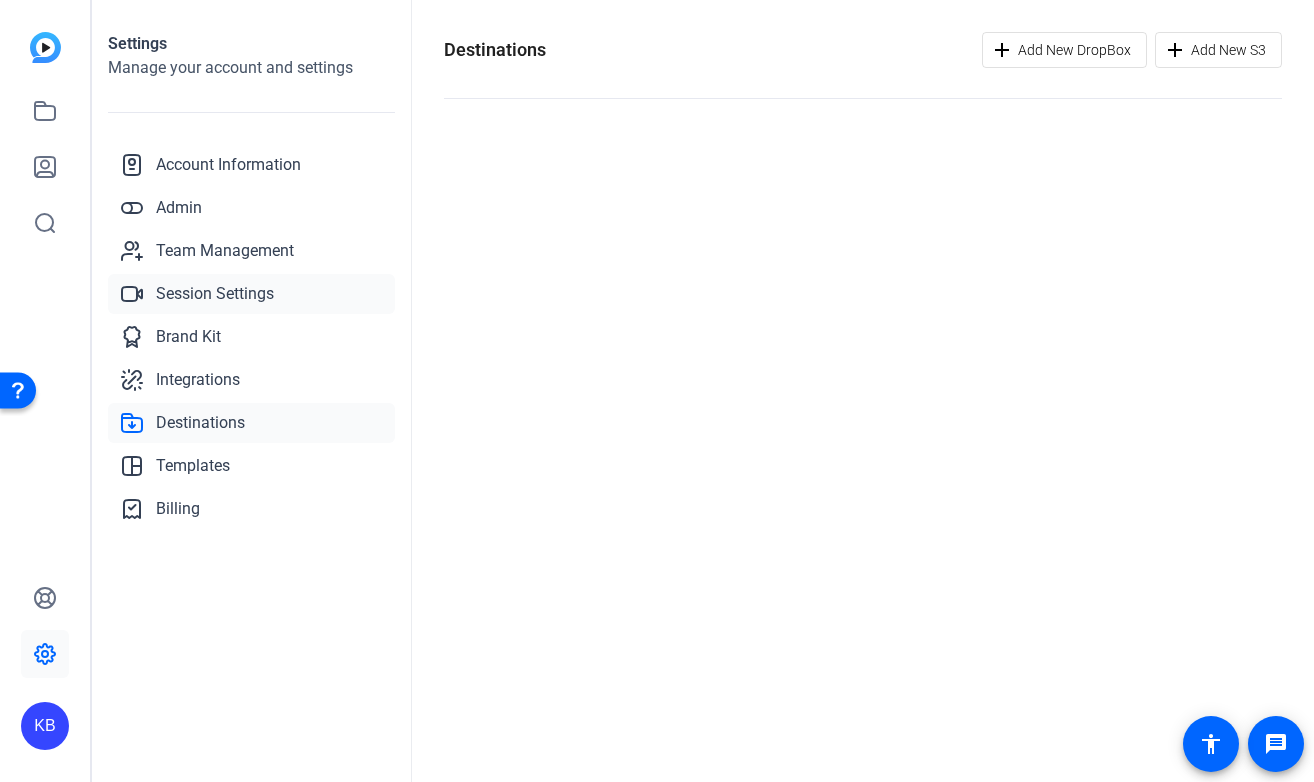click on "Integrations" 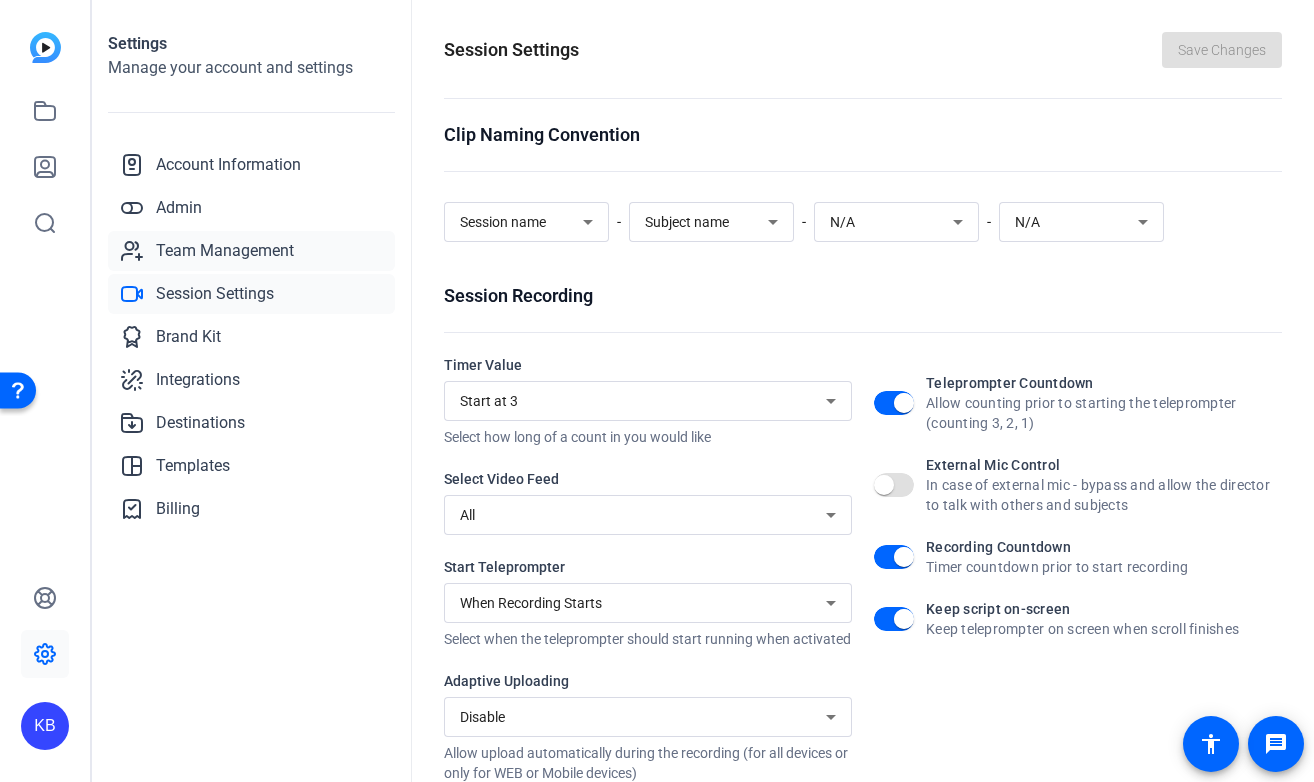 click on "Team Management" 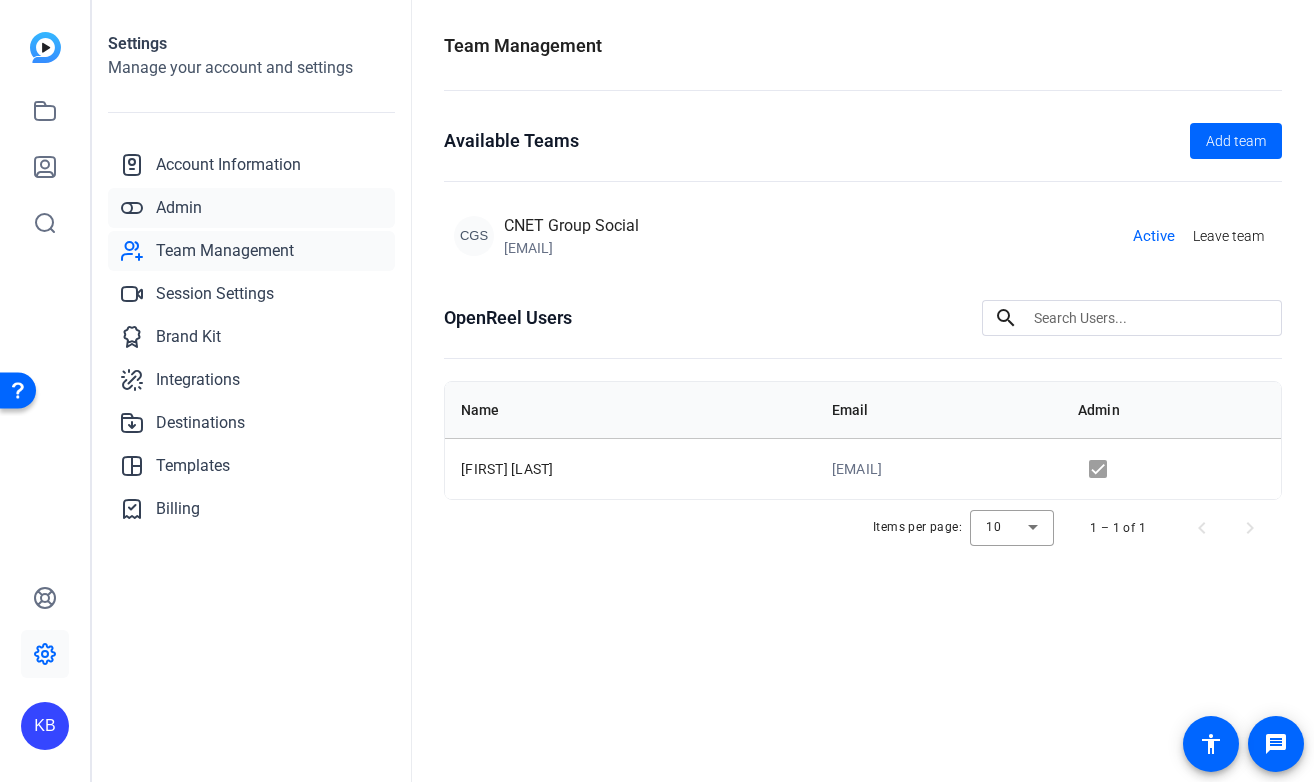 click on "Admin" 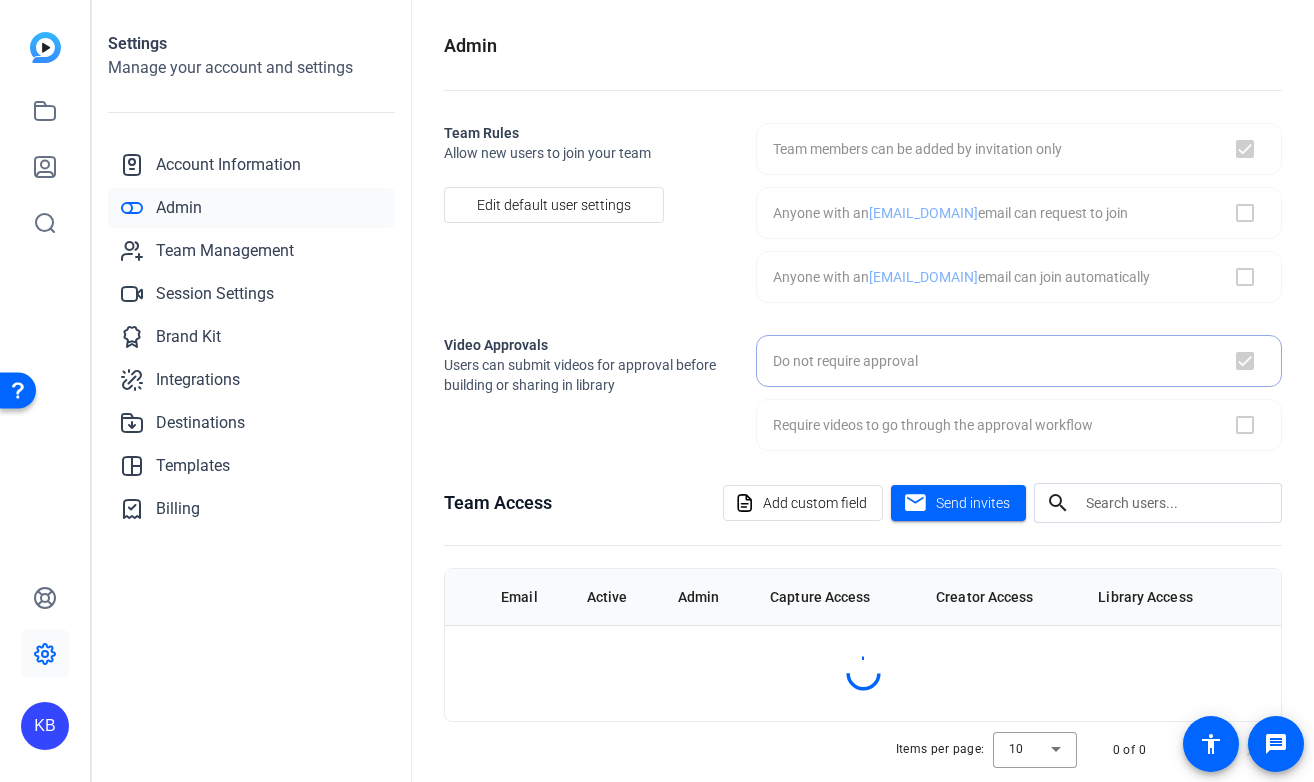 checkbox on "true" 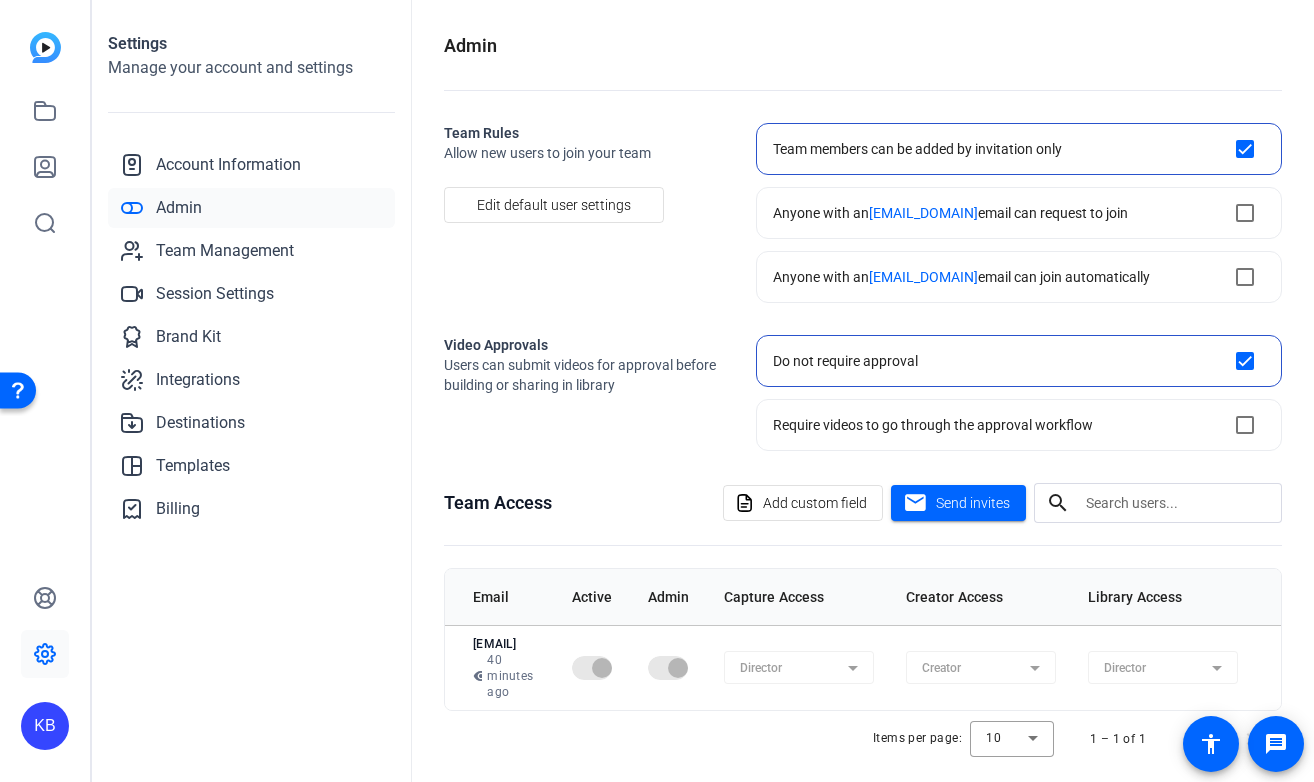 scroll, scrollTop: 0, scrollLeft: 0, axis: both 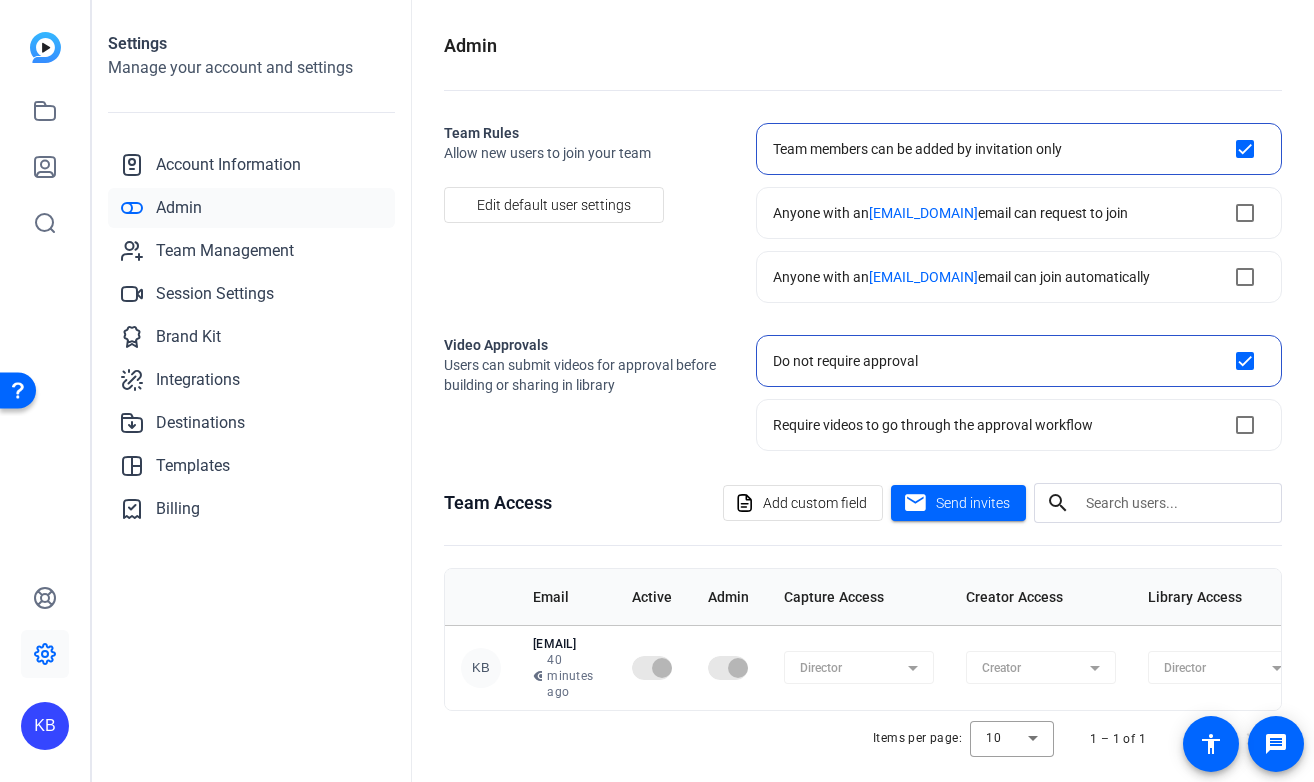 click 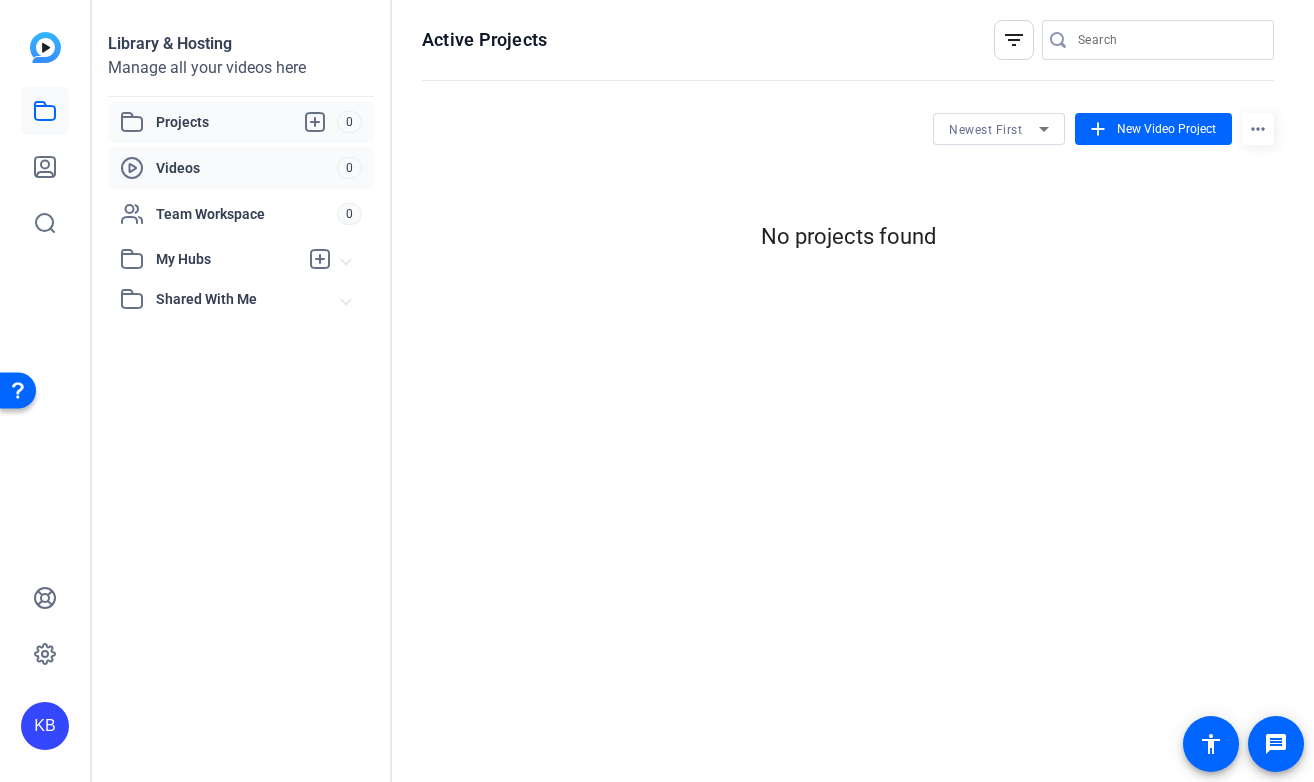 click on "Videos" 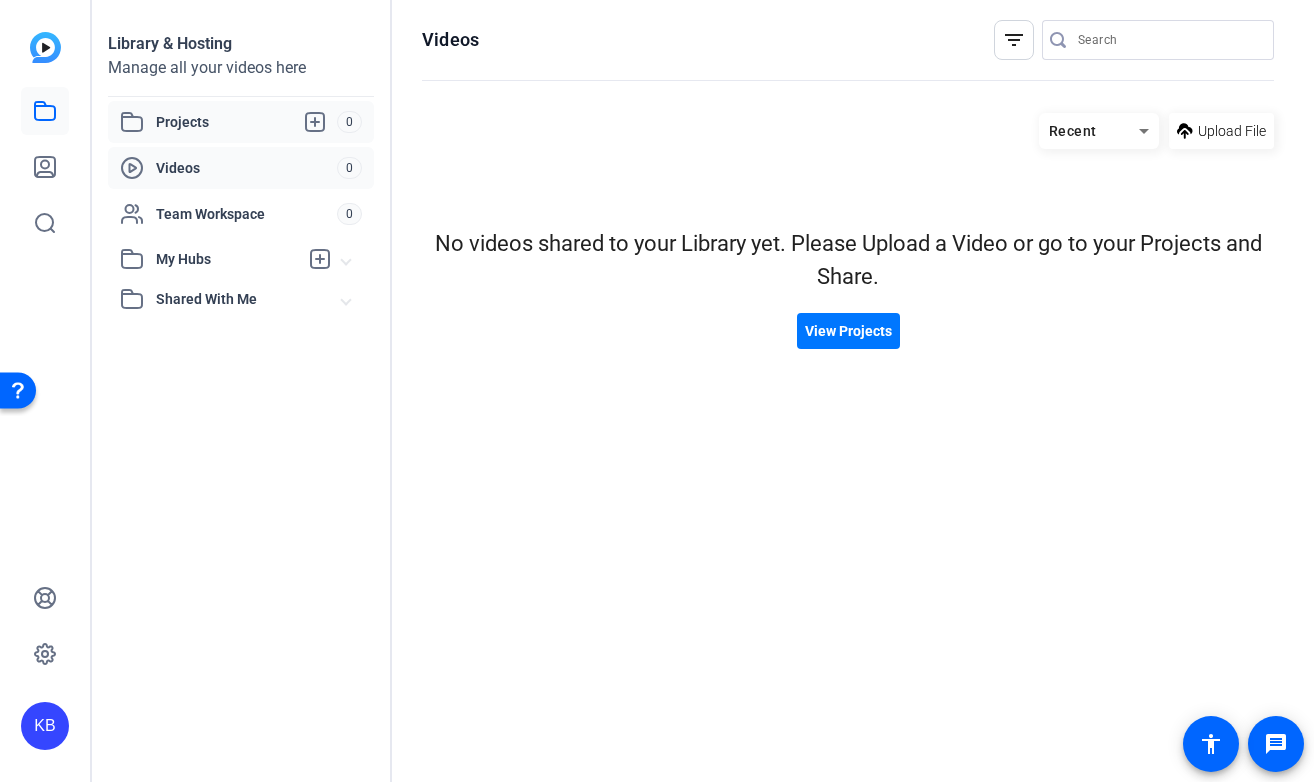 click on "Projects" 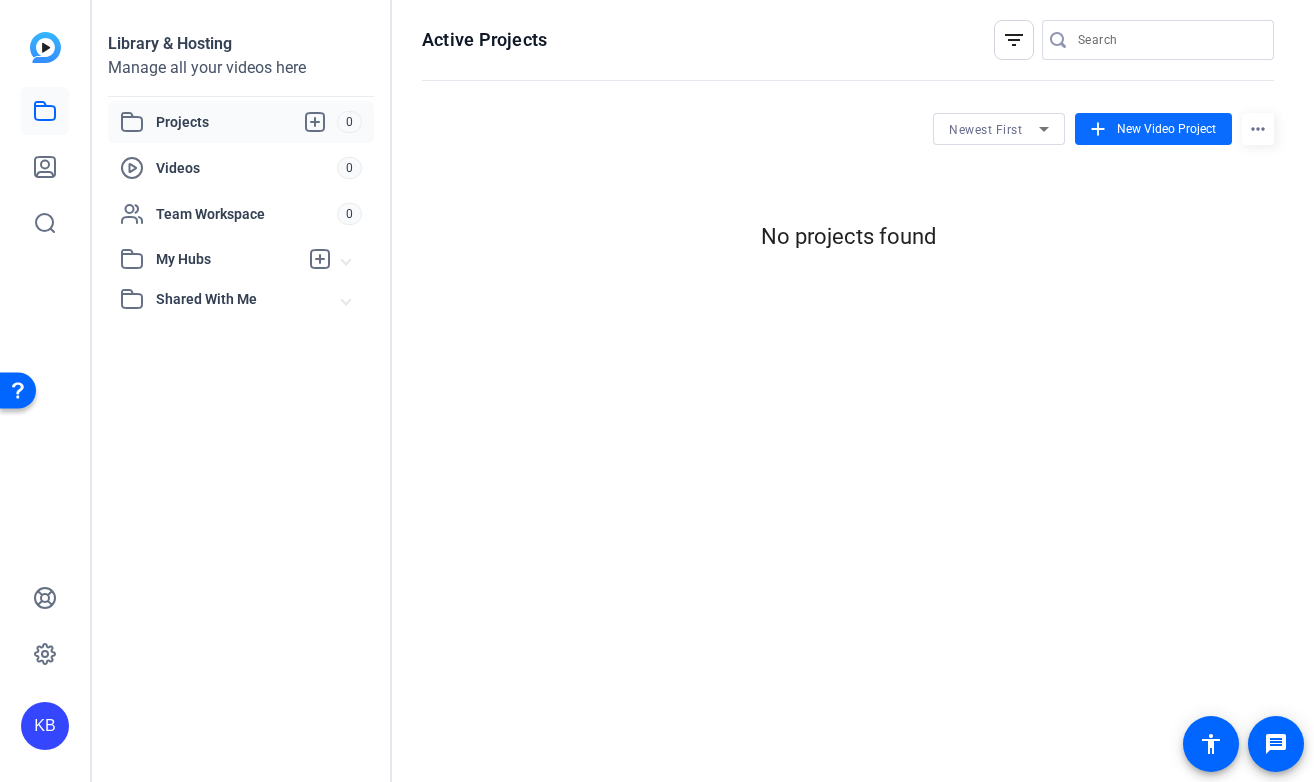 click 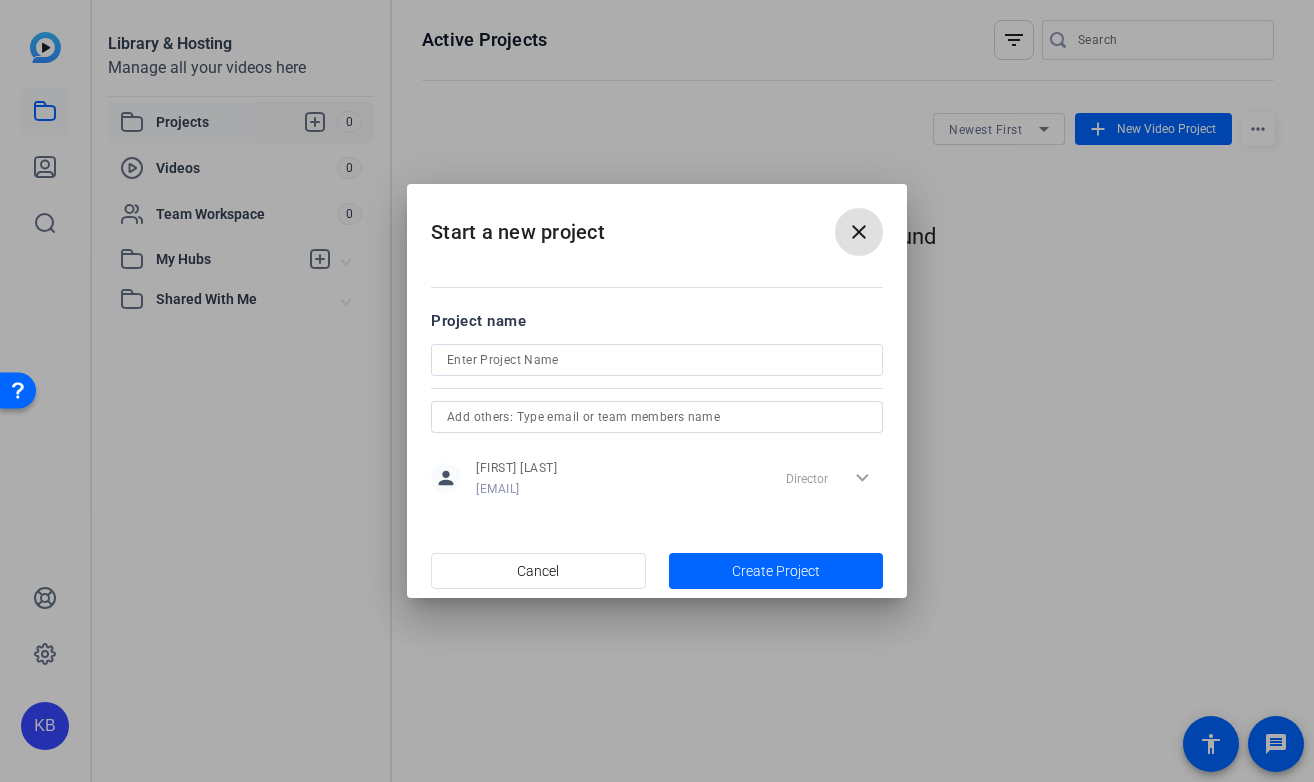 click on "close" at bounding box center [859, 232] 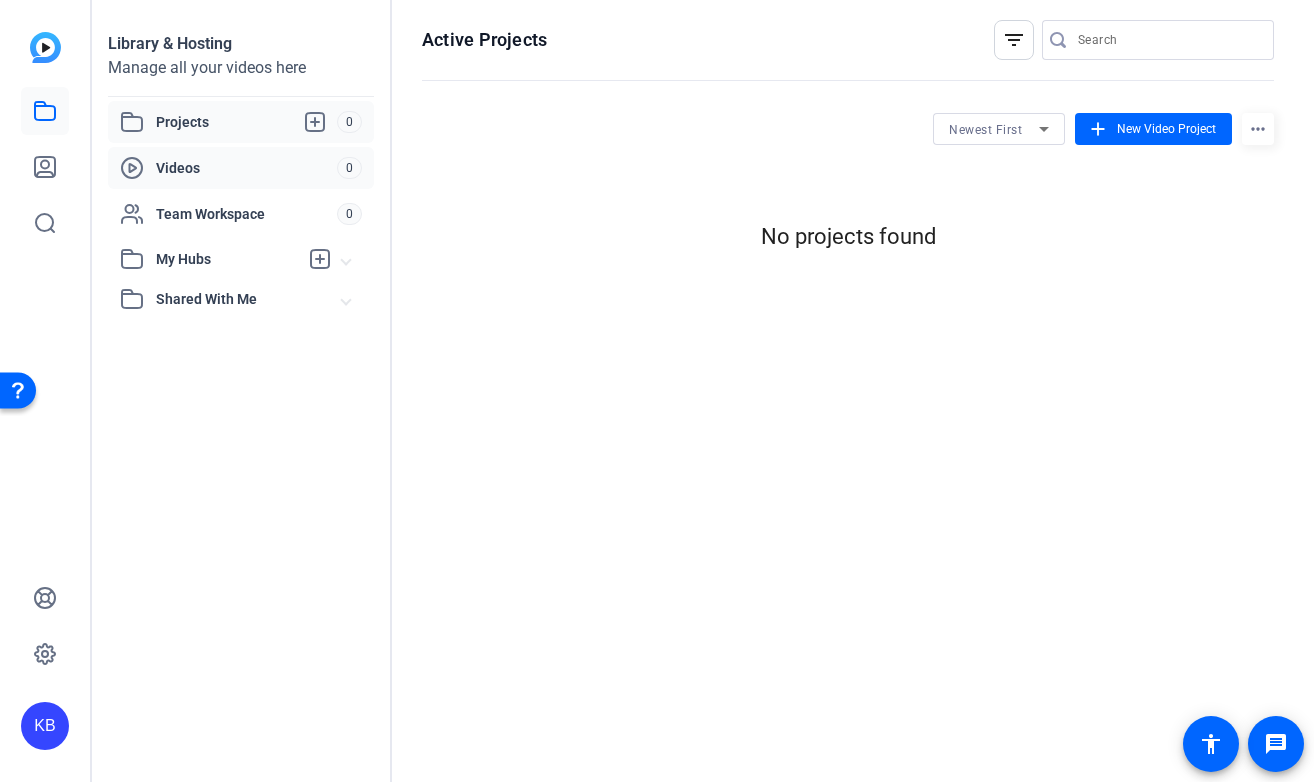 click on "Videos" 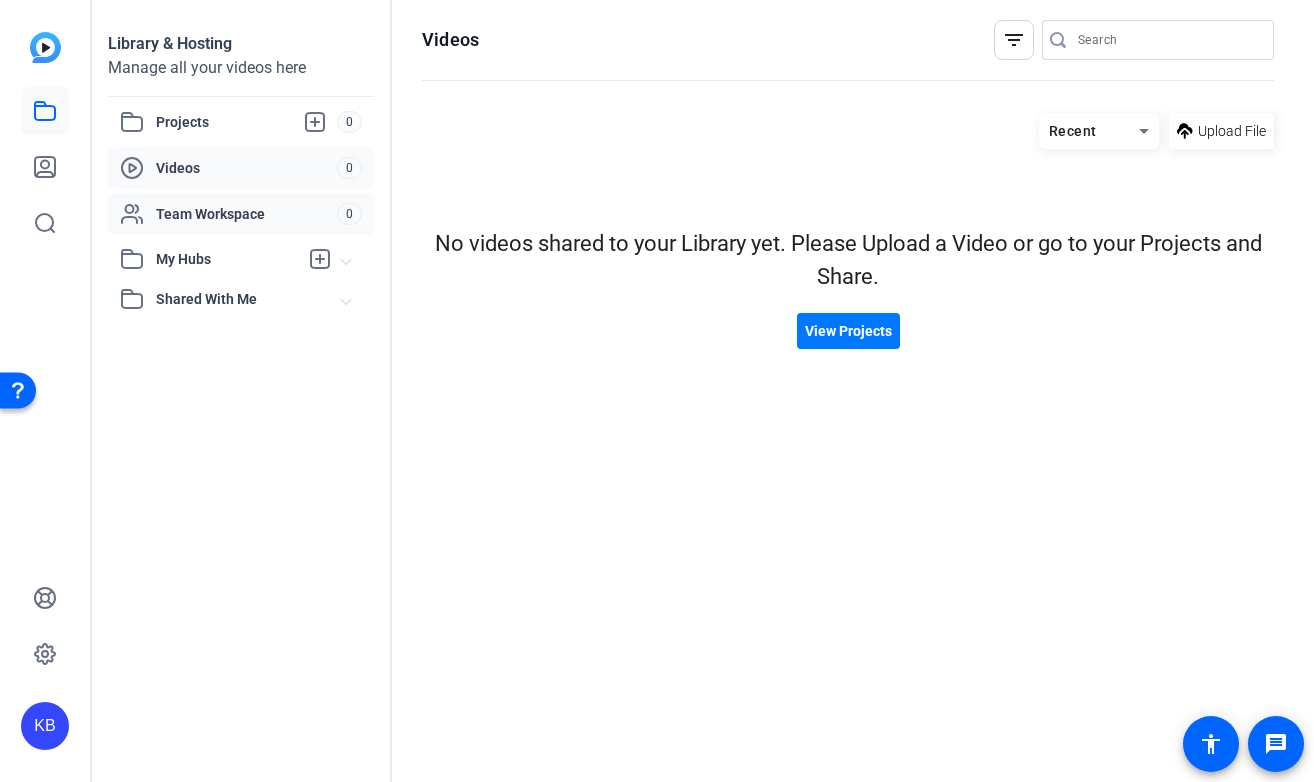 click on "Team Workspace" 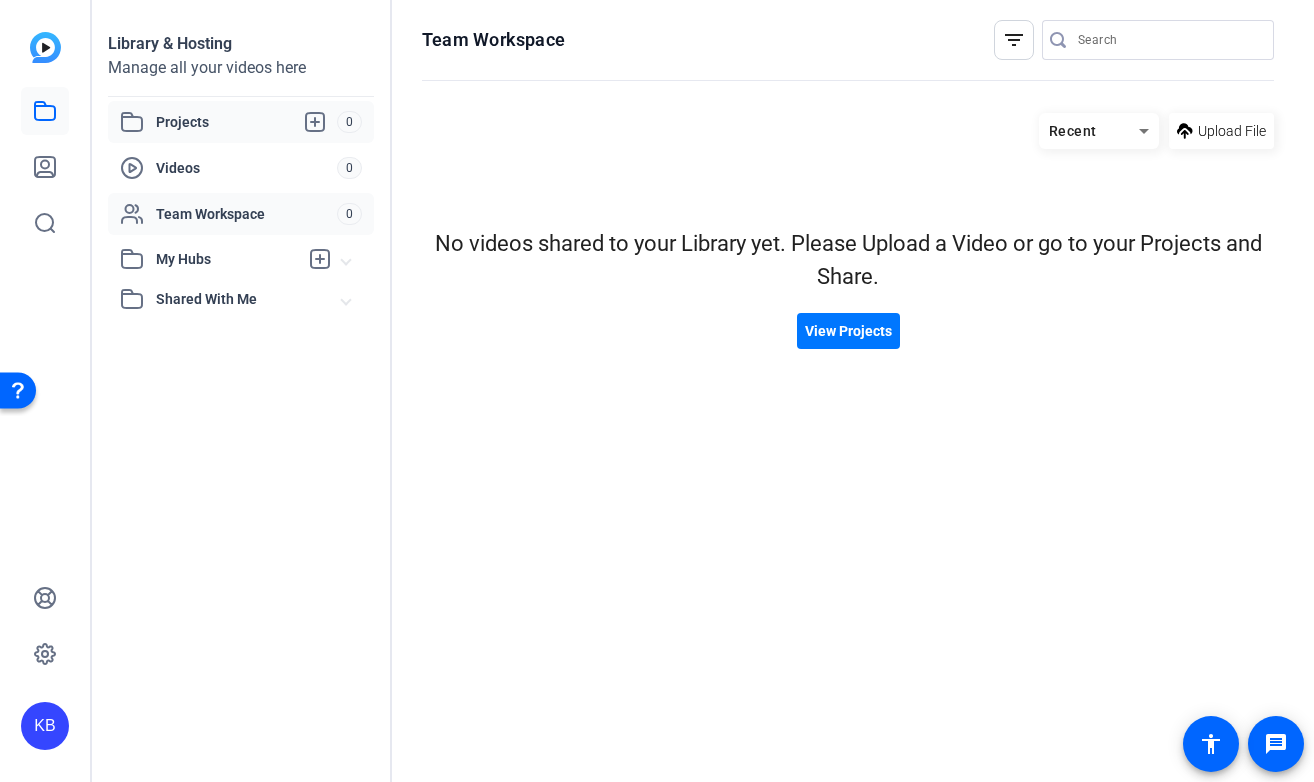 click on "Projects" 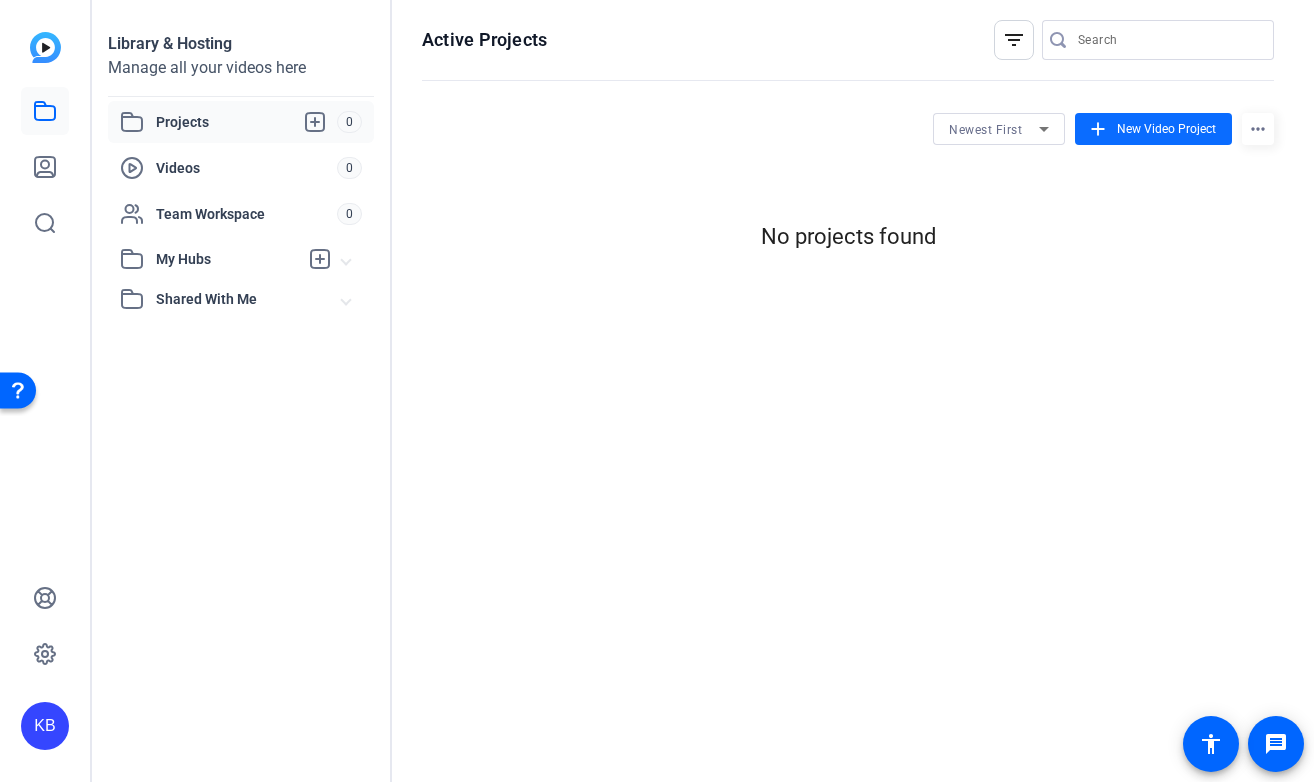 click 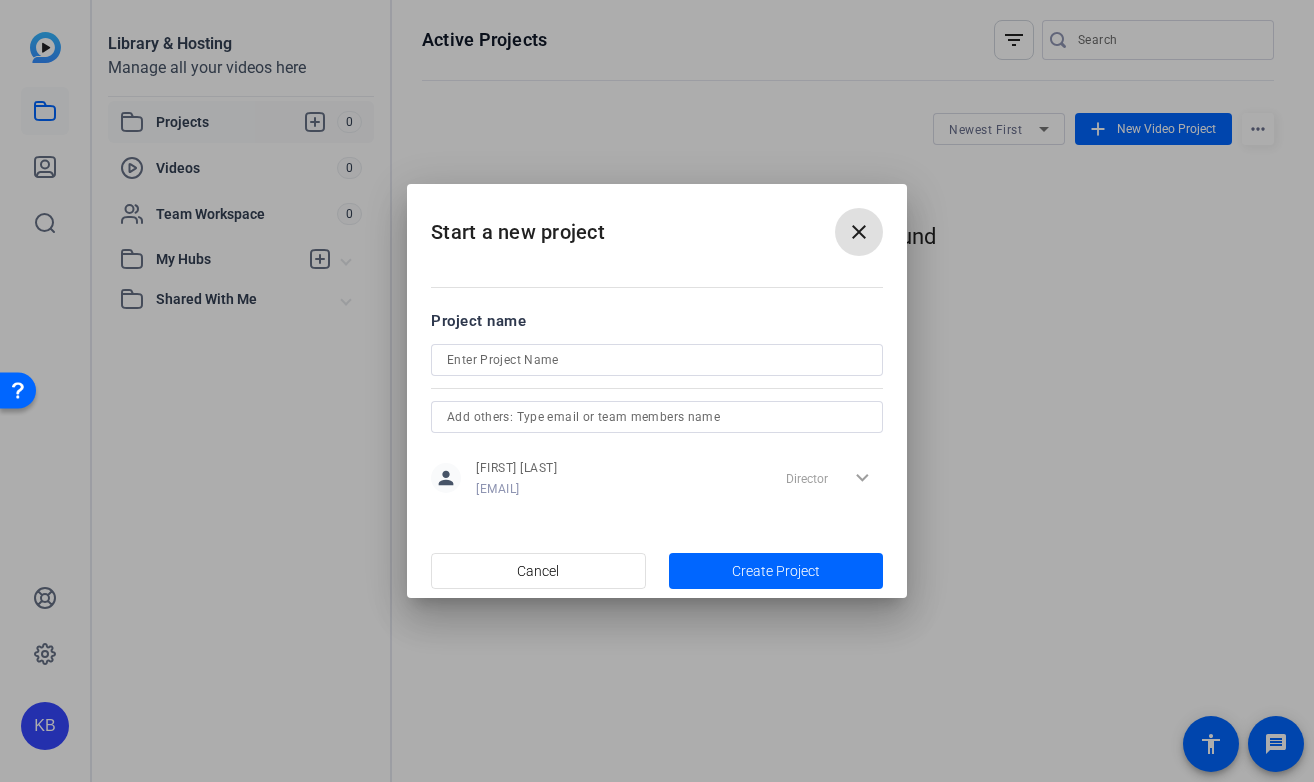 click on "Project name person [FIRST] [LAST] [EMAIL] Director expand_more" at bounding box center (657, 406) 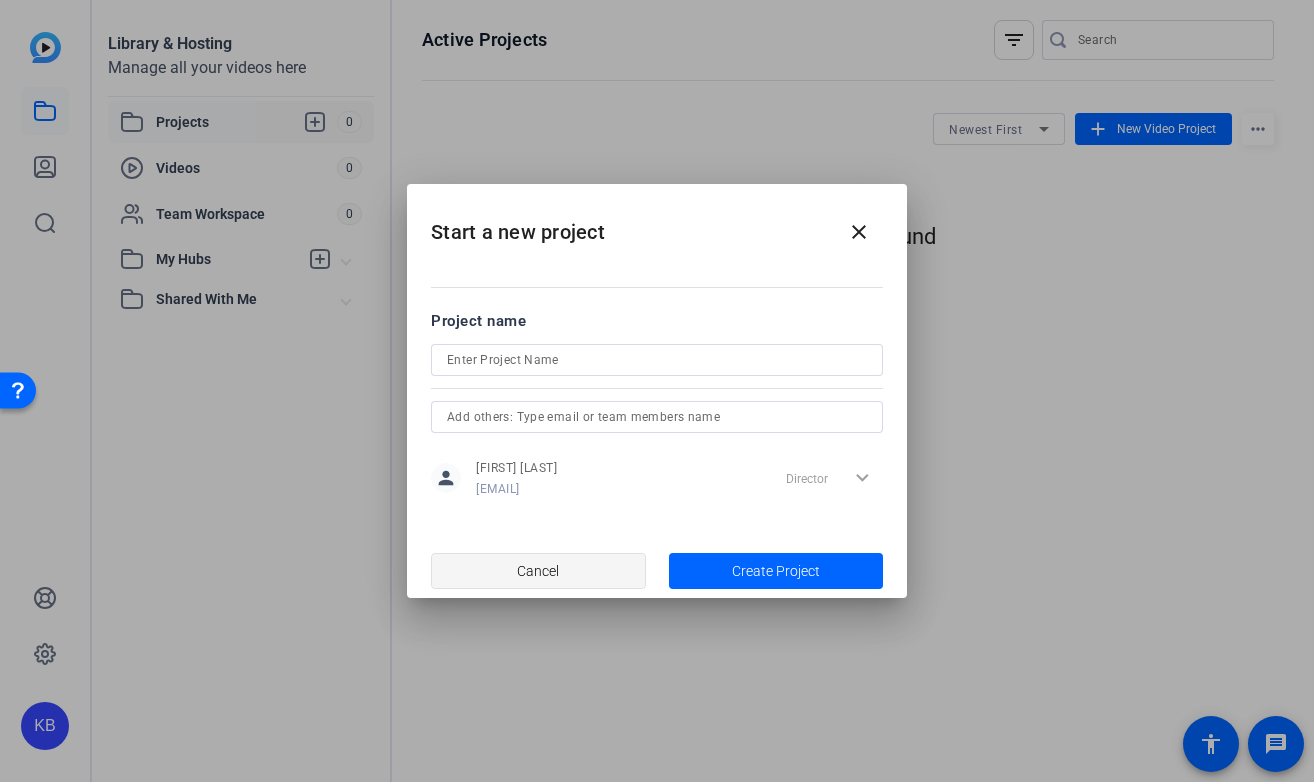 click 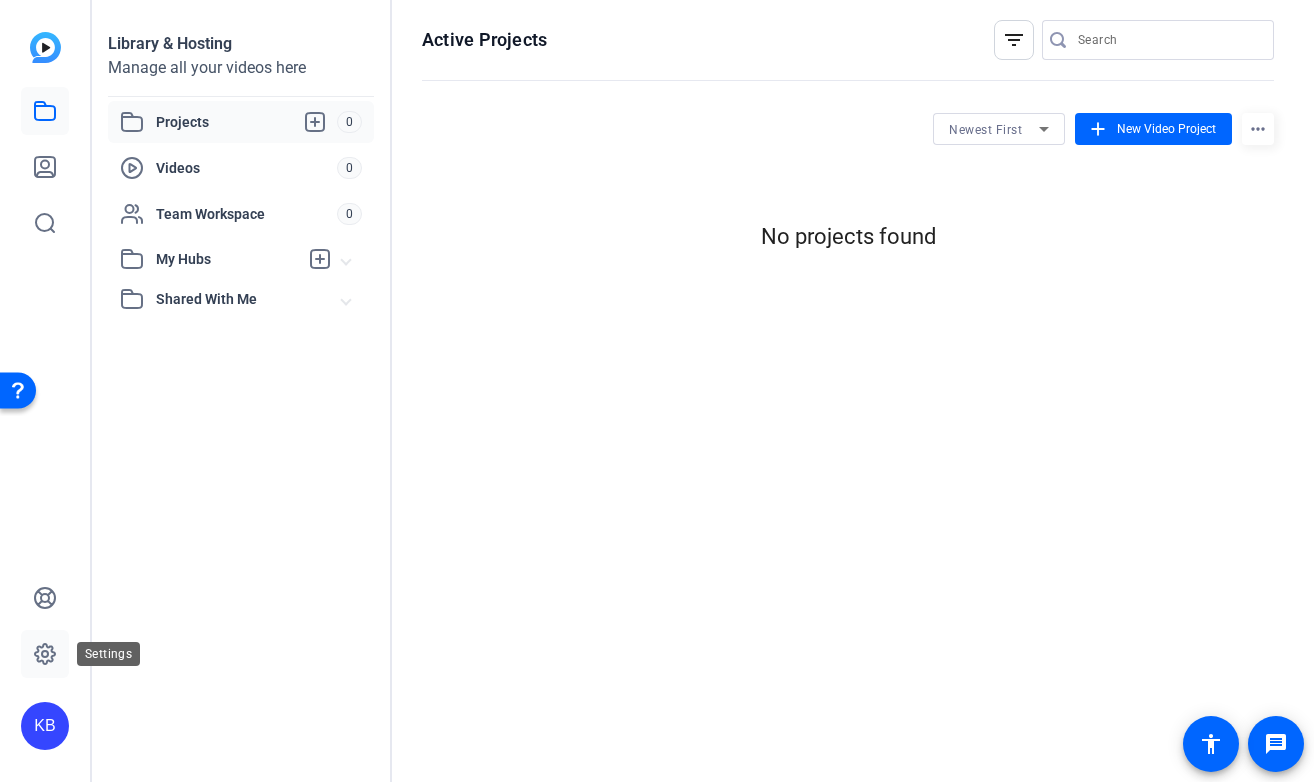 click 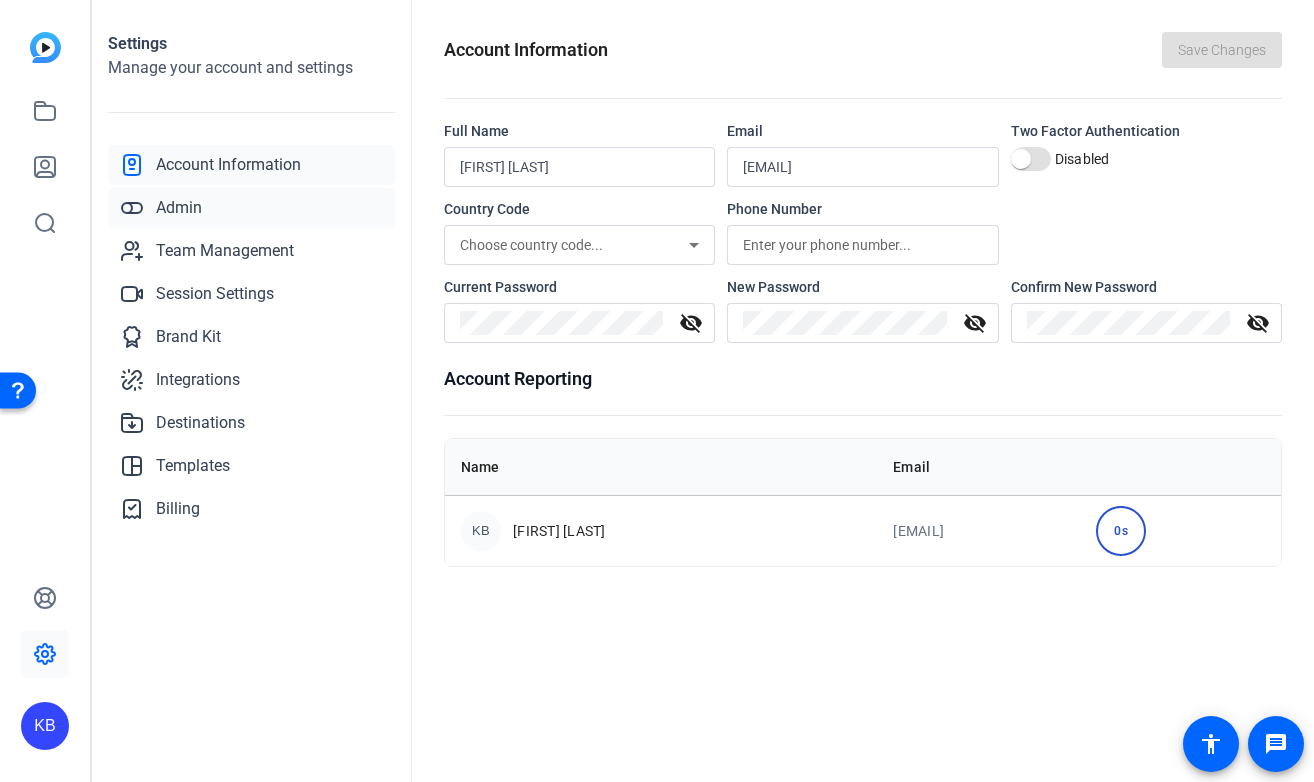 click on "Admin" 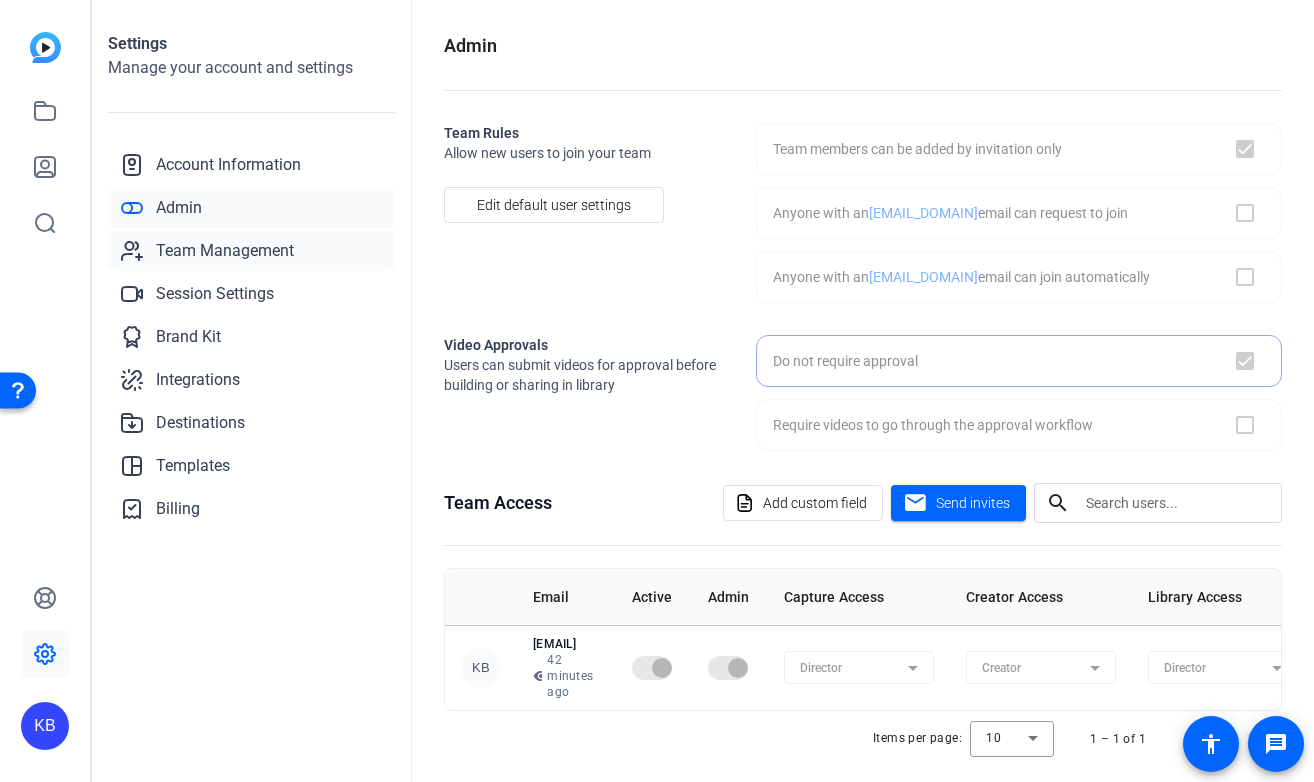 checkbox on "true" 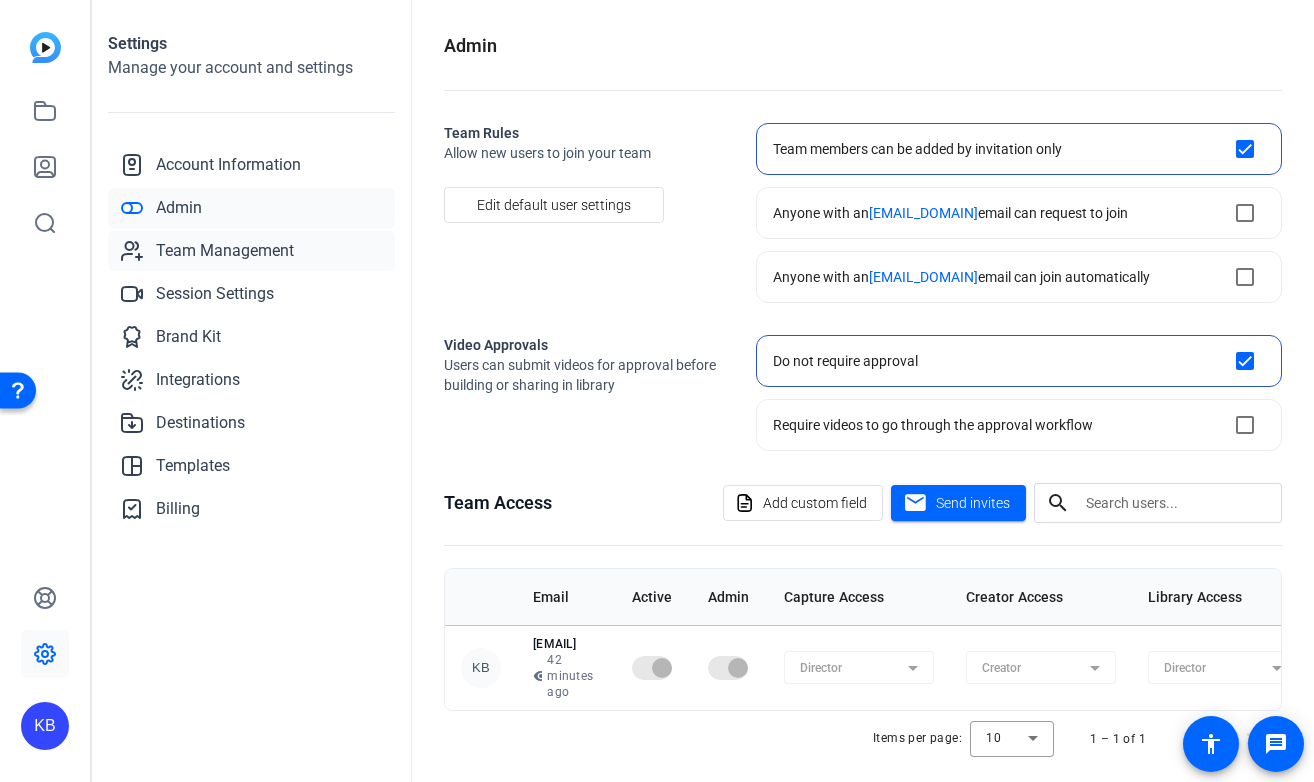 click on "Team Management" 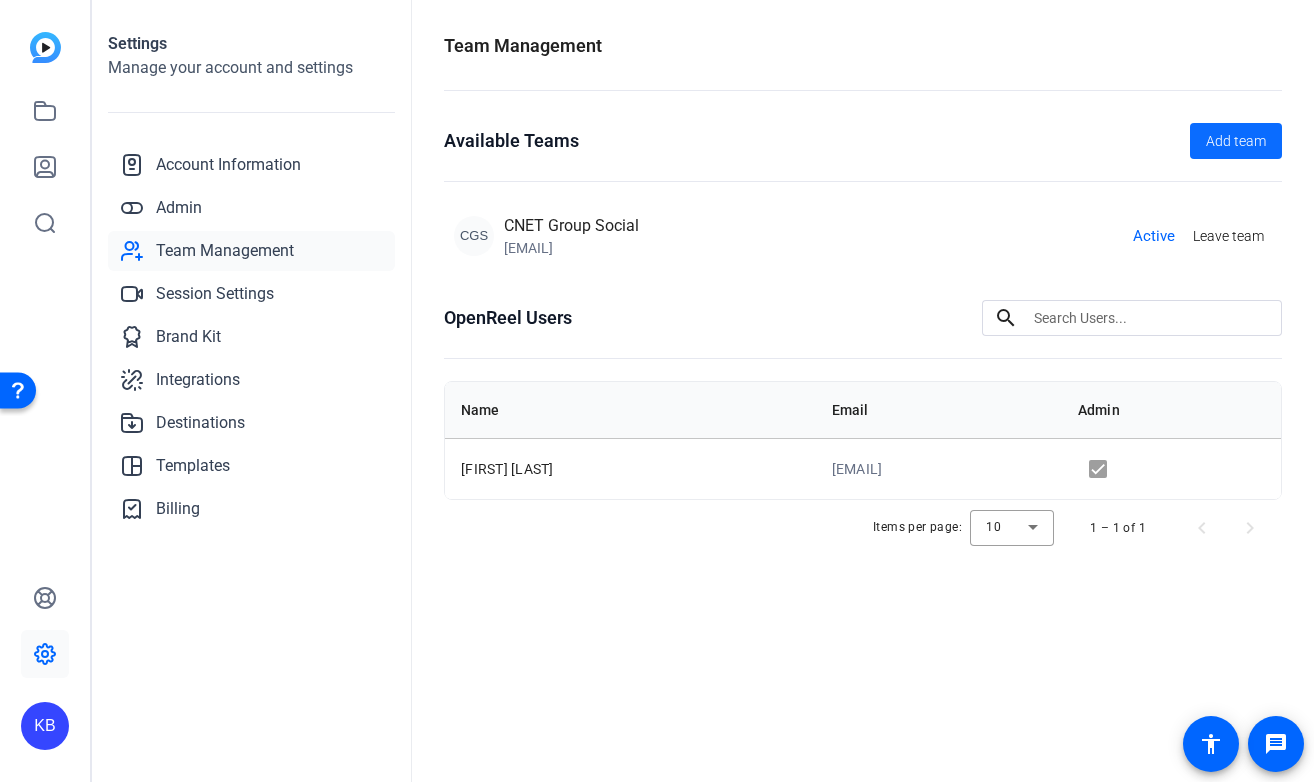 click on "Add team" 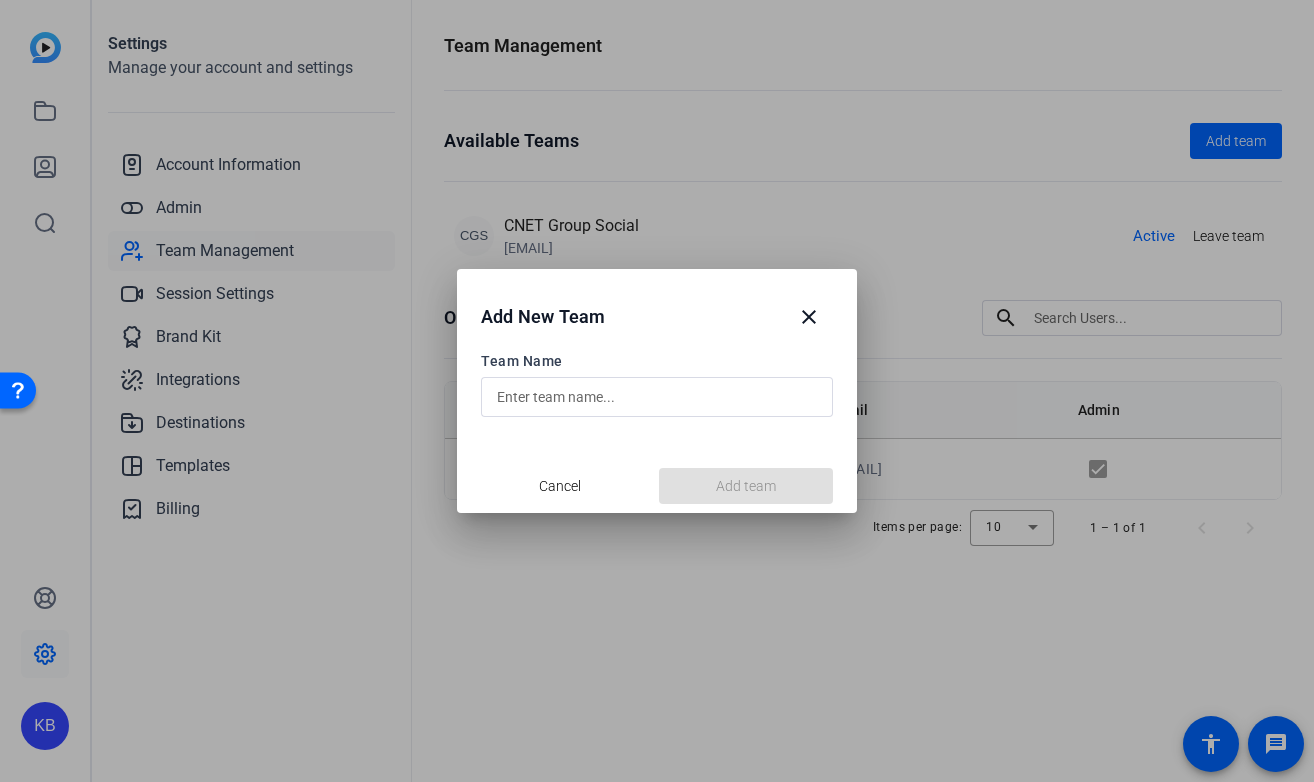 click at bounding box center [657, 397] 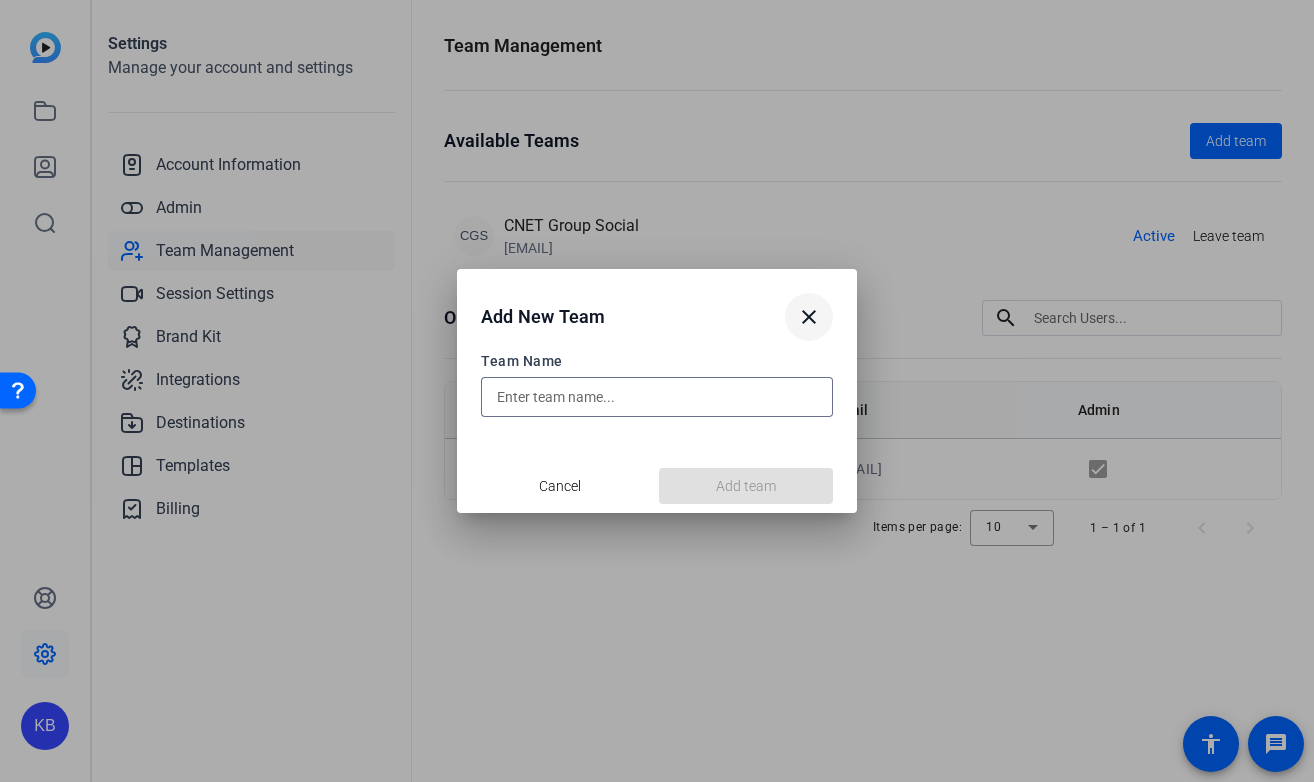 click on "close" at bounding box center (809, 317) 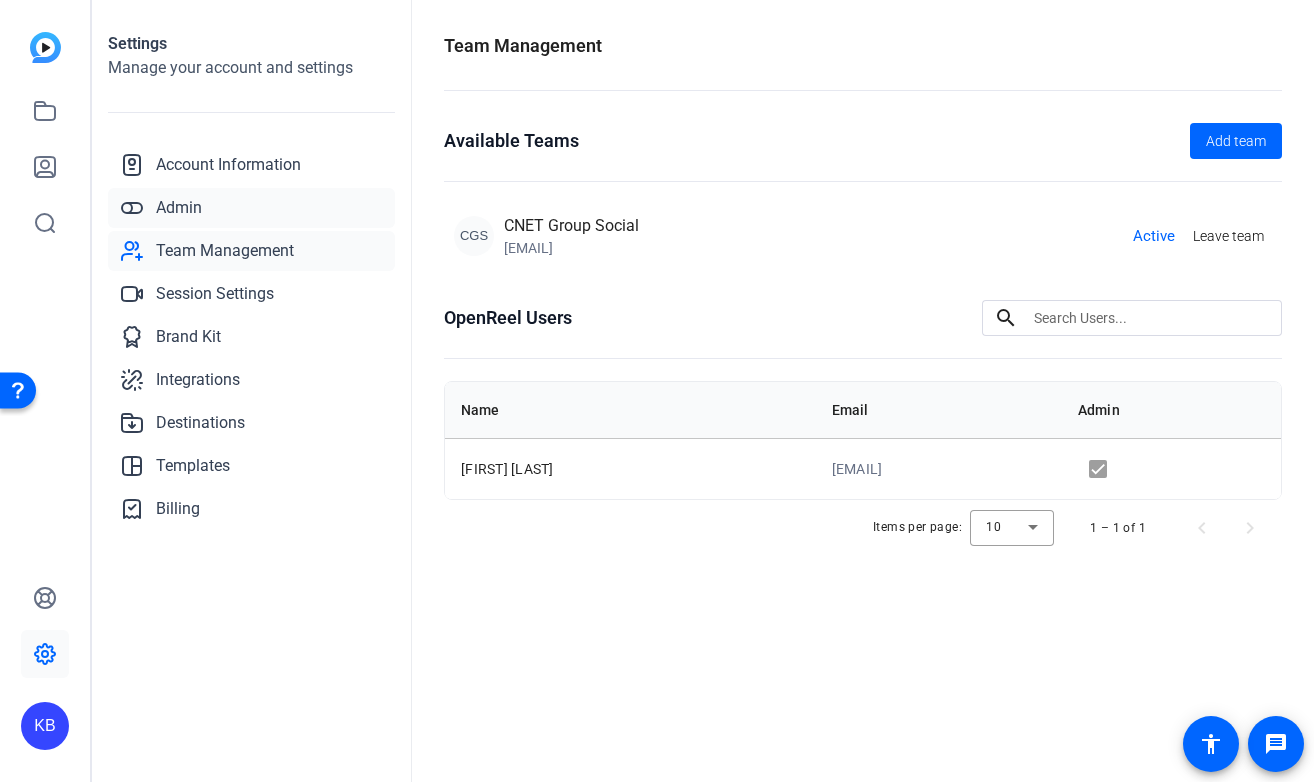 click on "Admin" 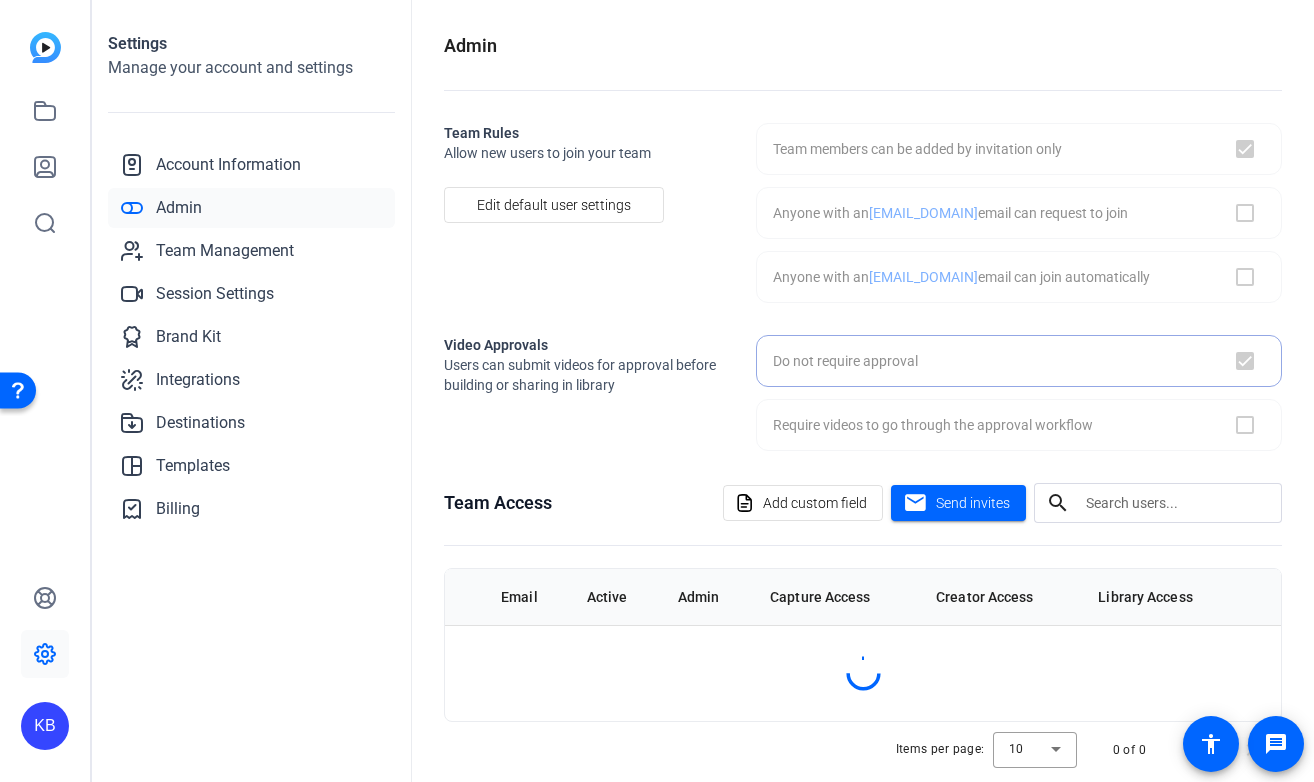 checkbox on "true" 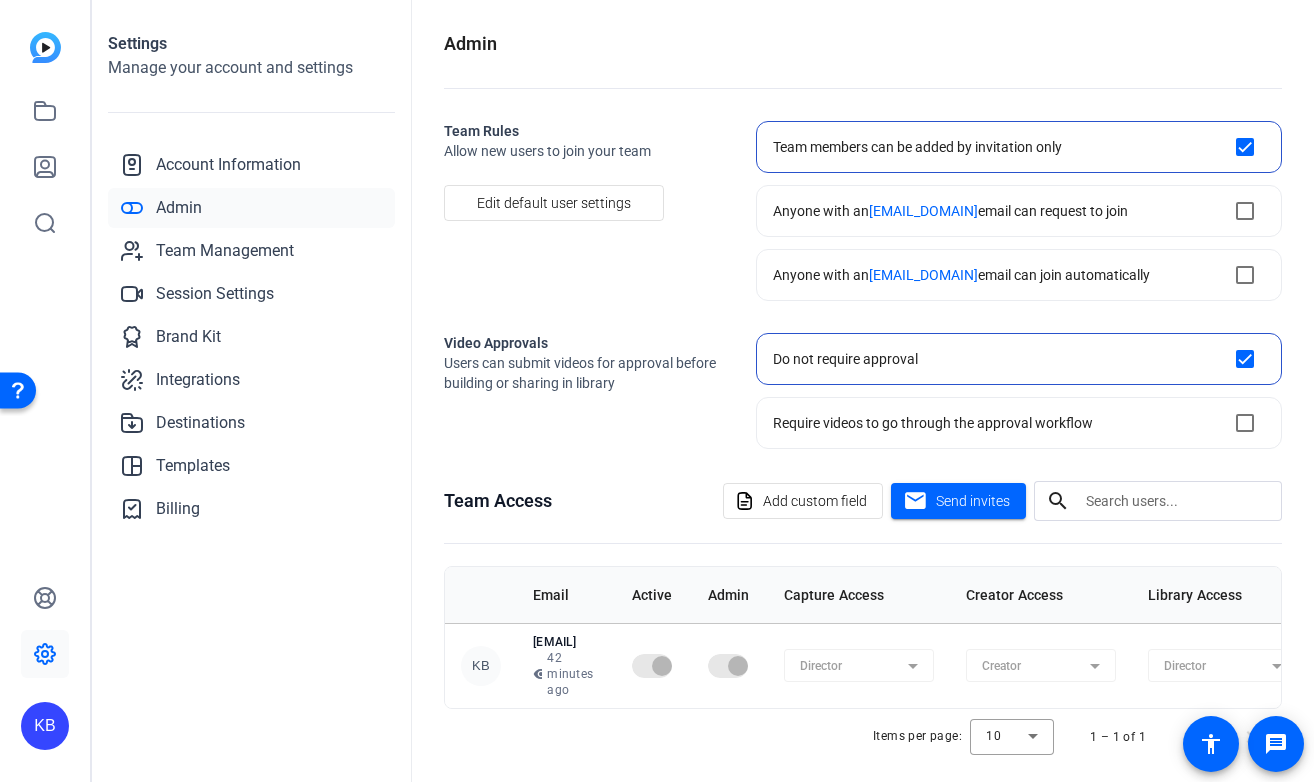 scroll, scrollTop: 3, scrollLeft: 0, axis: vertical 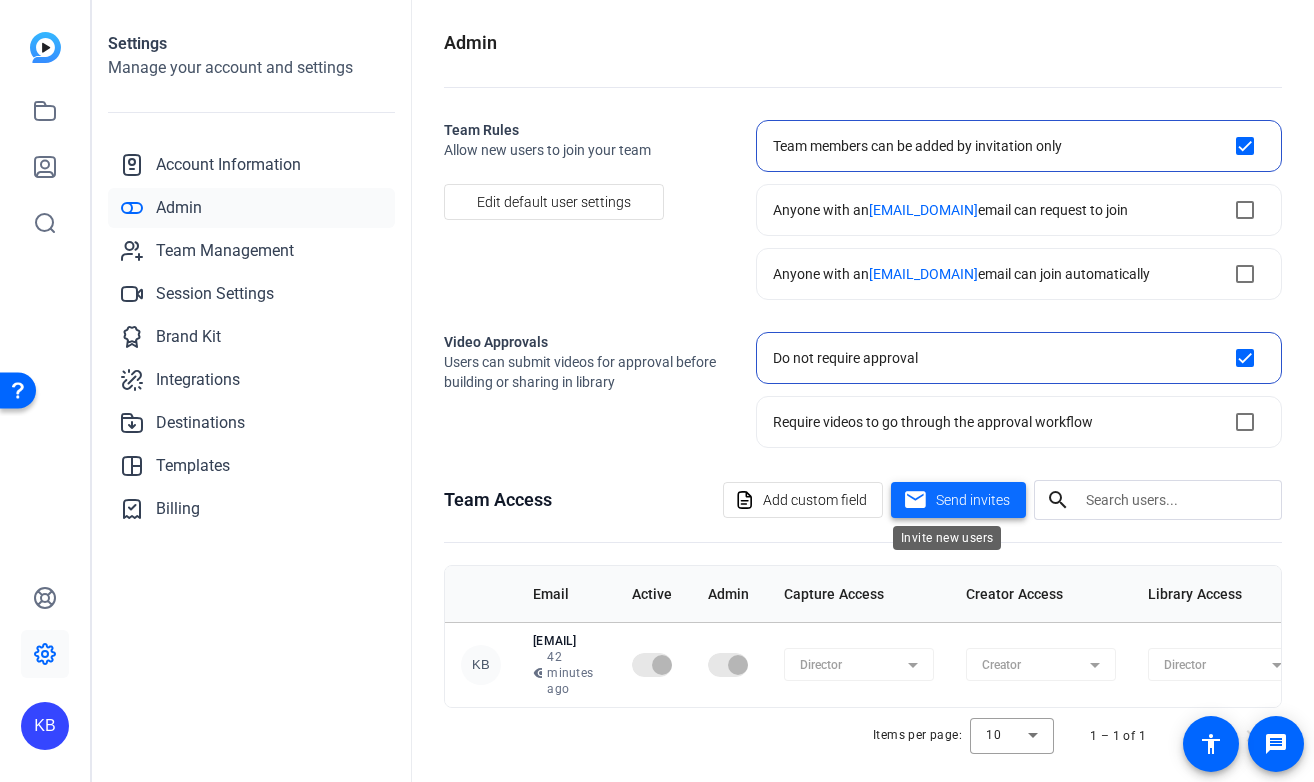 click 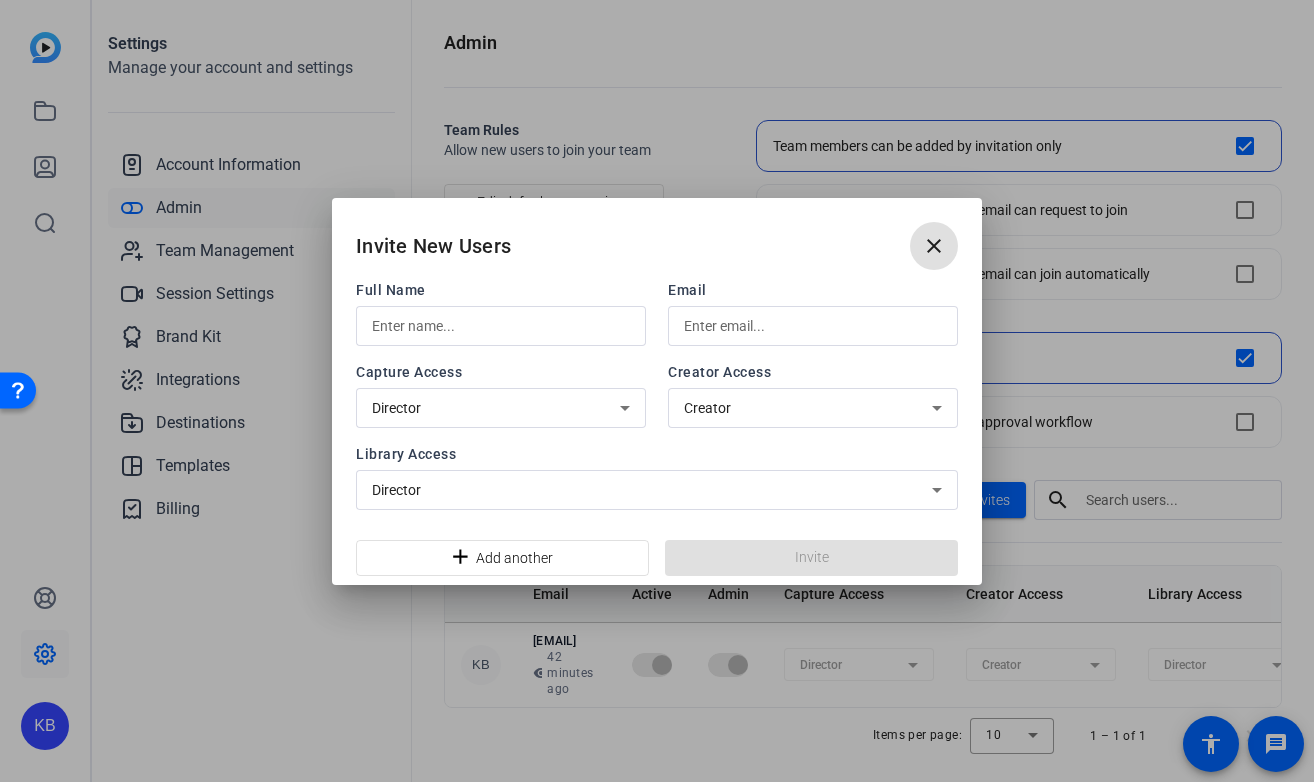 click at bounding box center [501, 326] 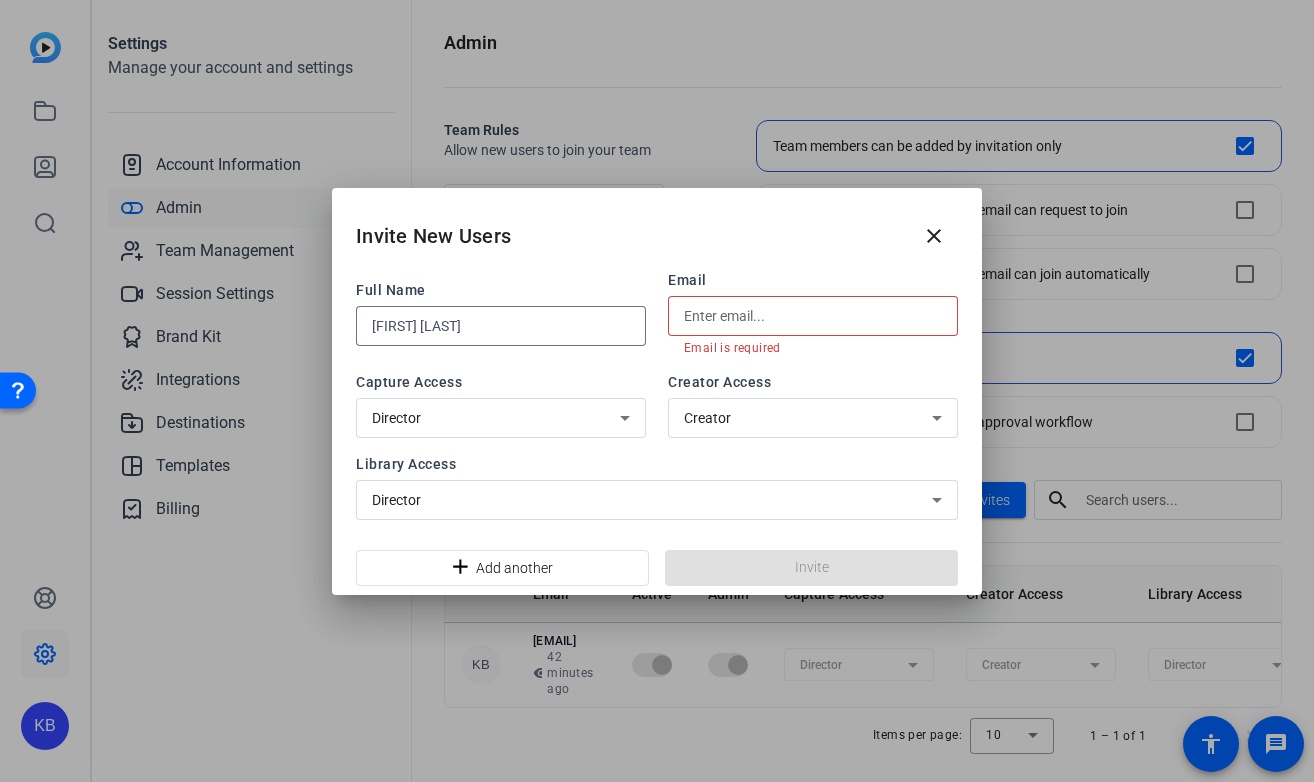 type on "[FIRST] [LAST]" 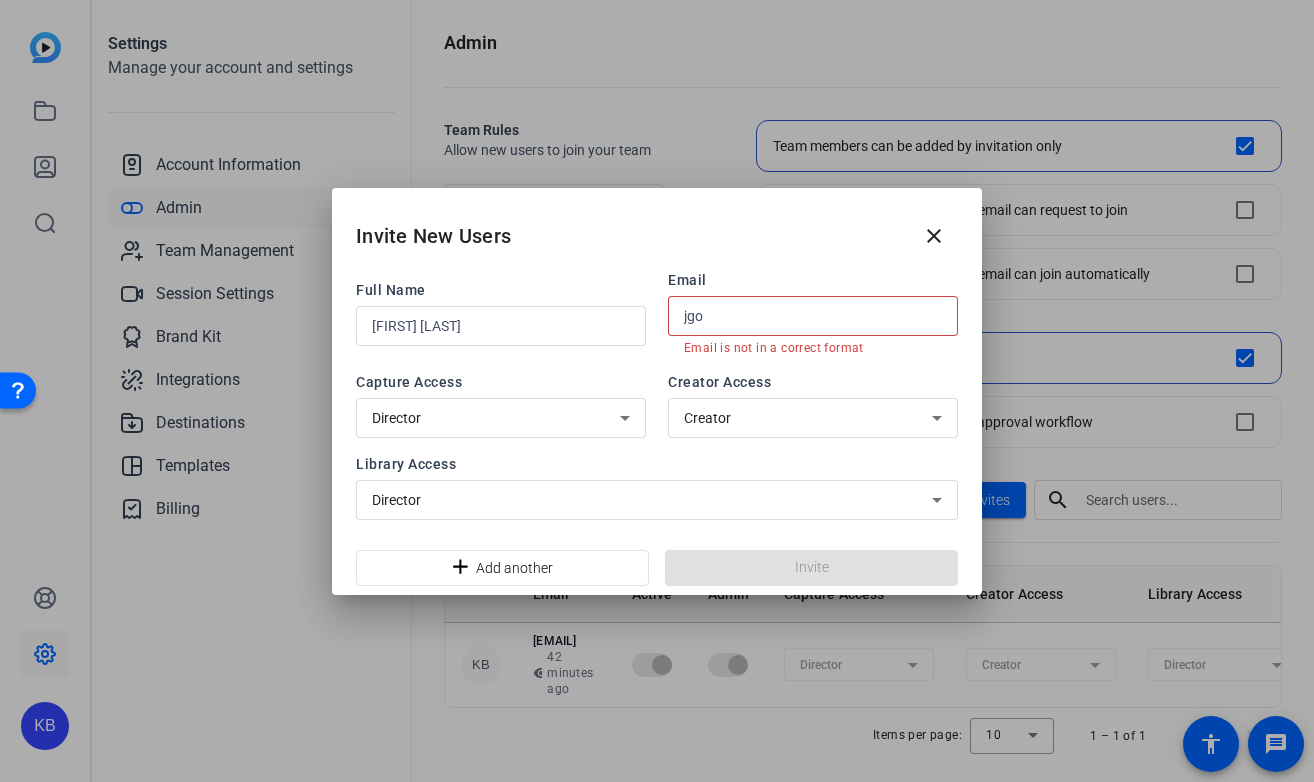 click on "Director" at bounding box center [652, 500] 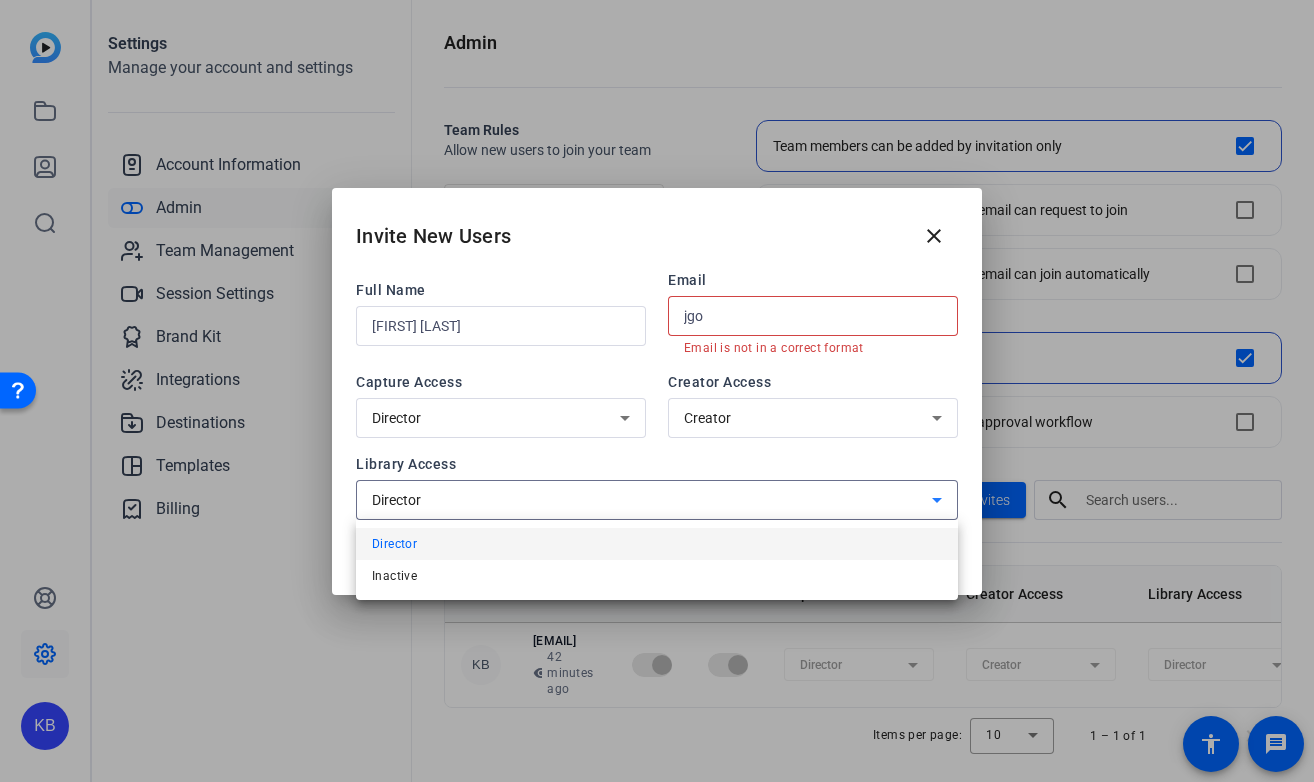 click at bounding box center [657, 391] 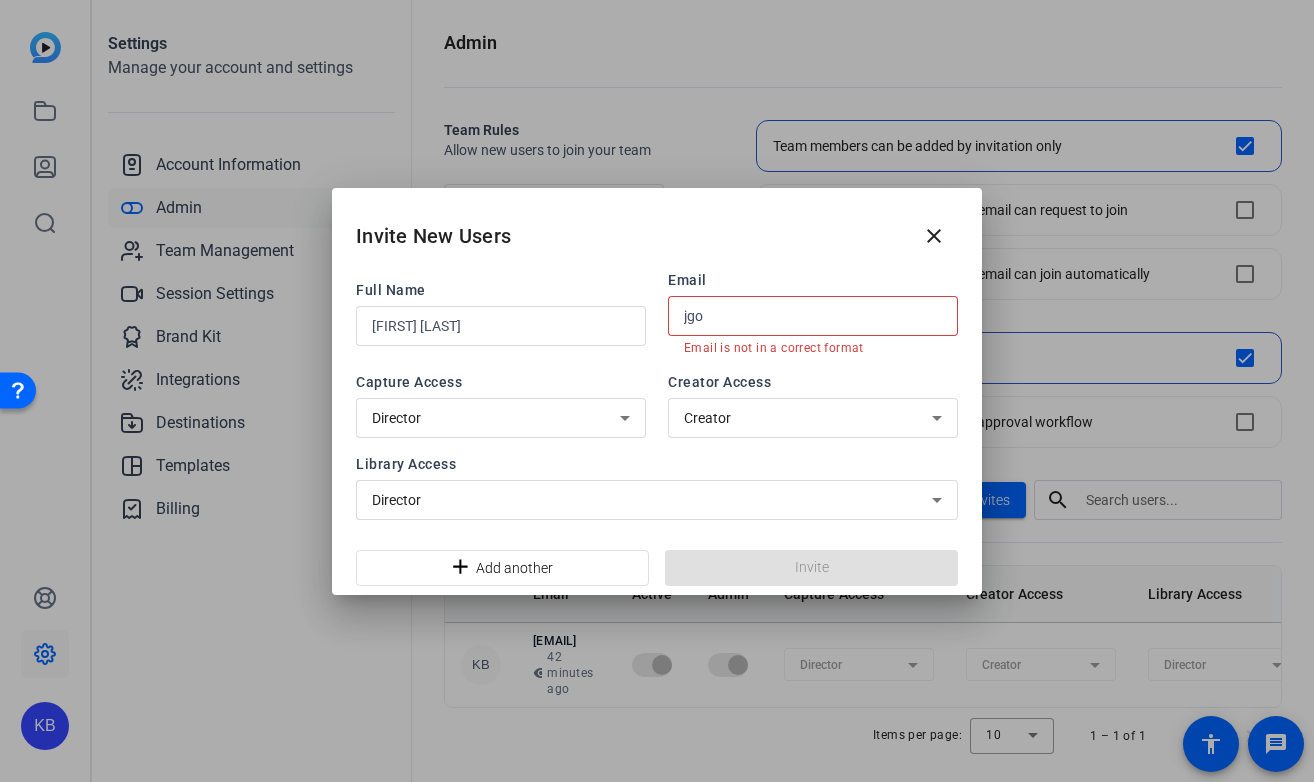drag, startPoint x: 709, startPoint y: 312, endPoint x: 654, endPoint y: 309, distance: 55.081757 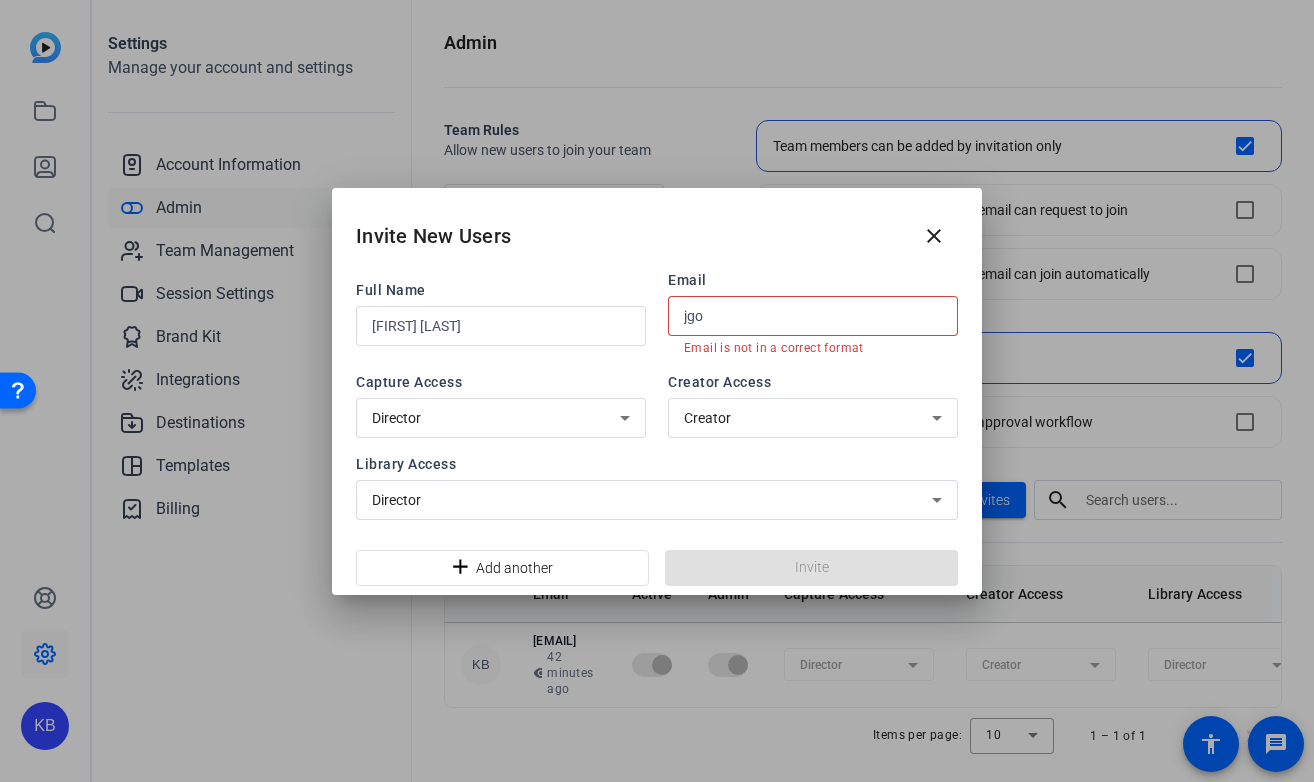 paste on "[EMAIL]" 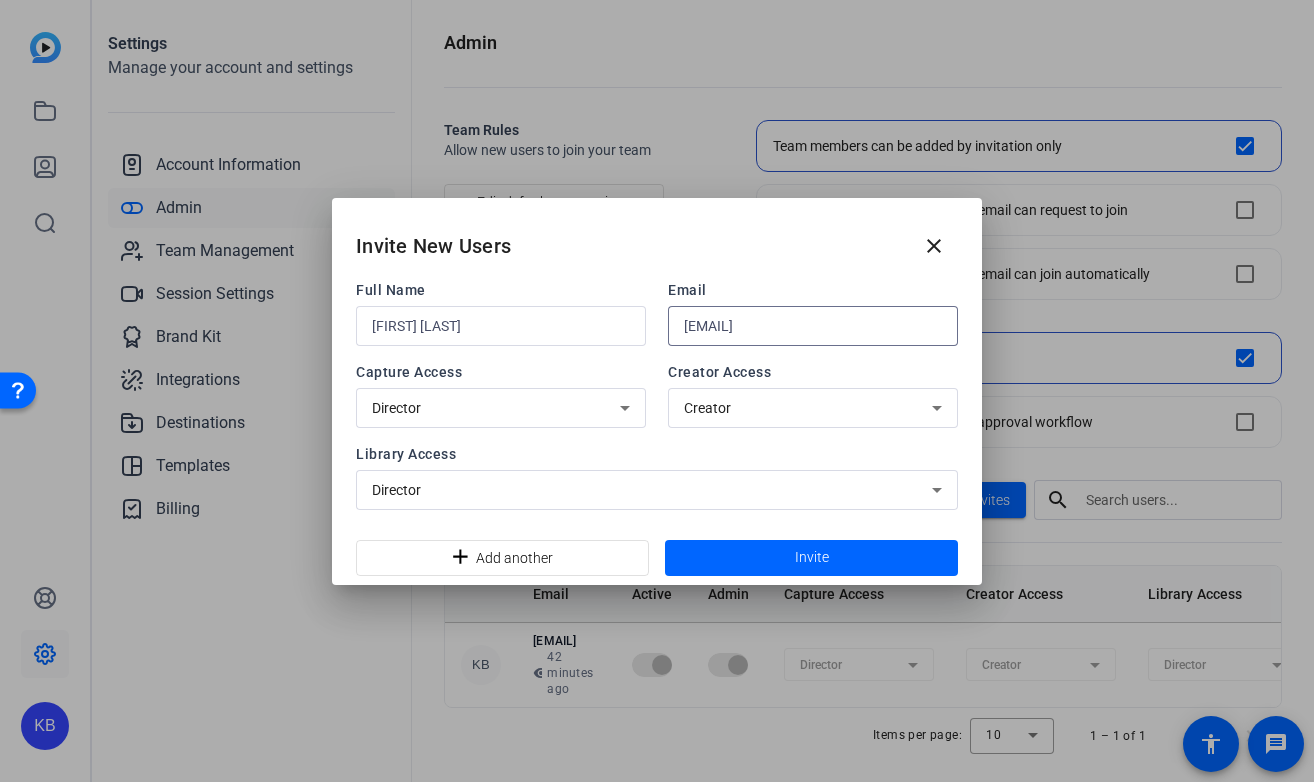 type on "[EMAIL]" 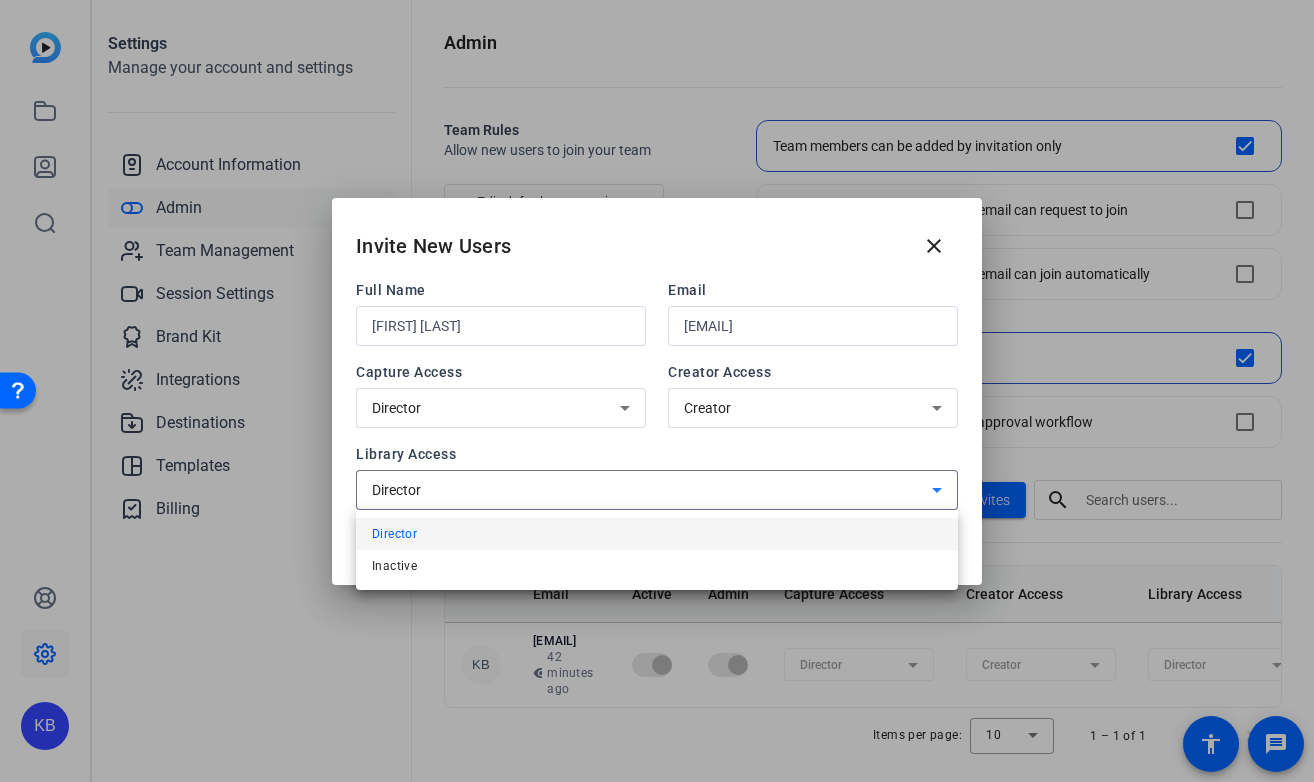click at bounding box center (657, 391) 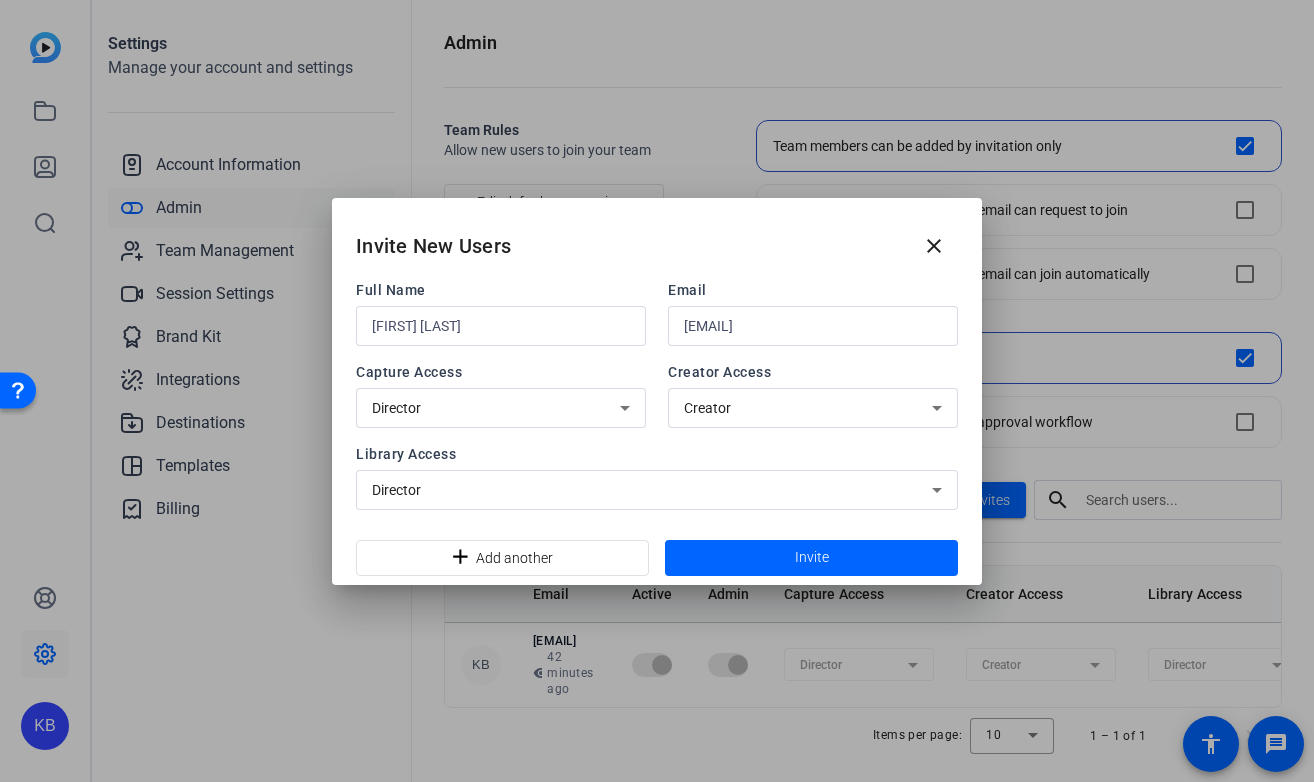 click on "Creator" at bounding box center [808, 408] 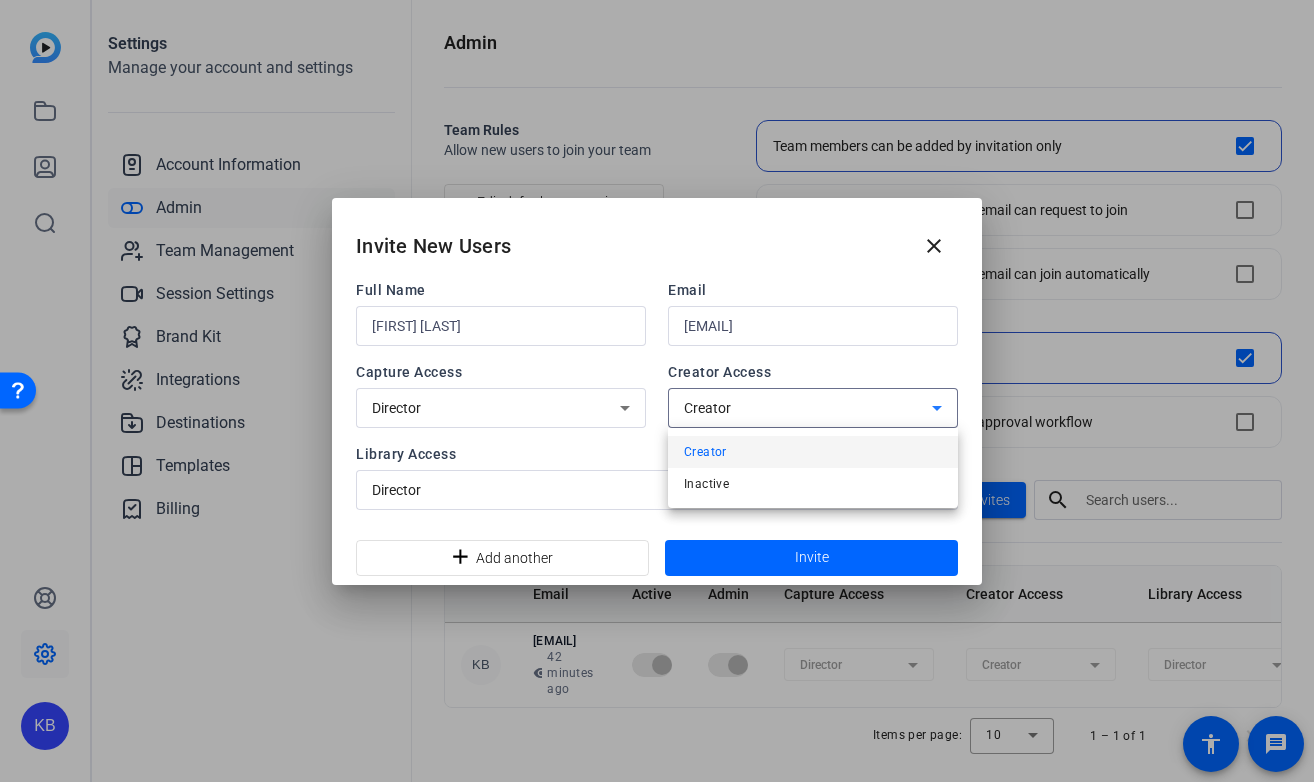 click at bounding box center [657, 391] 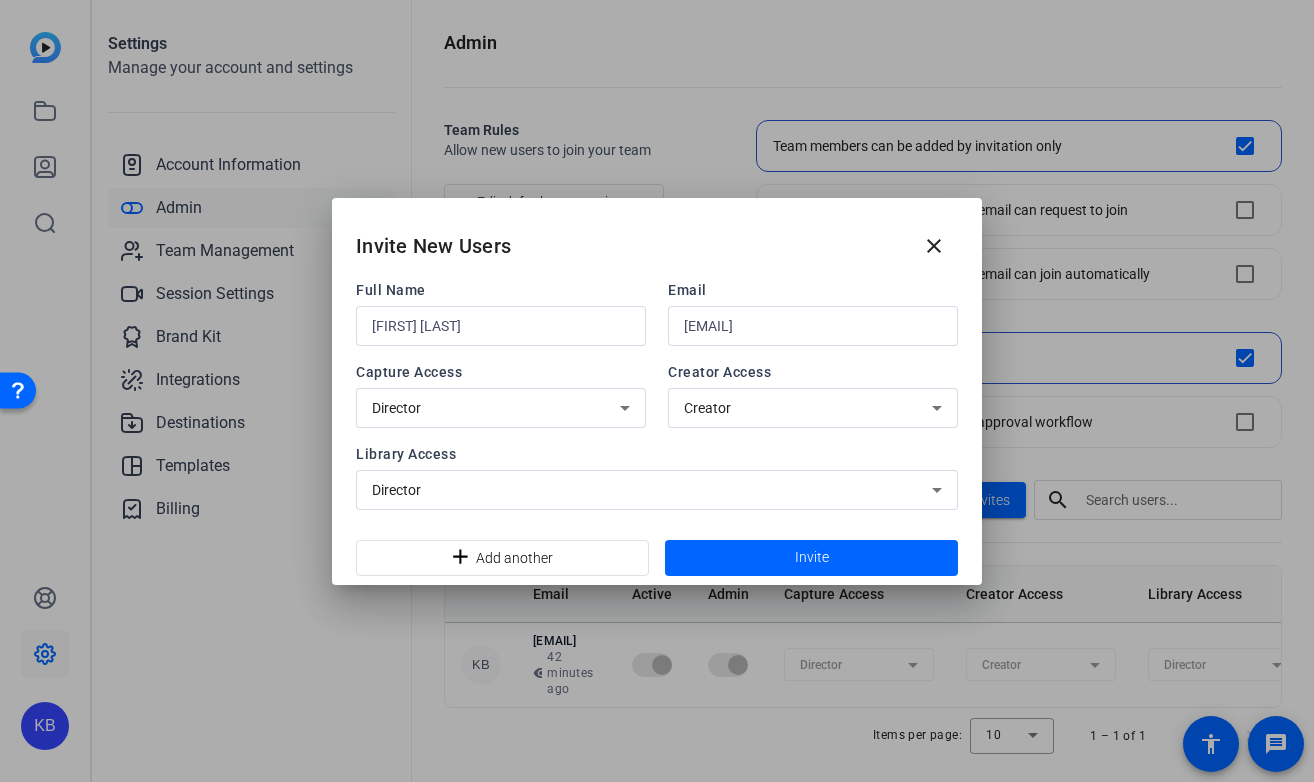 click on "Director" at bounding box center [496, 408] 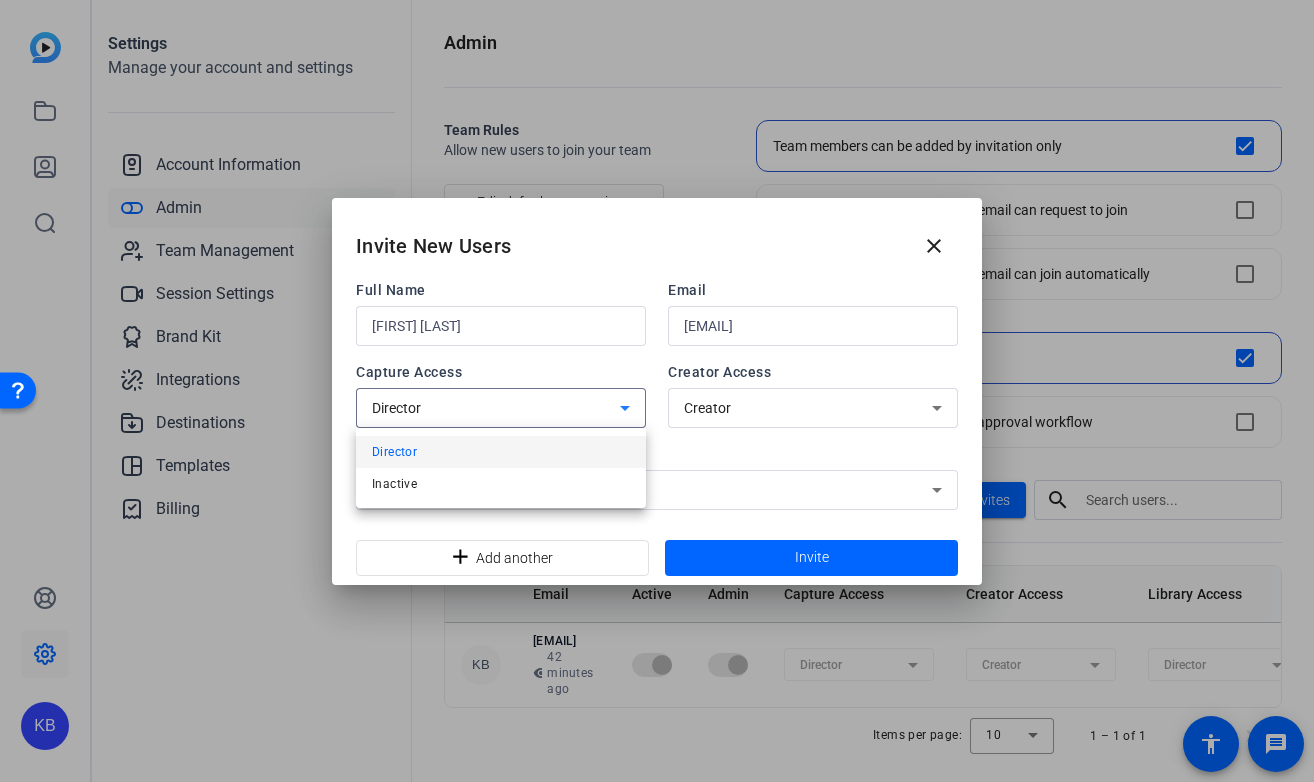 click at bounding box center (657, 391) 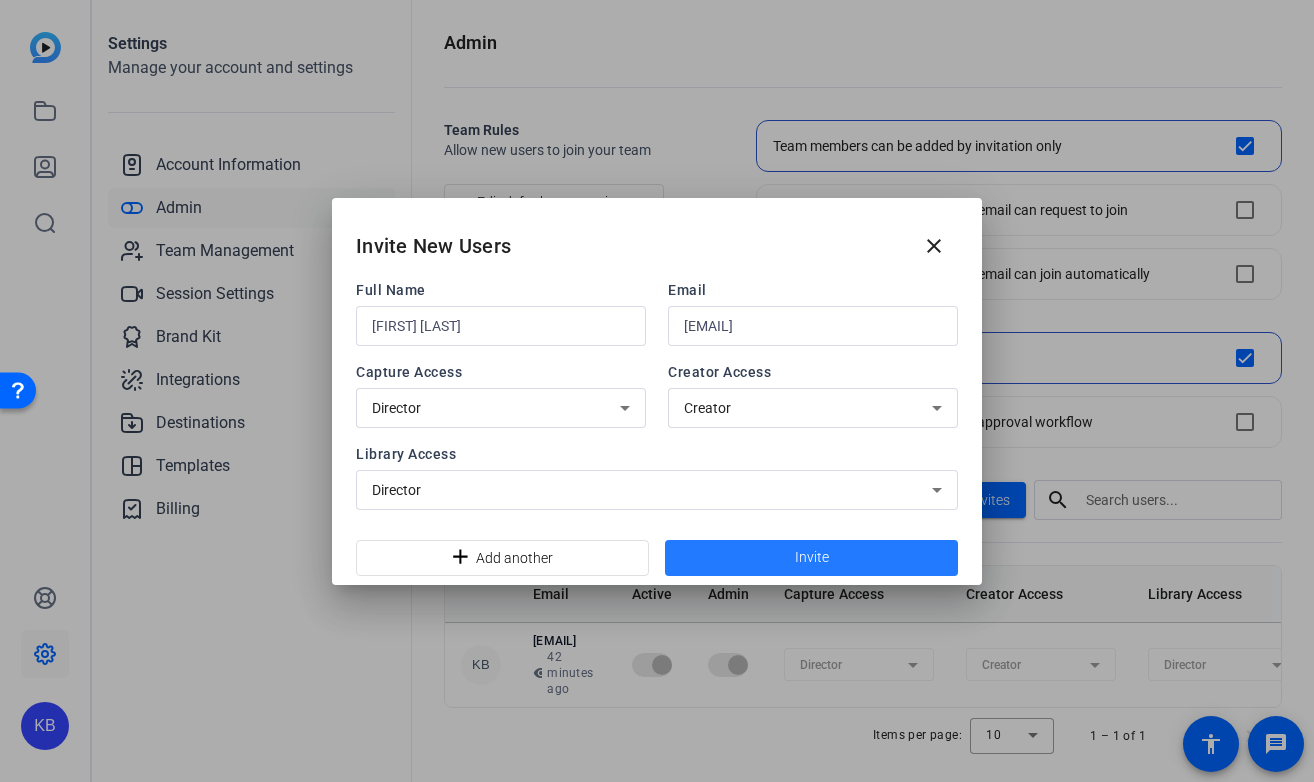 click at bounding box center (811, 558) 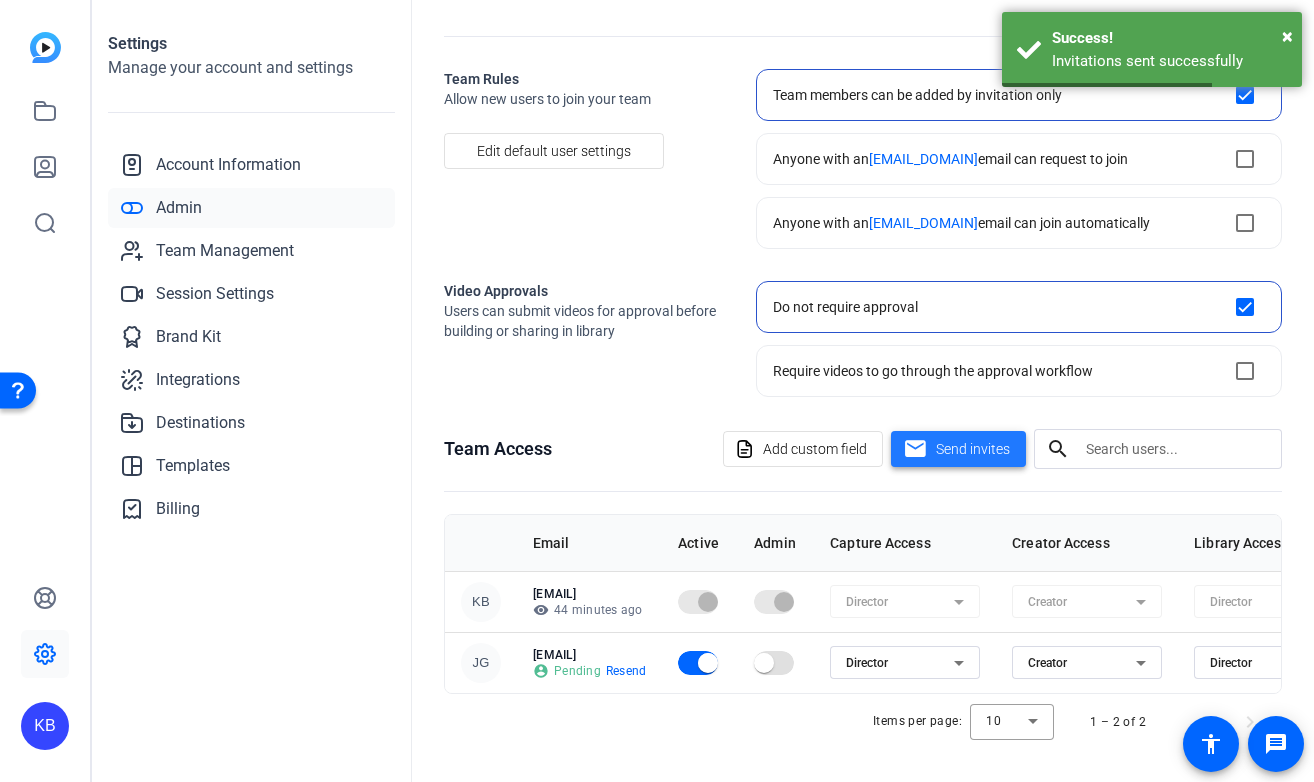 scroll, scrollTop: 64, scrollLeft: 0, axis: vertical 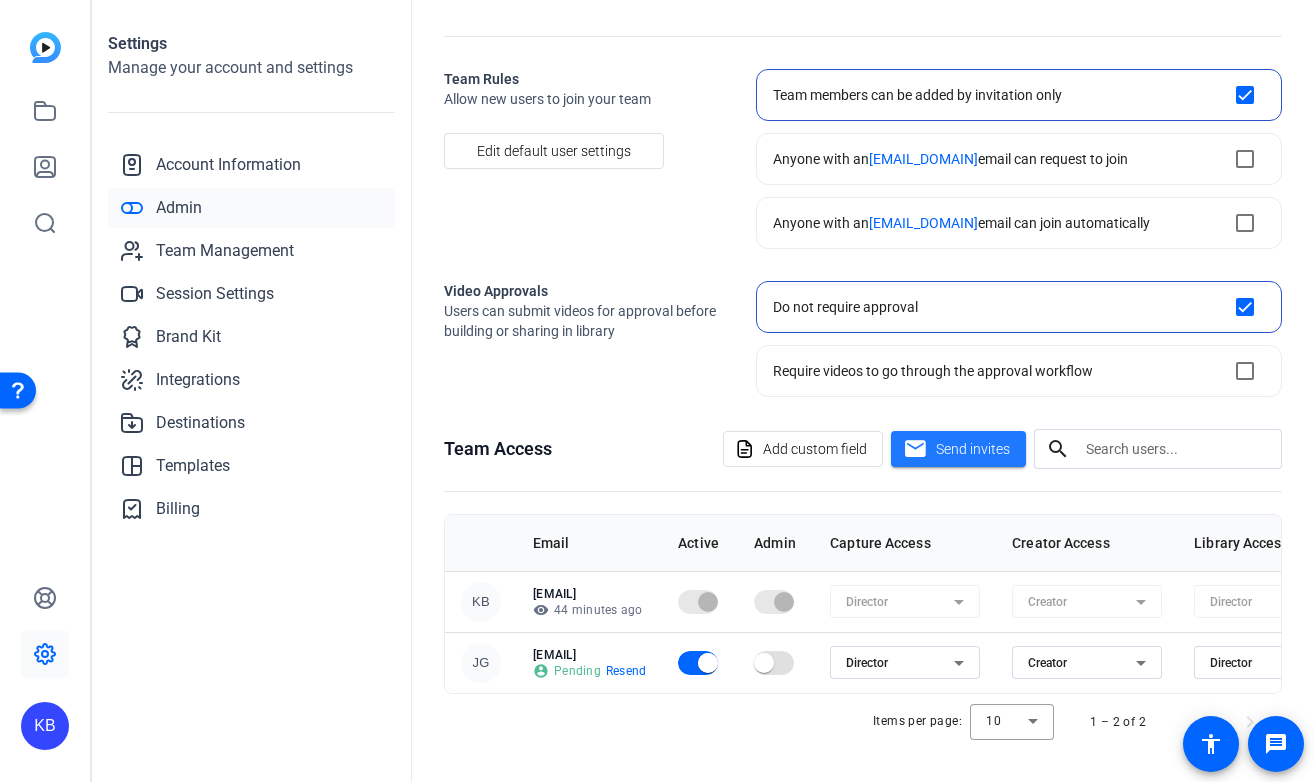 click 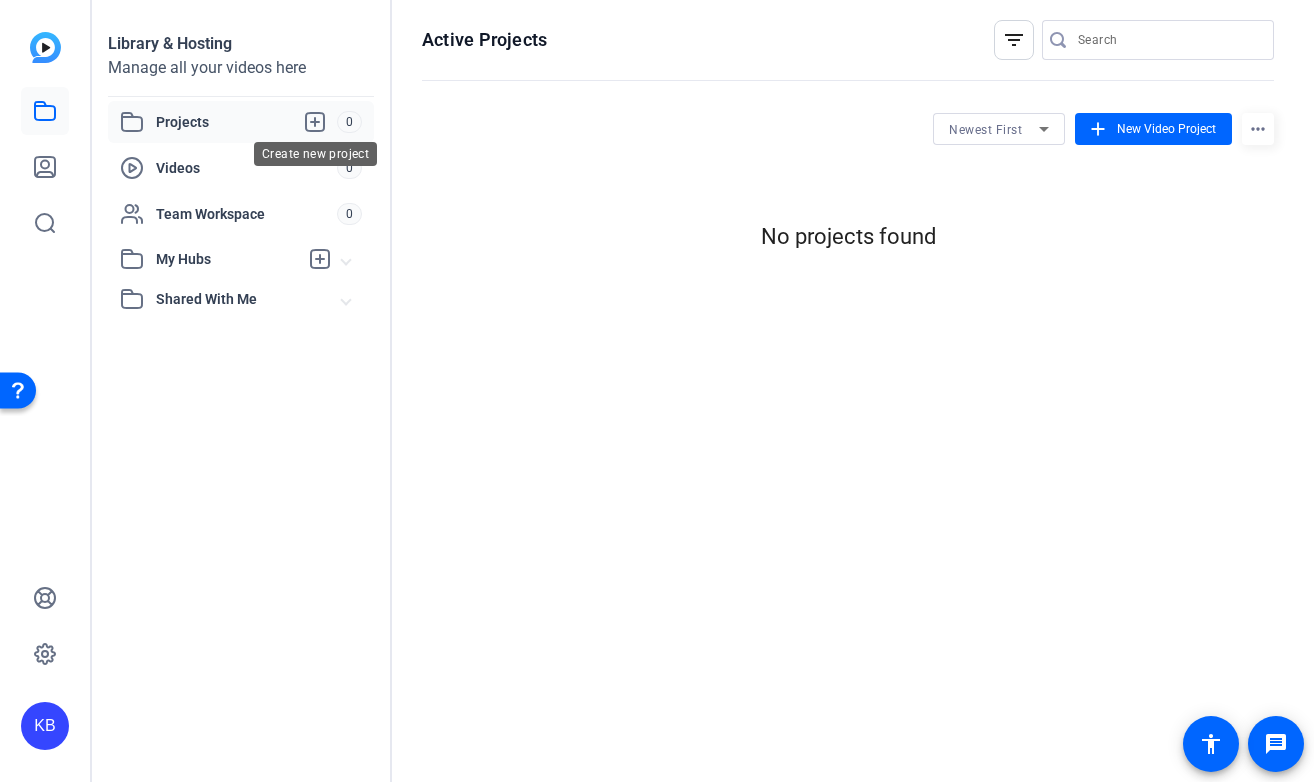 click 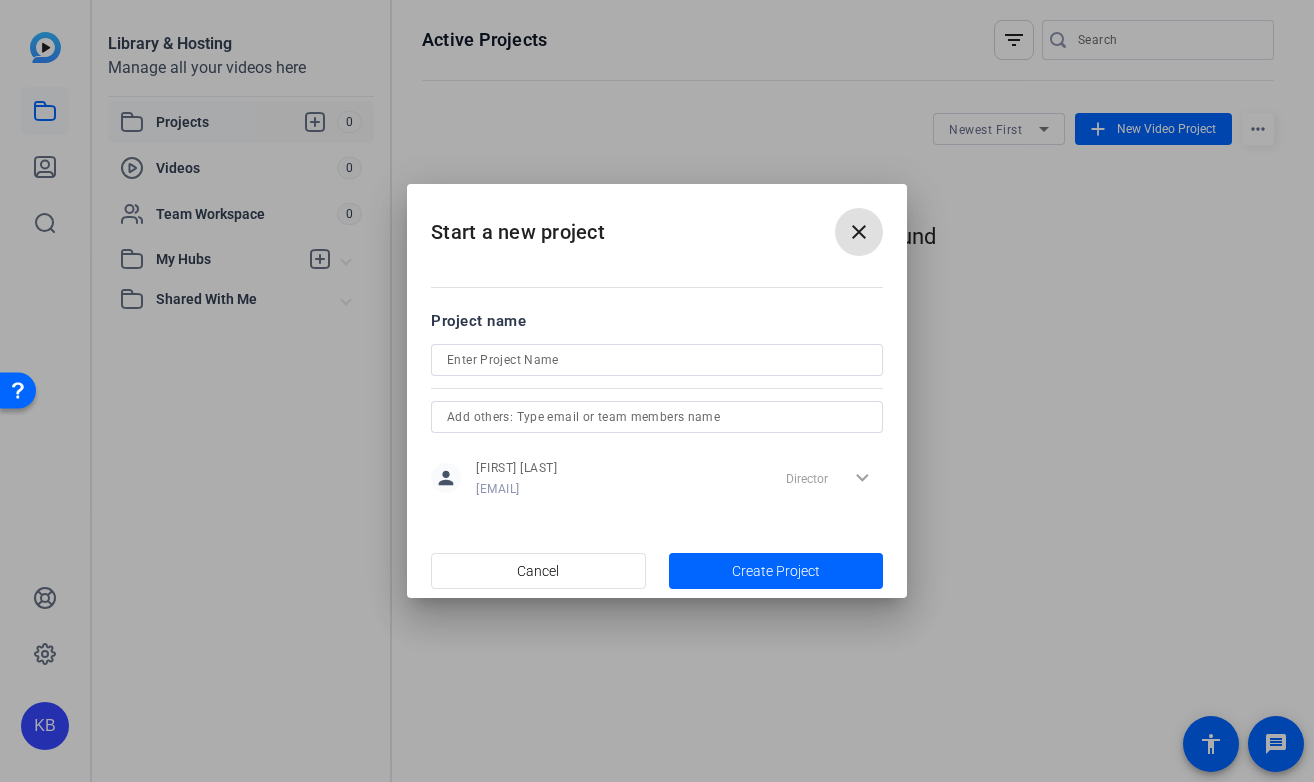 click at bounding box center (657, 360) 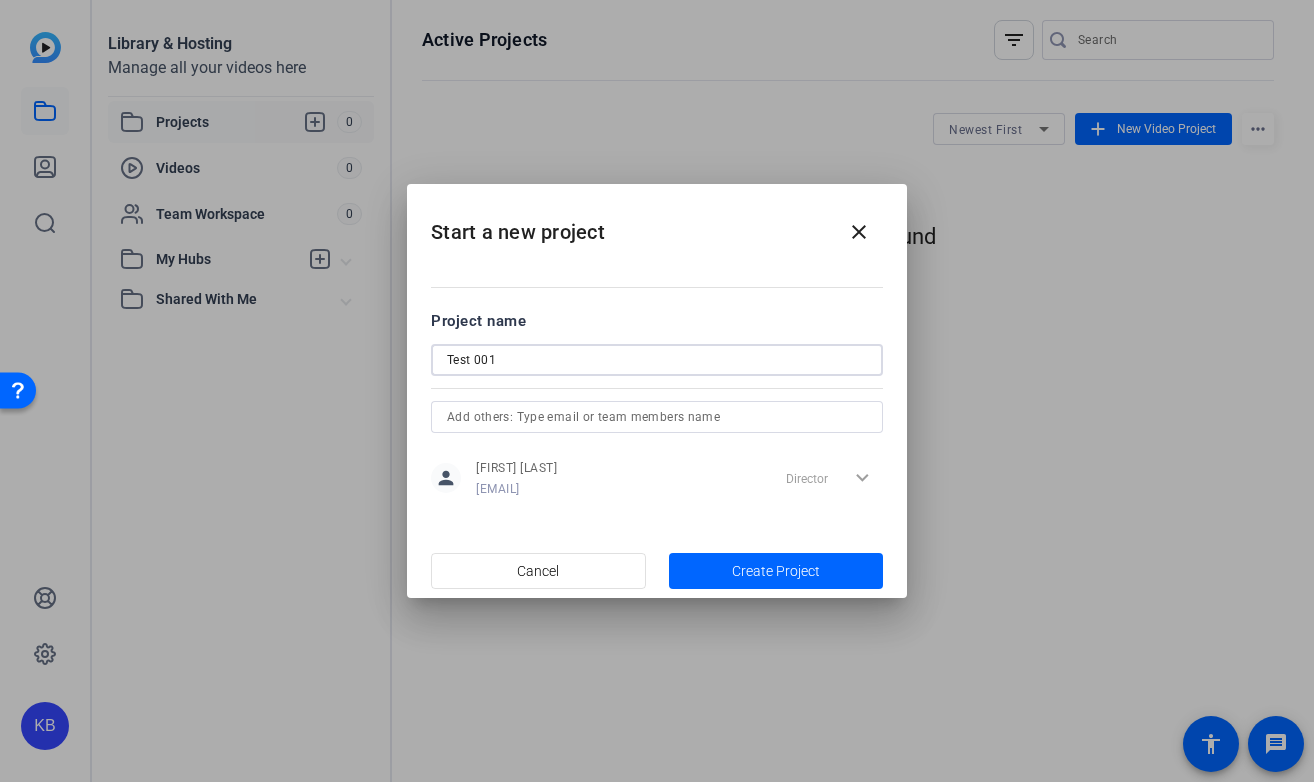type on "Test 001" 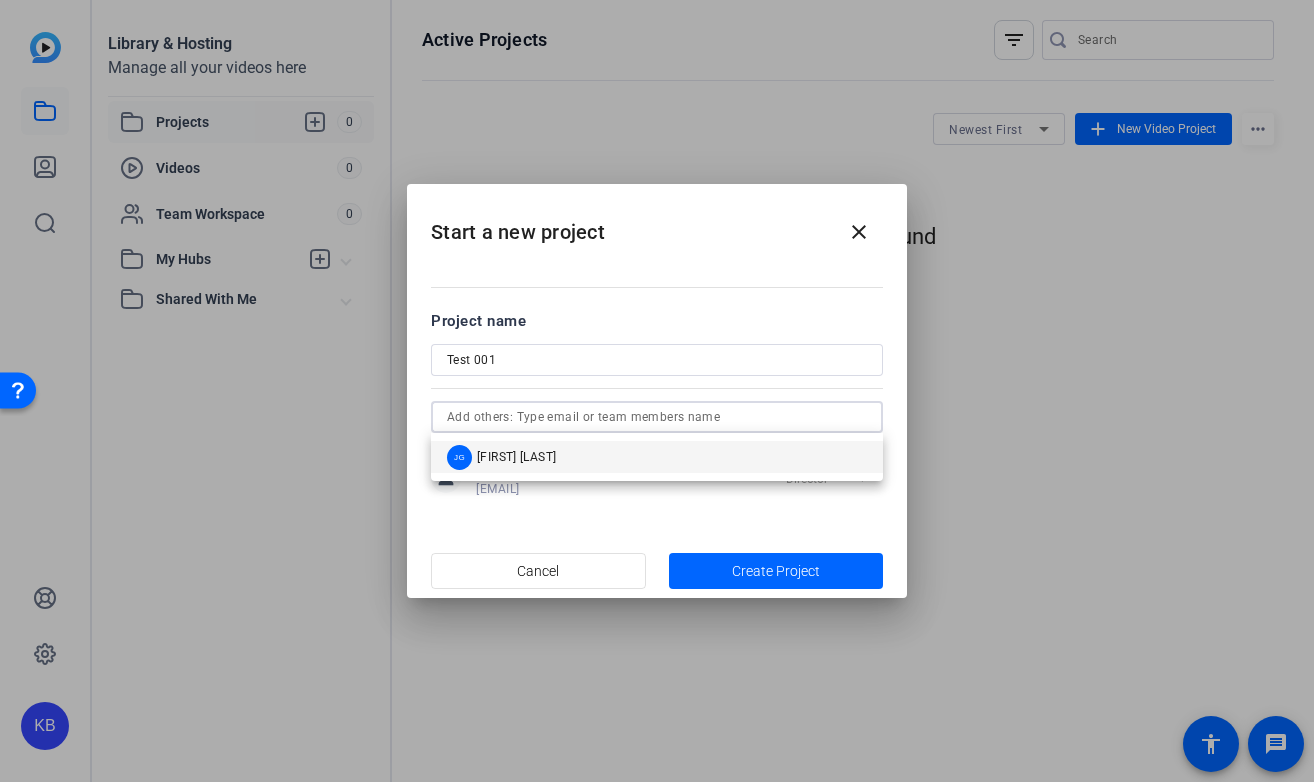 click at bounding box center [657, 417] 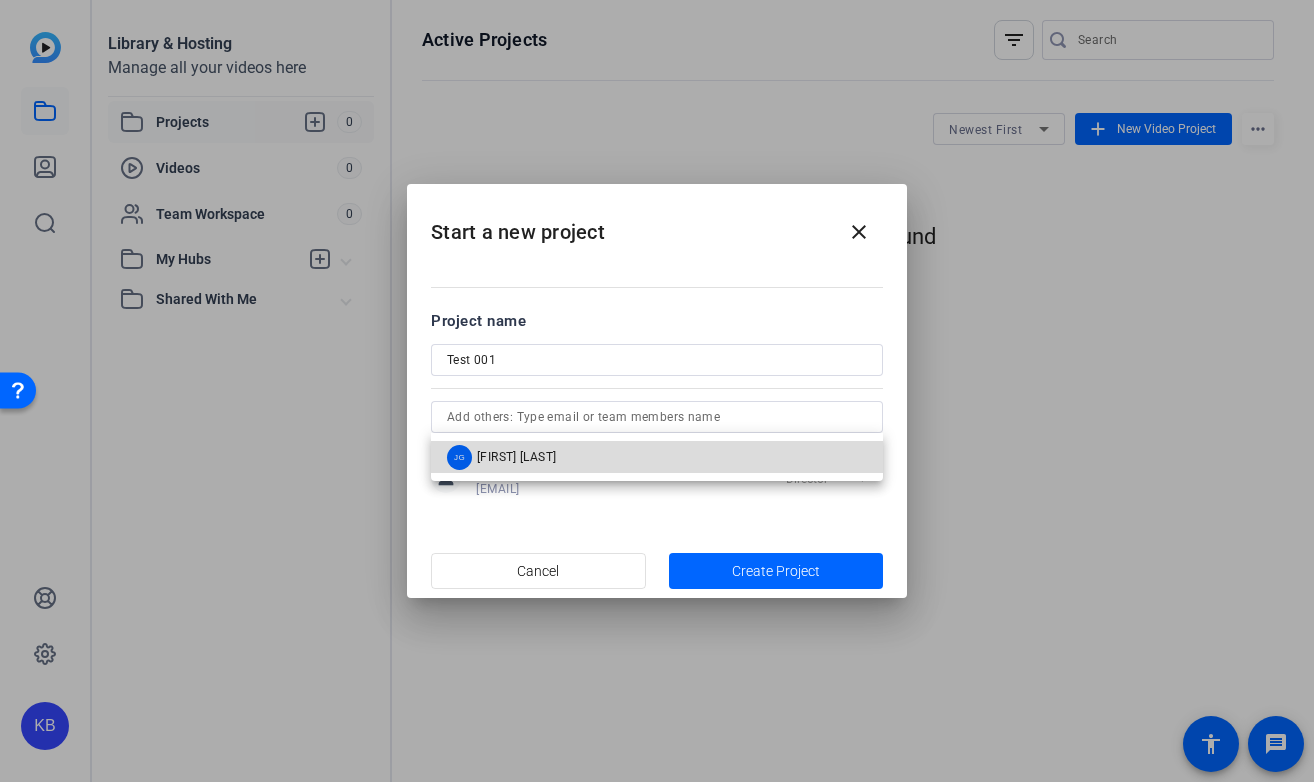 click on "[INITIALS]  [FIRST] [LAST]" at bounding box center (657, 457) 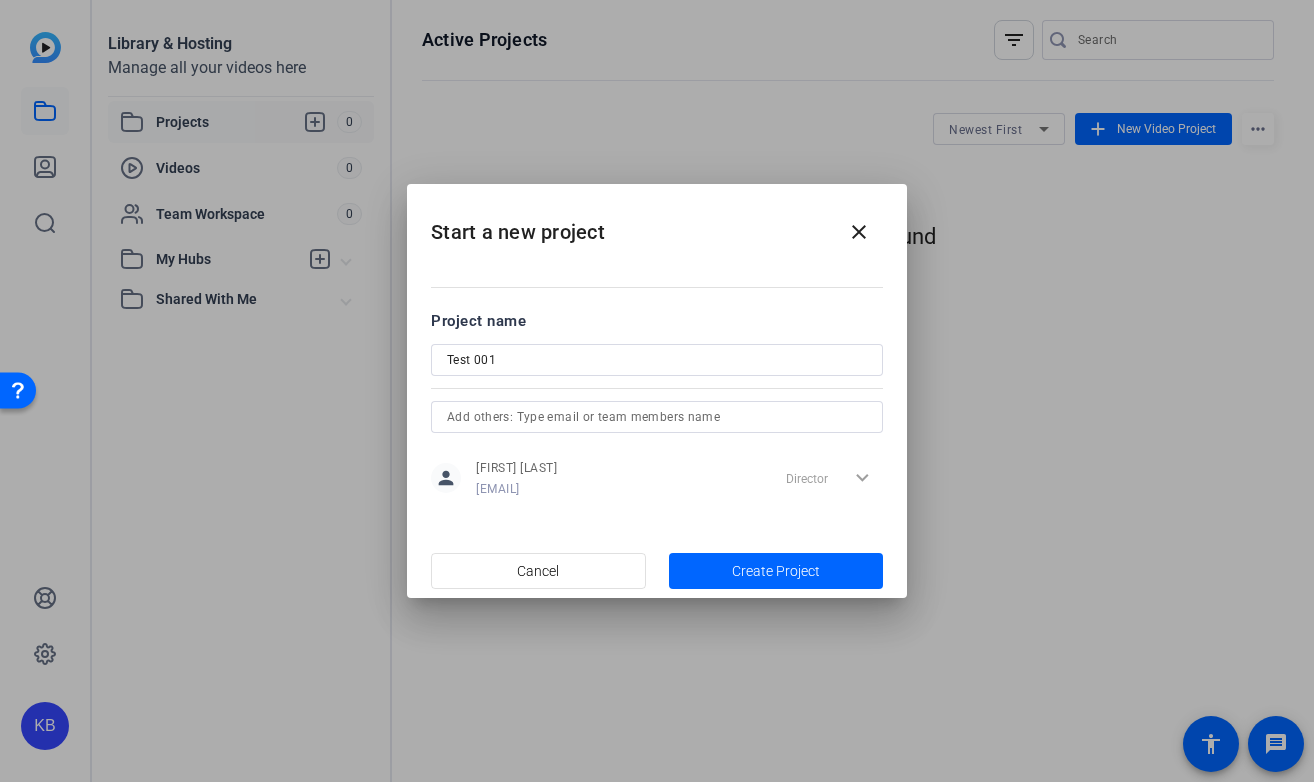type 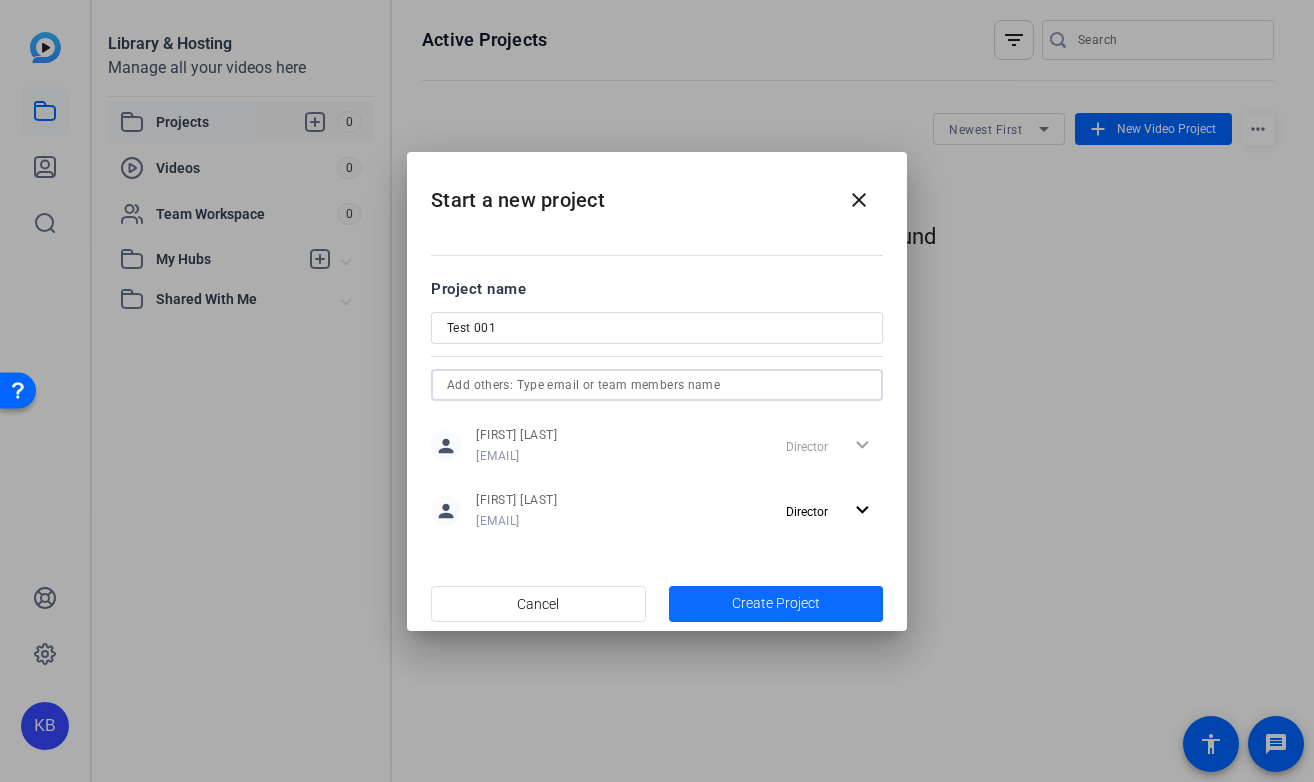 click 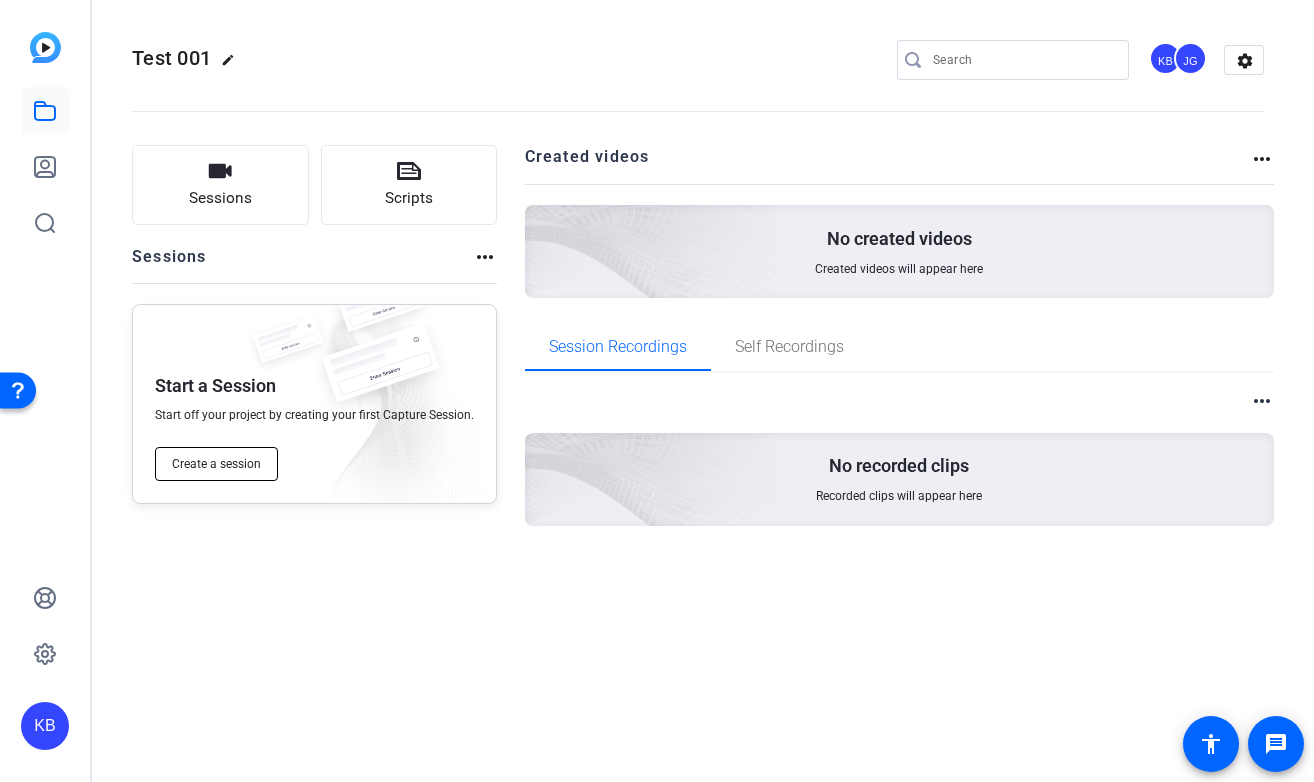click on "Create a session" 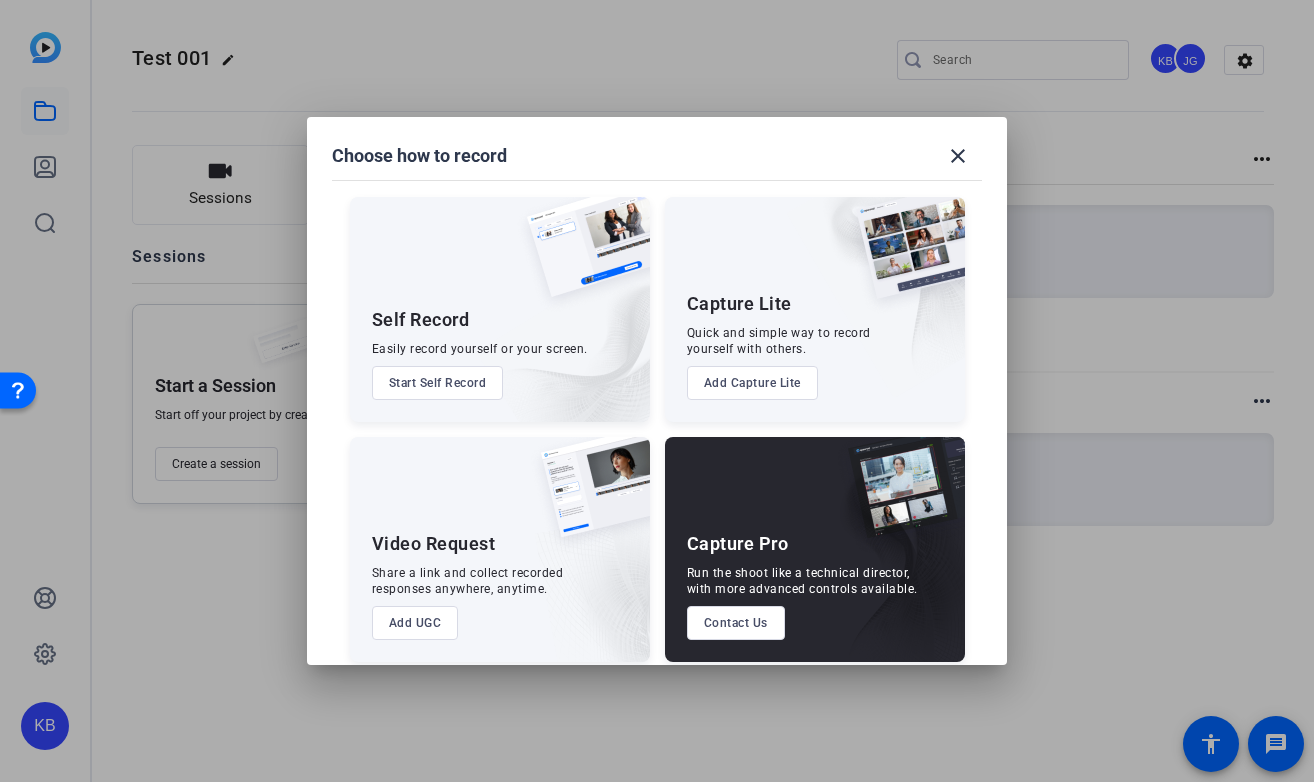 click on "Add Capture Lite" at bounding box center [752, 383] 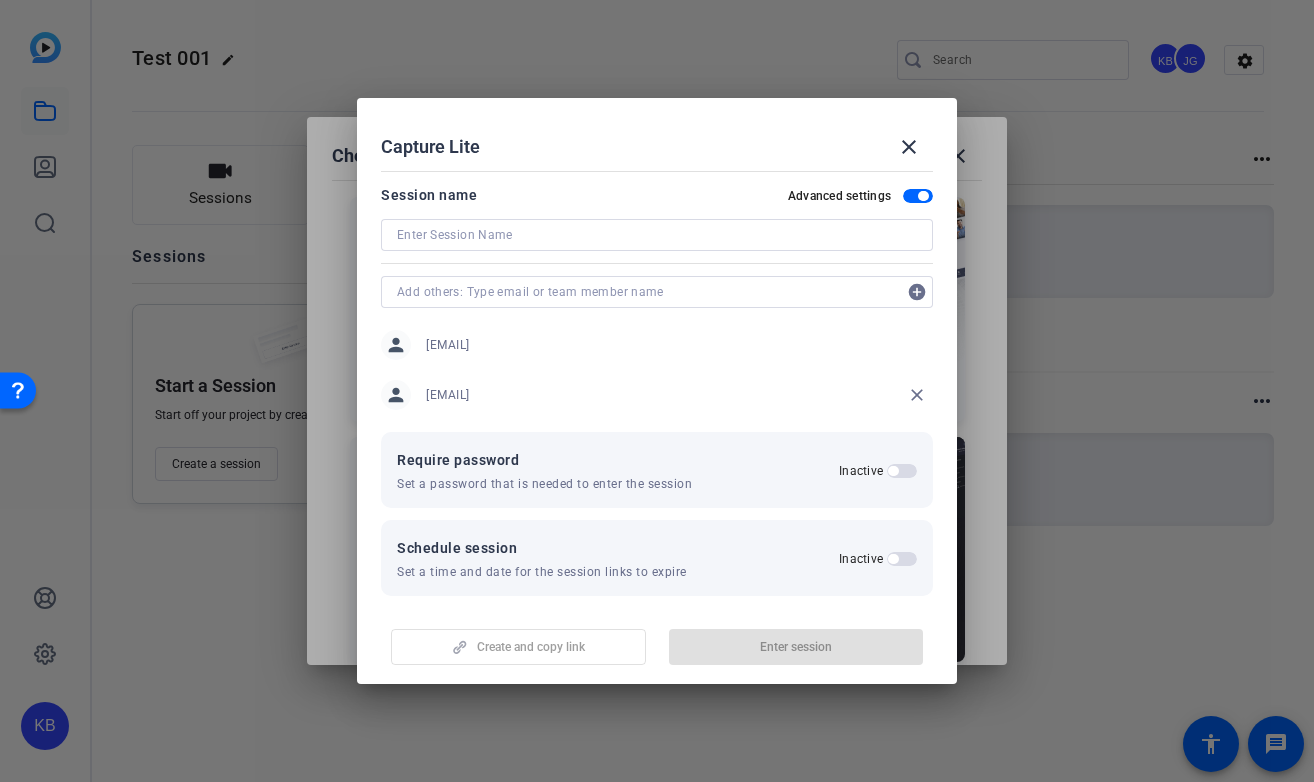 click at bounding box center [657, 235] 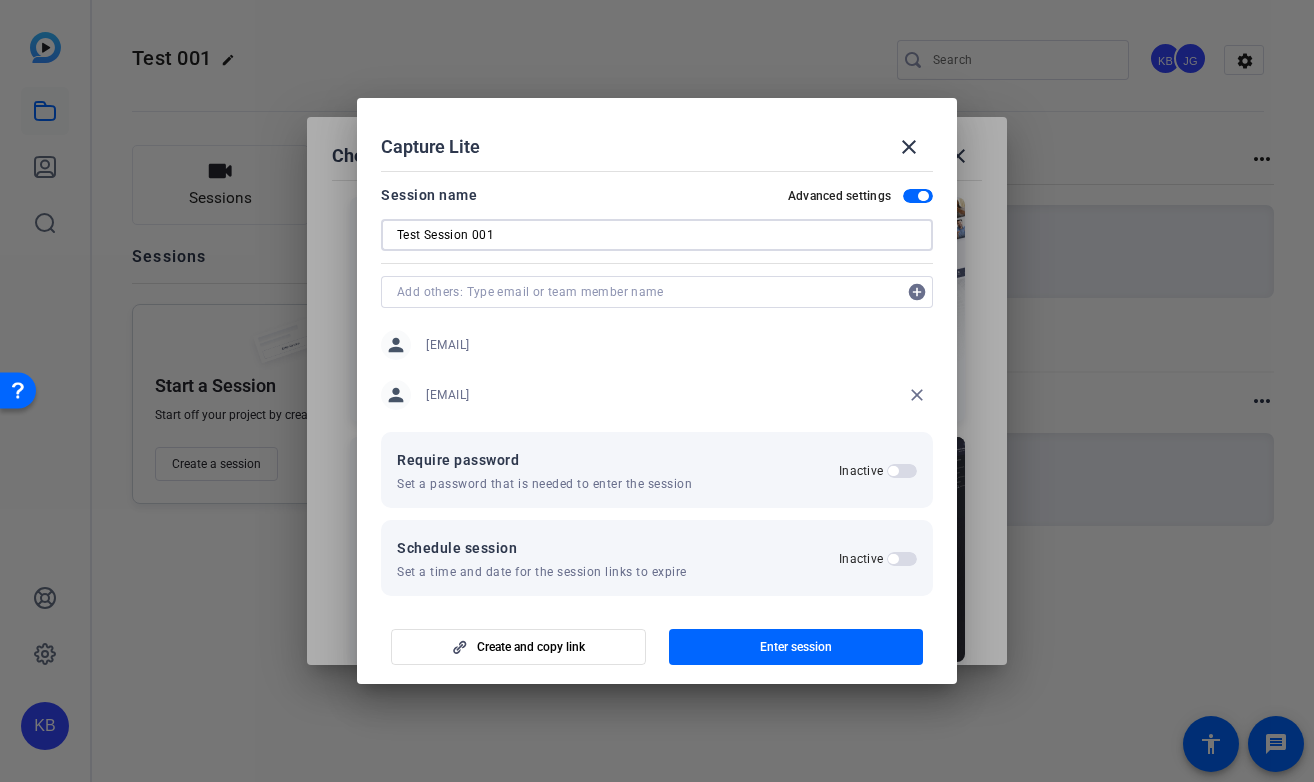 type on "Test Session 001" 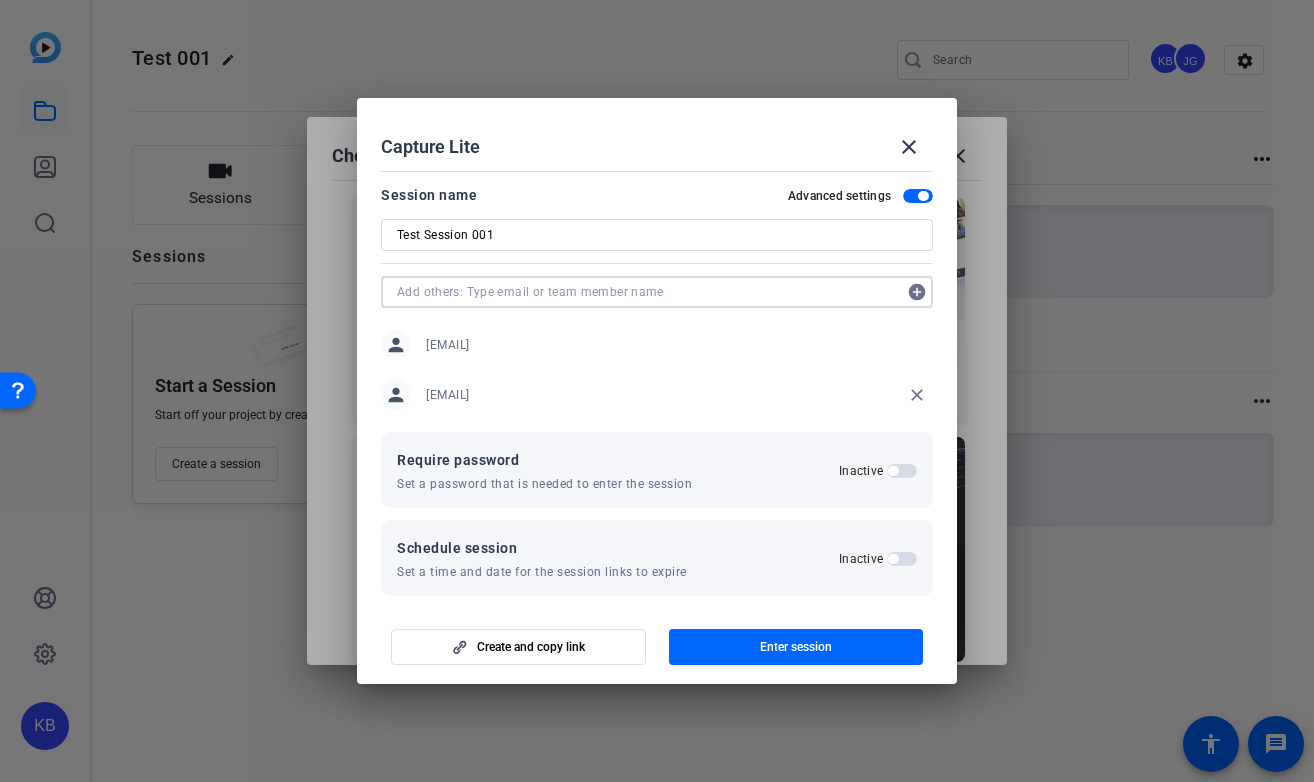 click at bounding box center (647, 292) 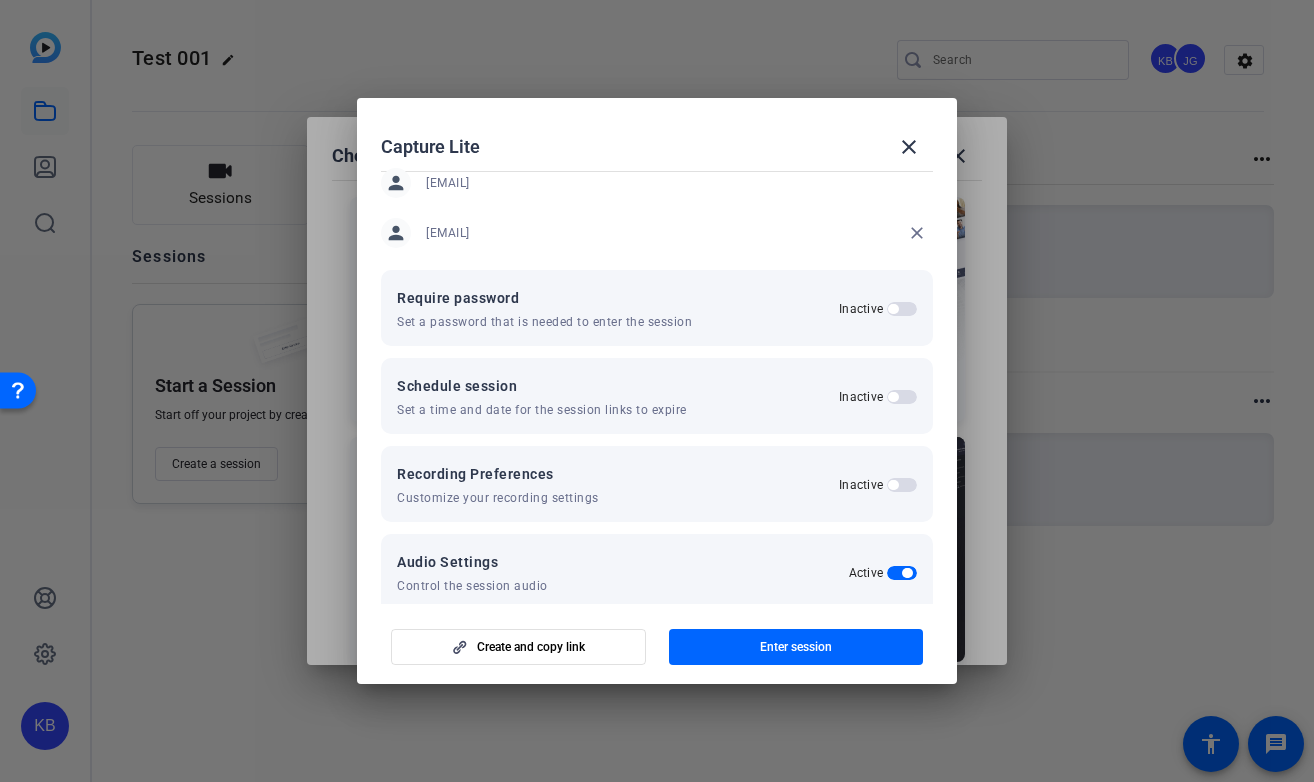 scroll, scrollTop: 164, scrollLeft: 0, axis: vertical 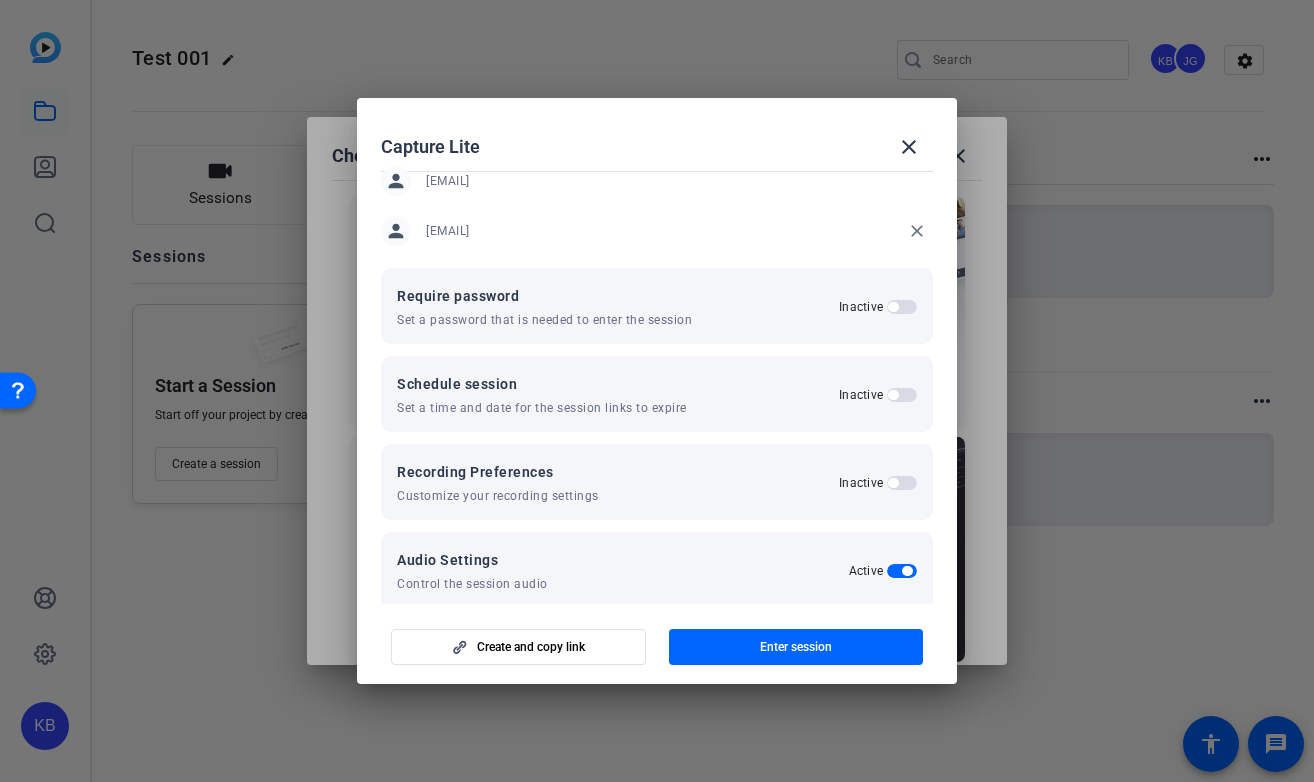 drag, startPoint x: 879, startPoint y: 394, endPoint x: 866, endPoint y: 413, distance: 23.021729 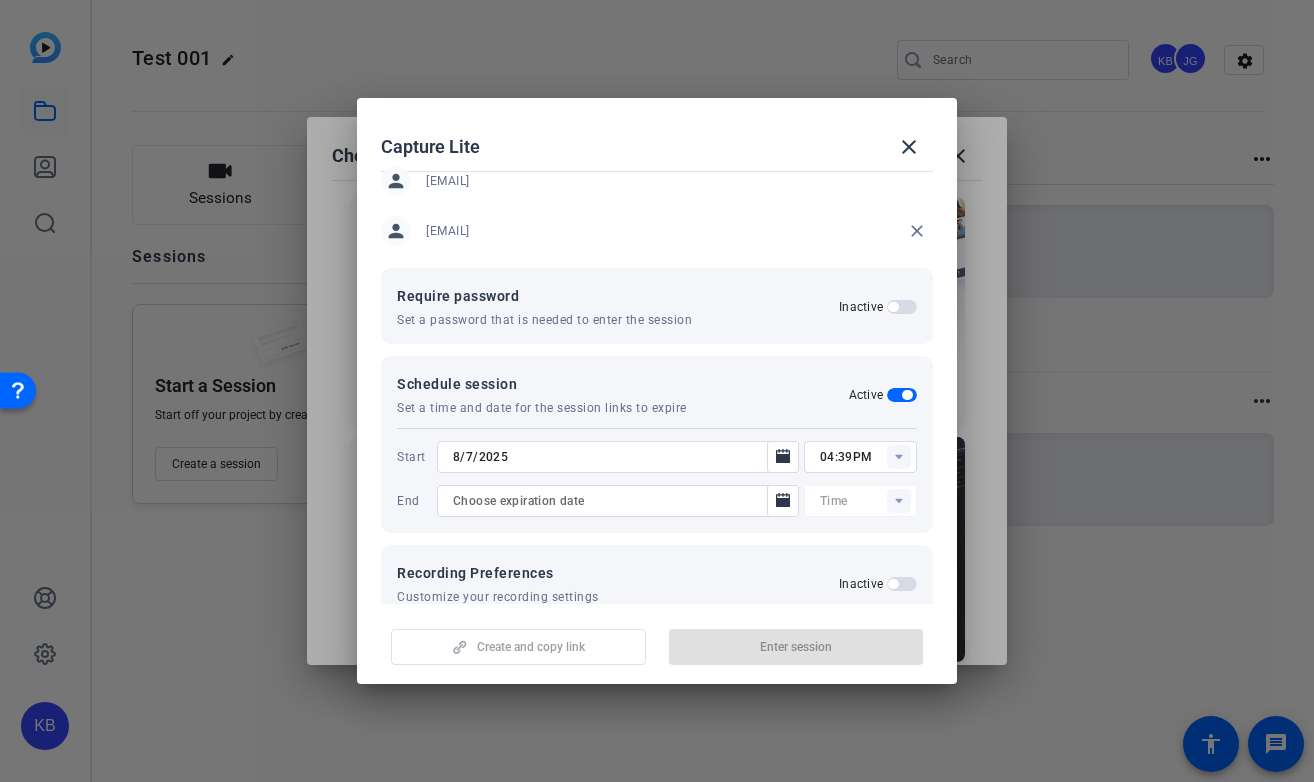 type on "12:00AM" 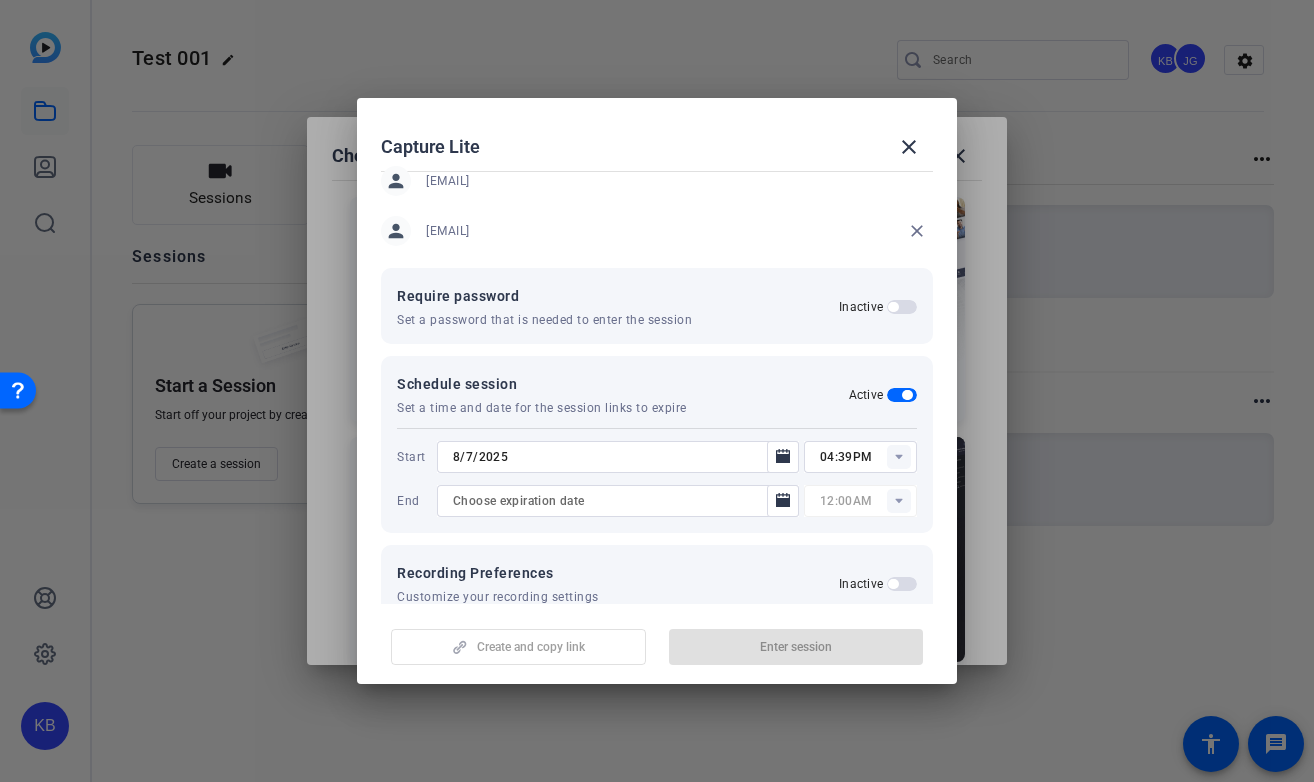 click at bounding box center (902, 395) 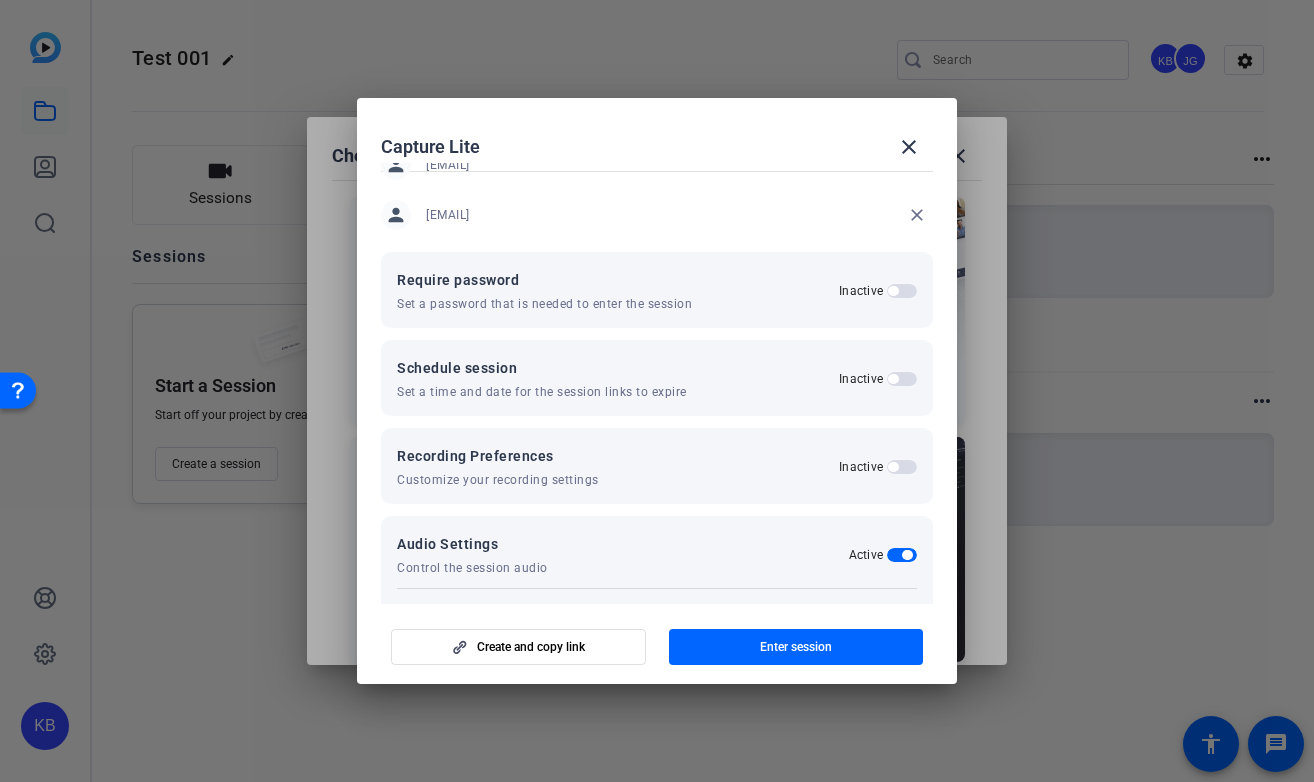 scroll, scrollTop: 209, scrollLeft: 0, axis: vertical 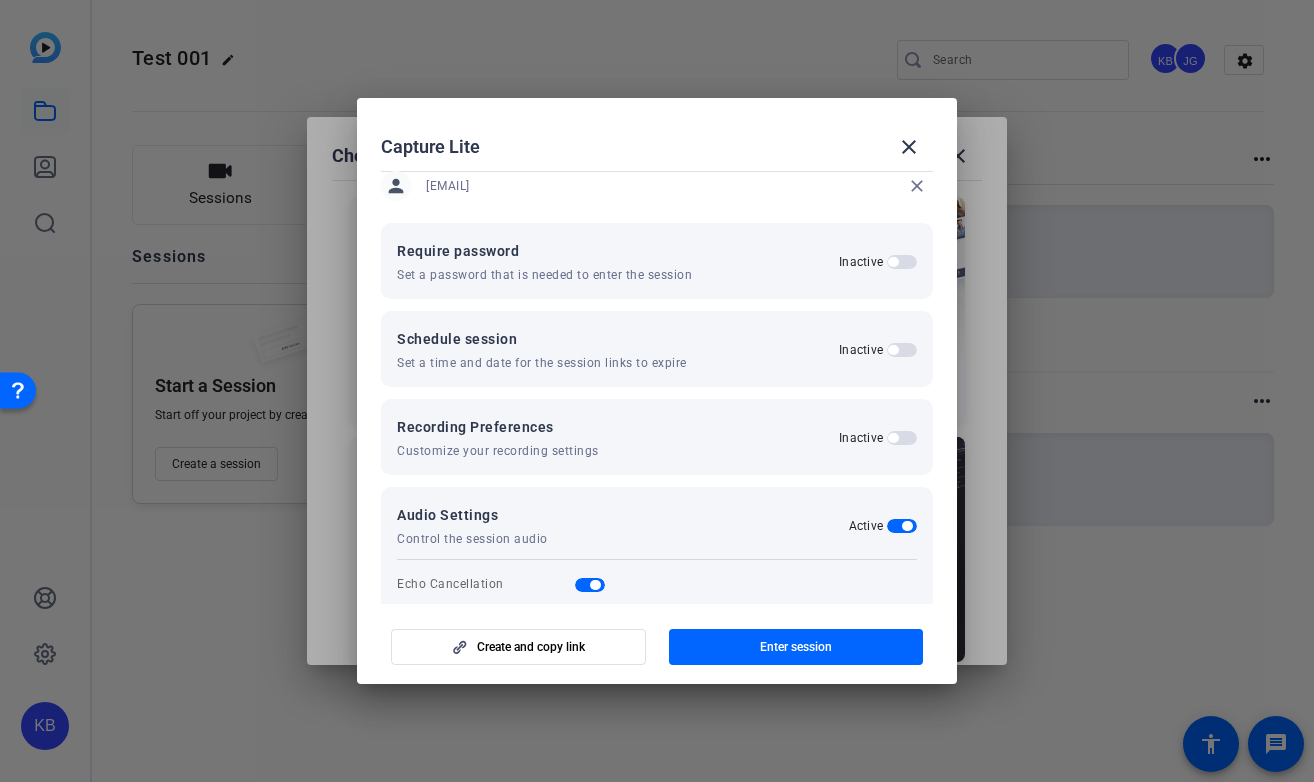click at bounding box center (893, 438) 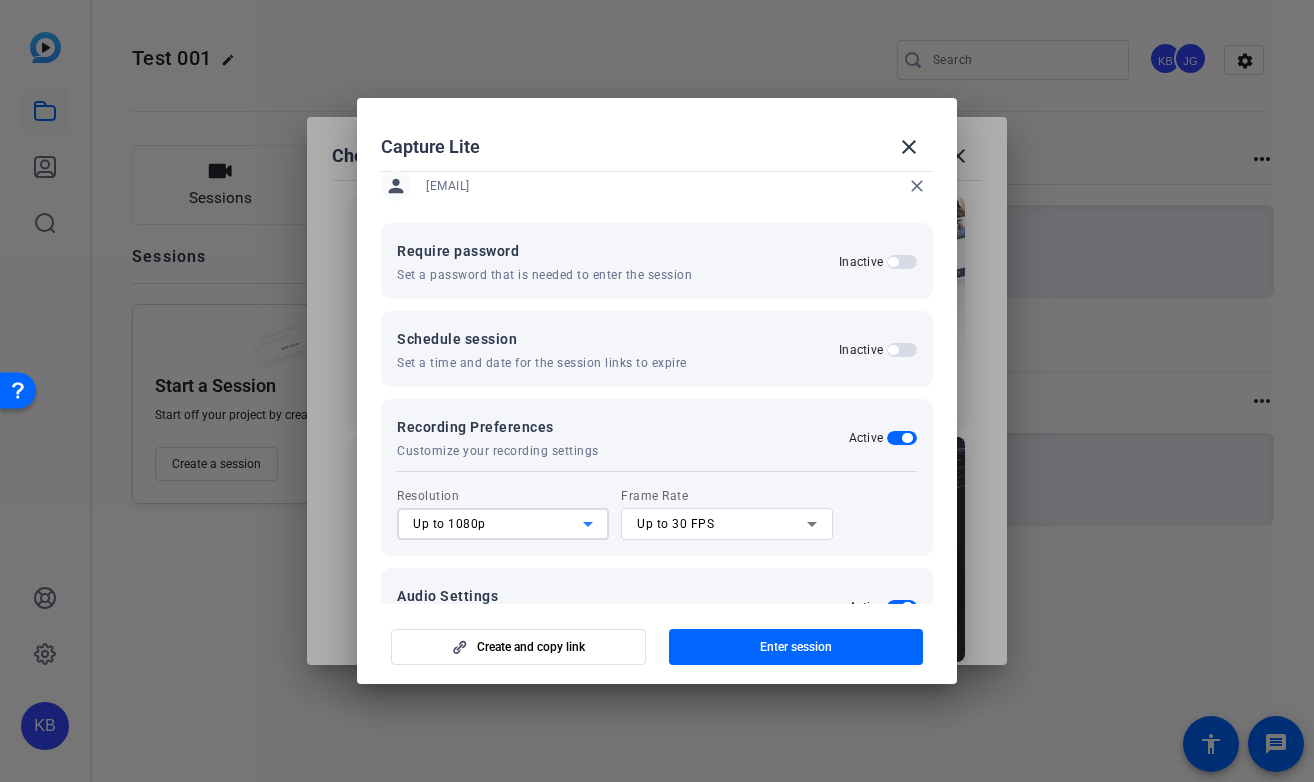 click on "Up to 1080p" at bounding box center [498, 524] 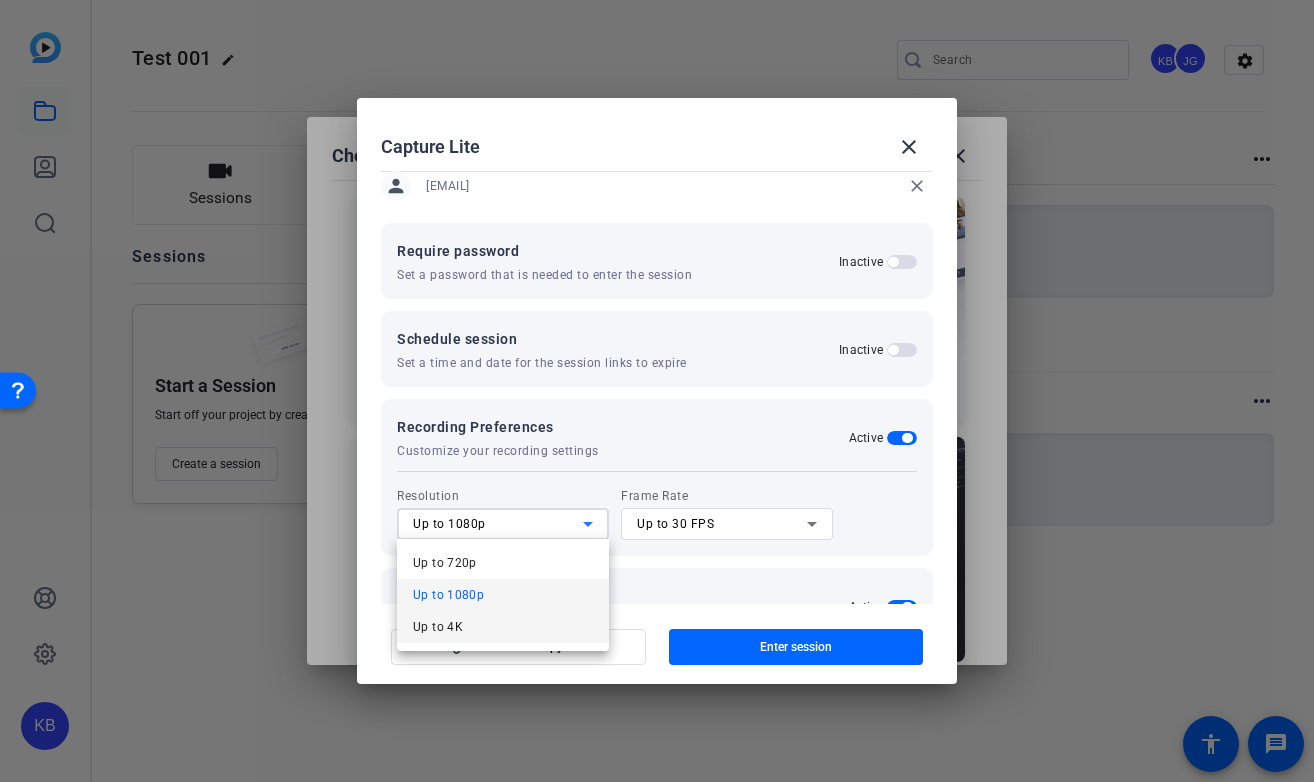 click on "Up to 4K" at bounding box center (503, 627) 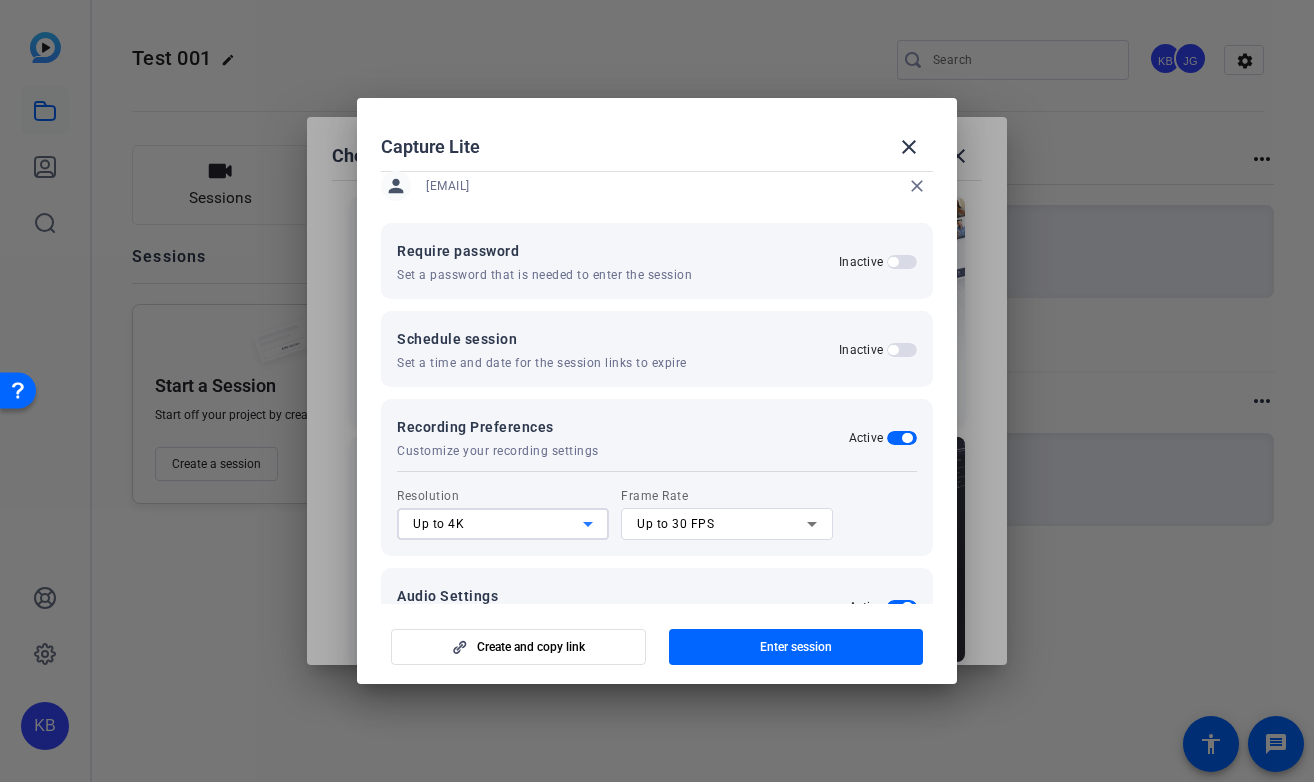 click on "Recording Preferences Customize your recording settings  Active" 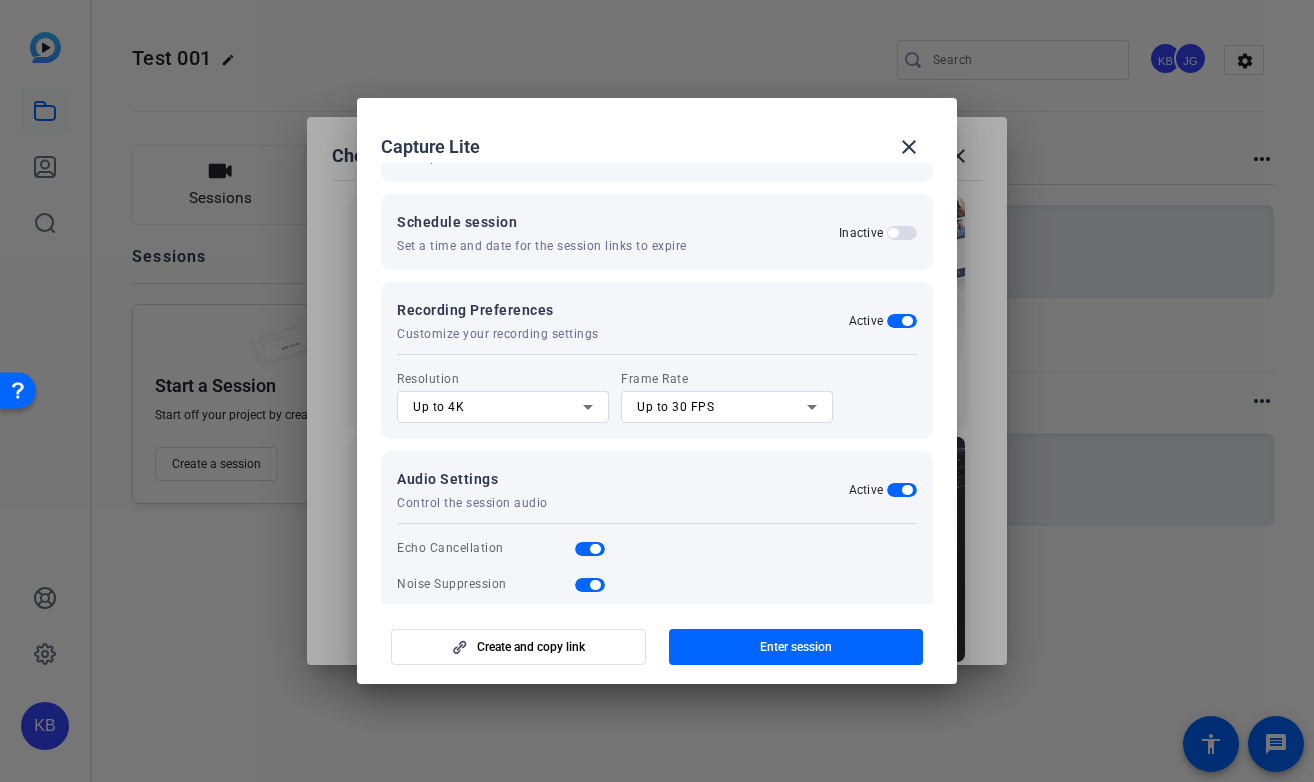 scroll, scrollTop: 355, scrollLeft: 0, axis: vertical 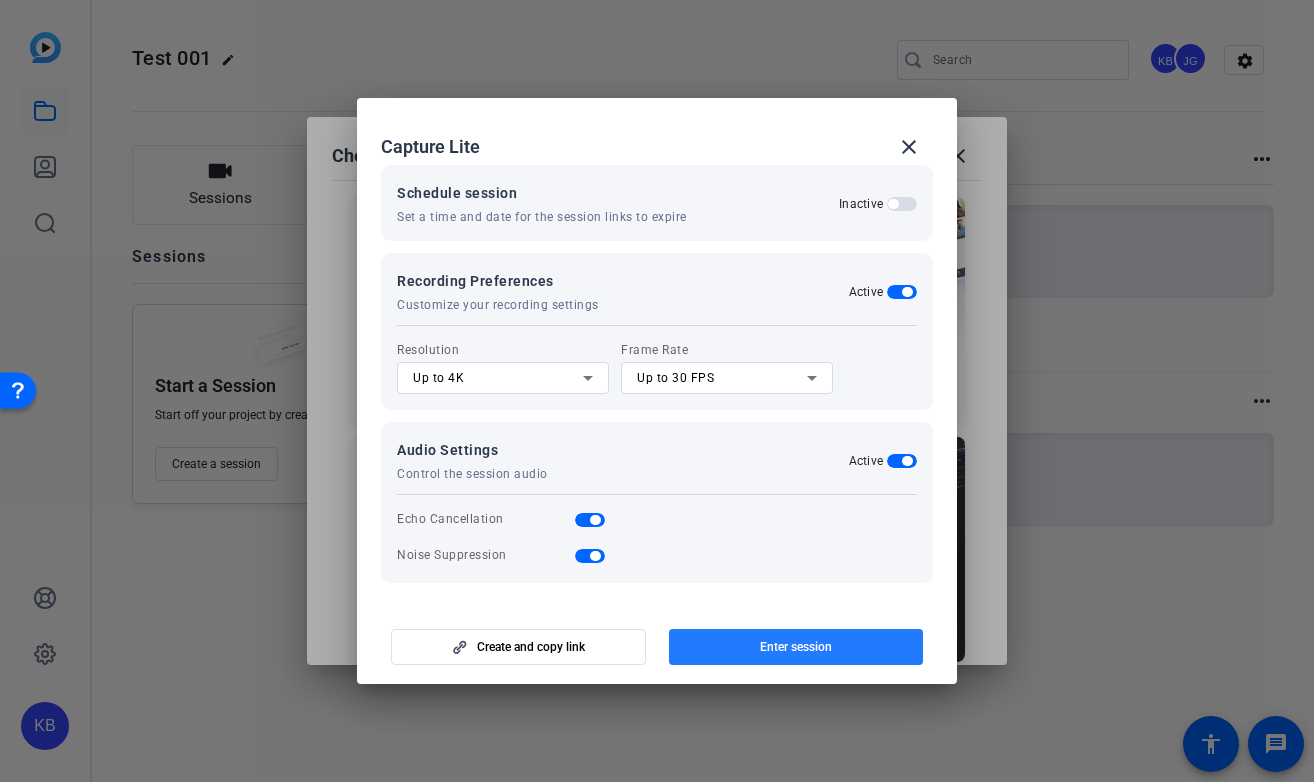 click on "Enter session" 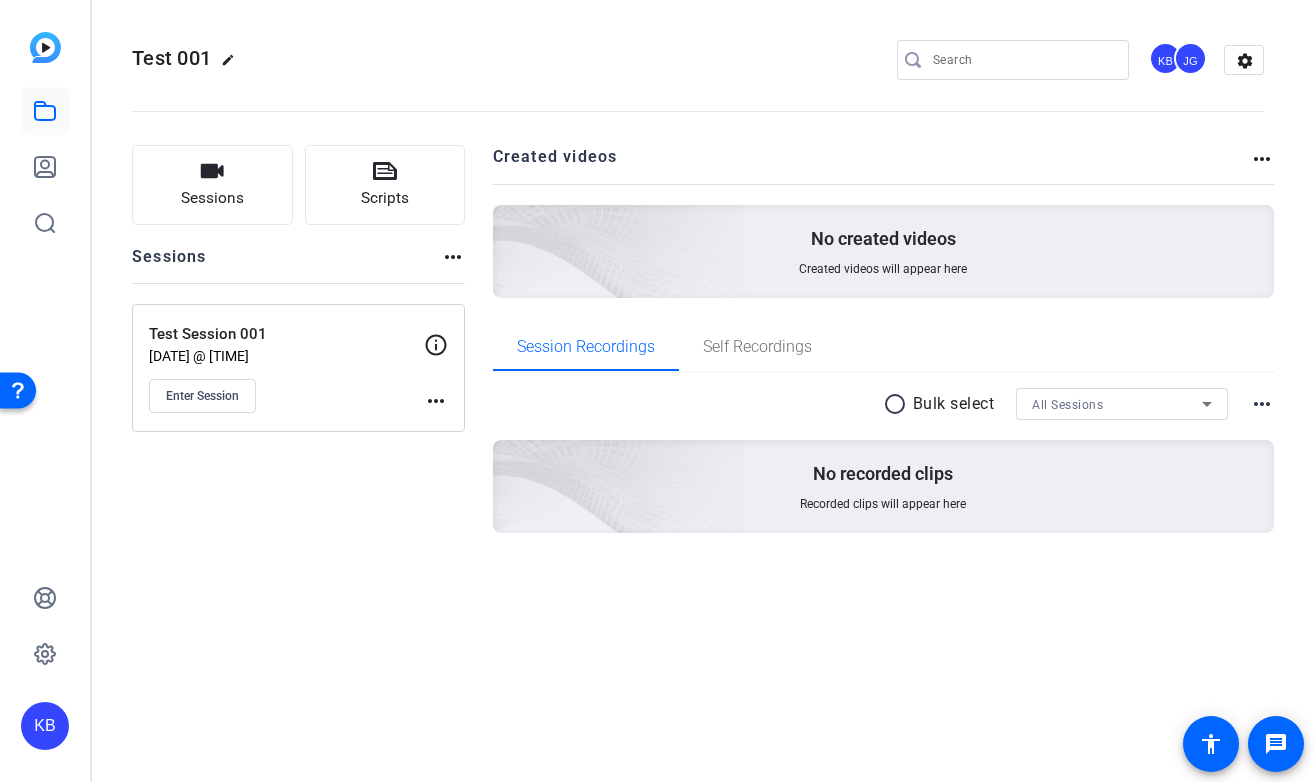 click on "[DATE] @ [TIME]" 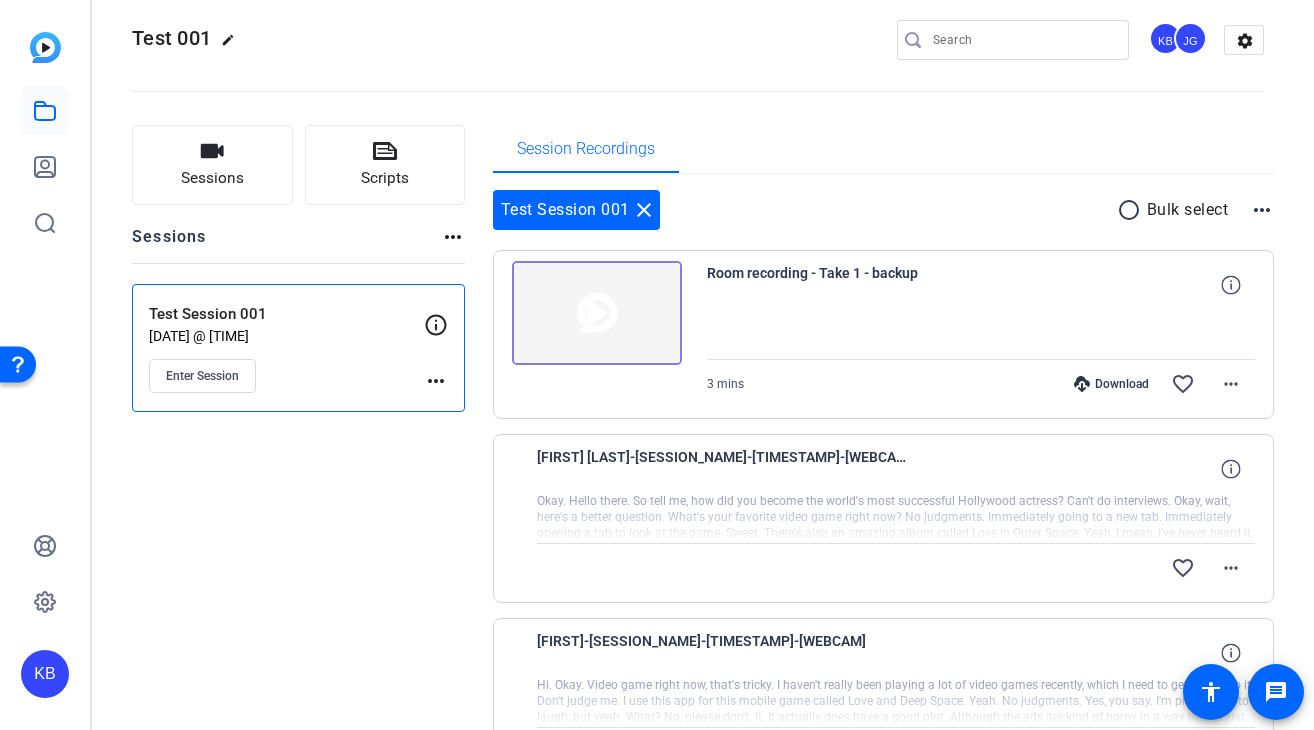 scroll, scrollTop: 0, scrollLeft: 0, axis: both 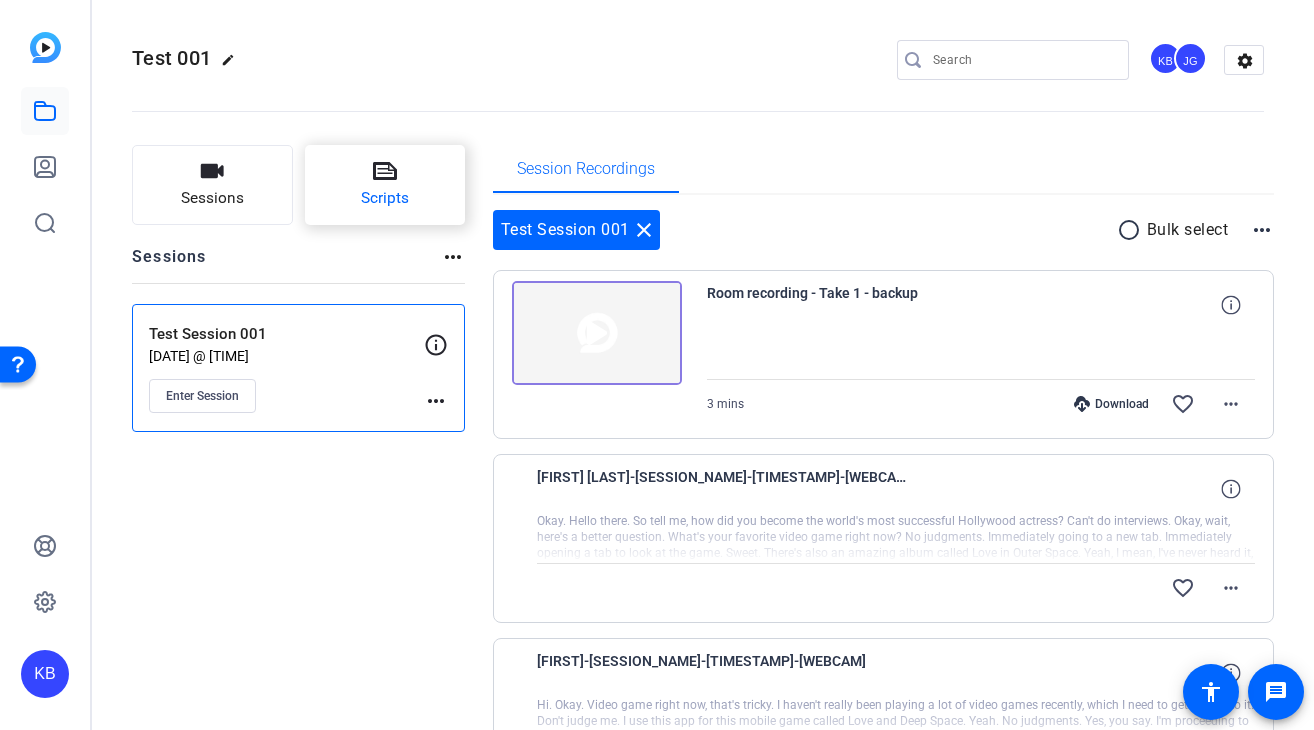 click on "Scripts" 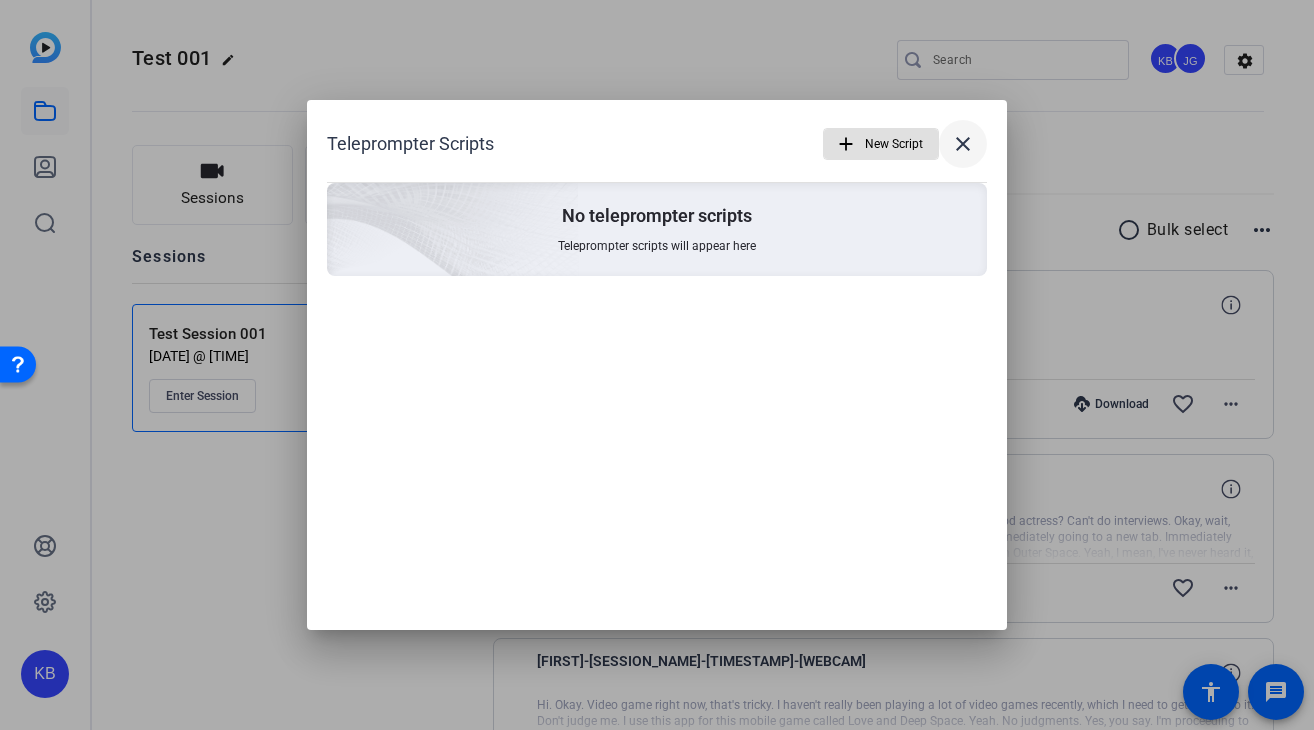click on "close" at bounding box center (963, 144) 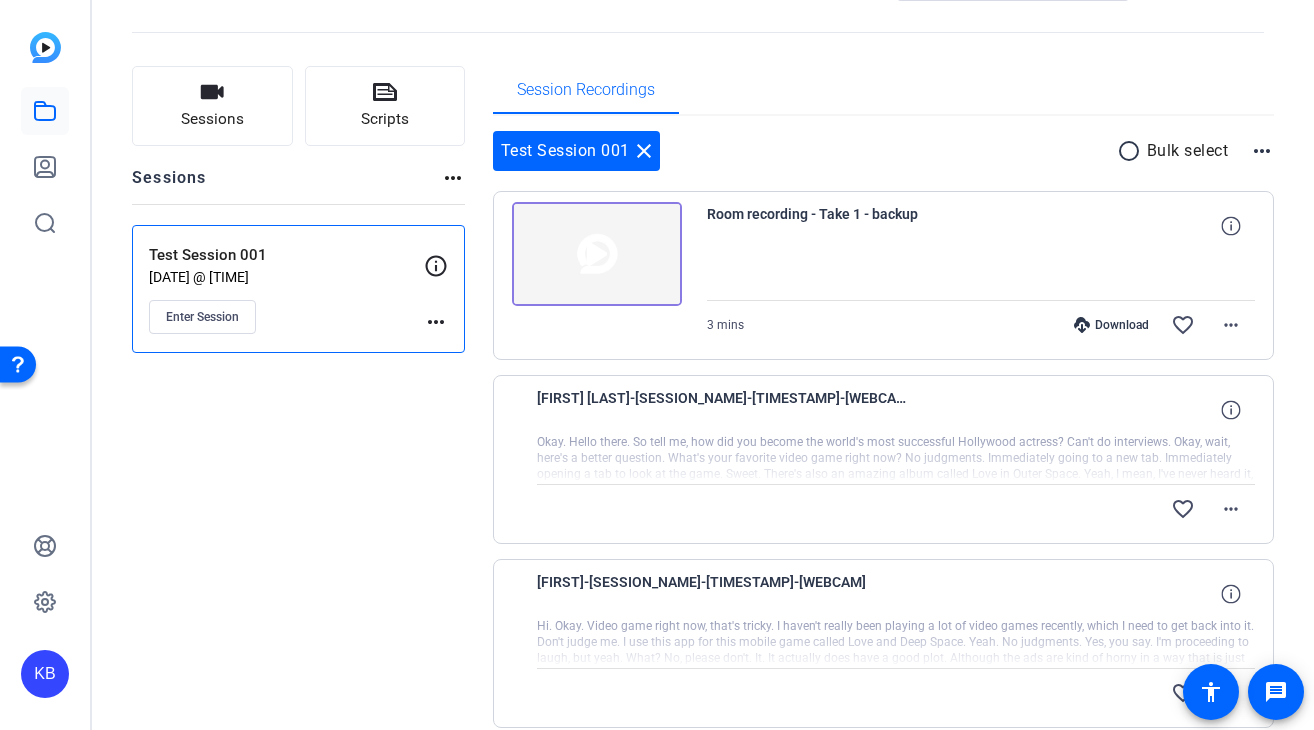scroll, scrollTop: 84, scrollLeft: 0, axis: vertical 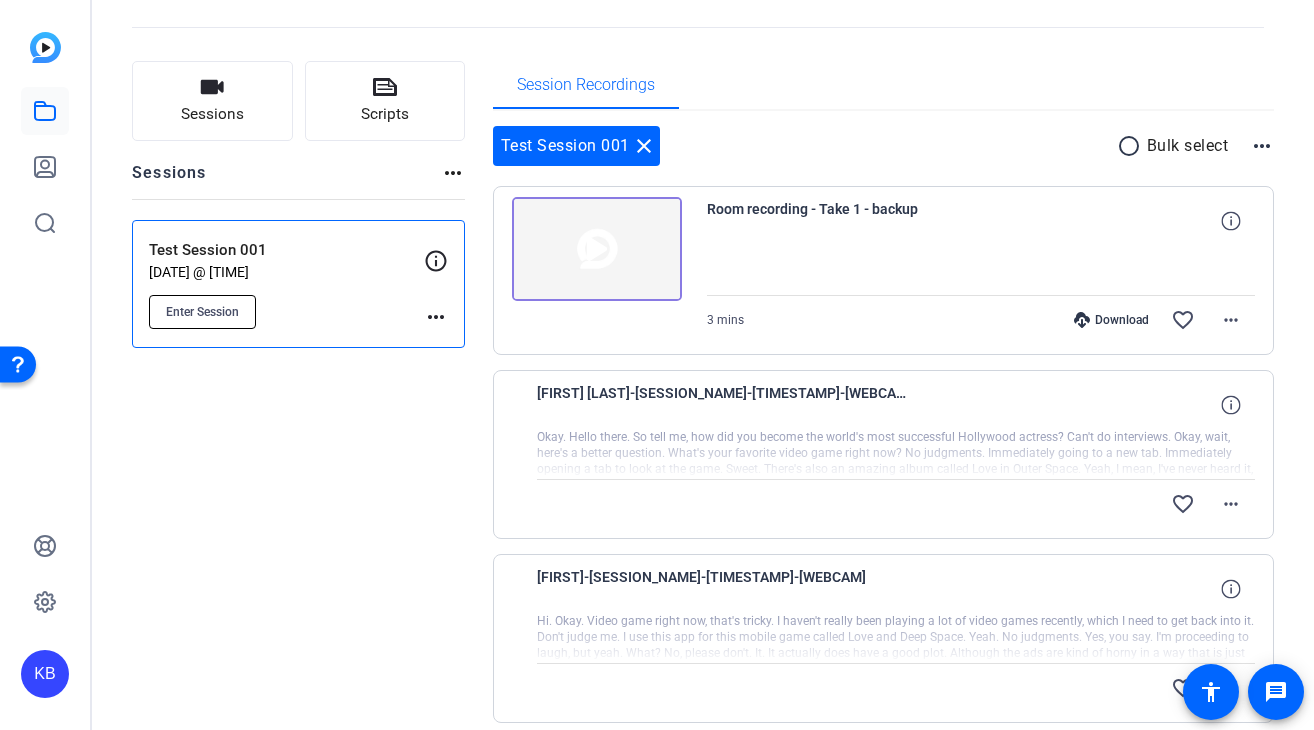 click on "Enter Session" 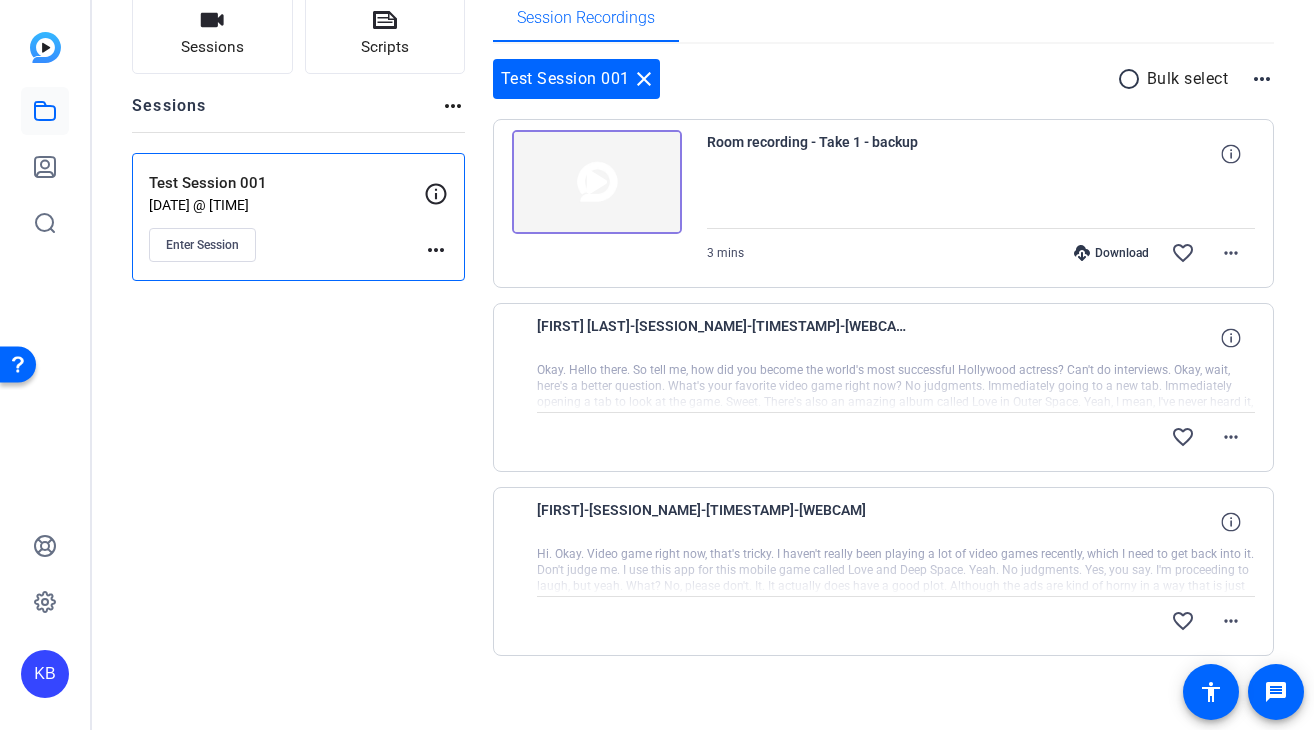 scroll, scrollTop: 166, scrollLeft: 0, axis: vertical 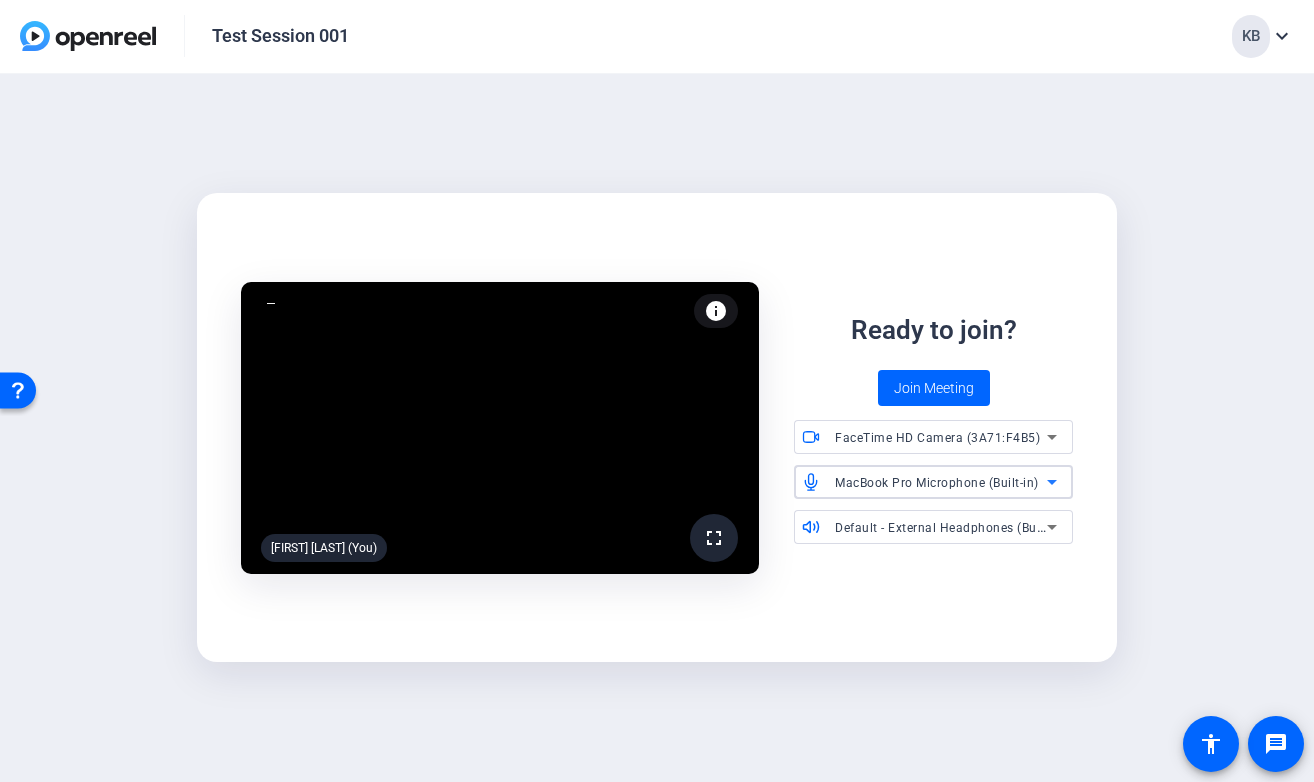 click on "MacBook Pro Microphone (Built-in)" at bounding box center (937, 483) 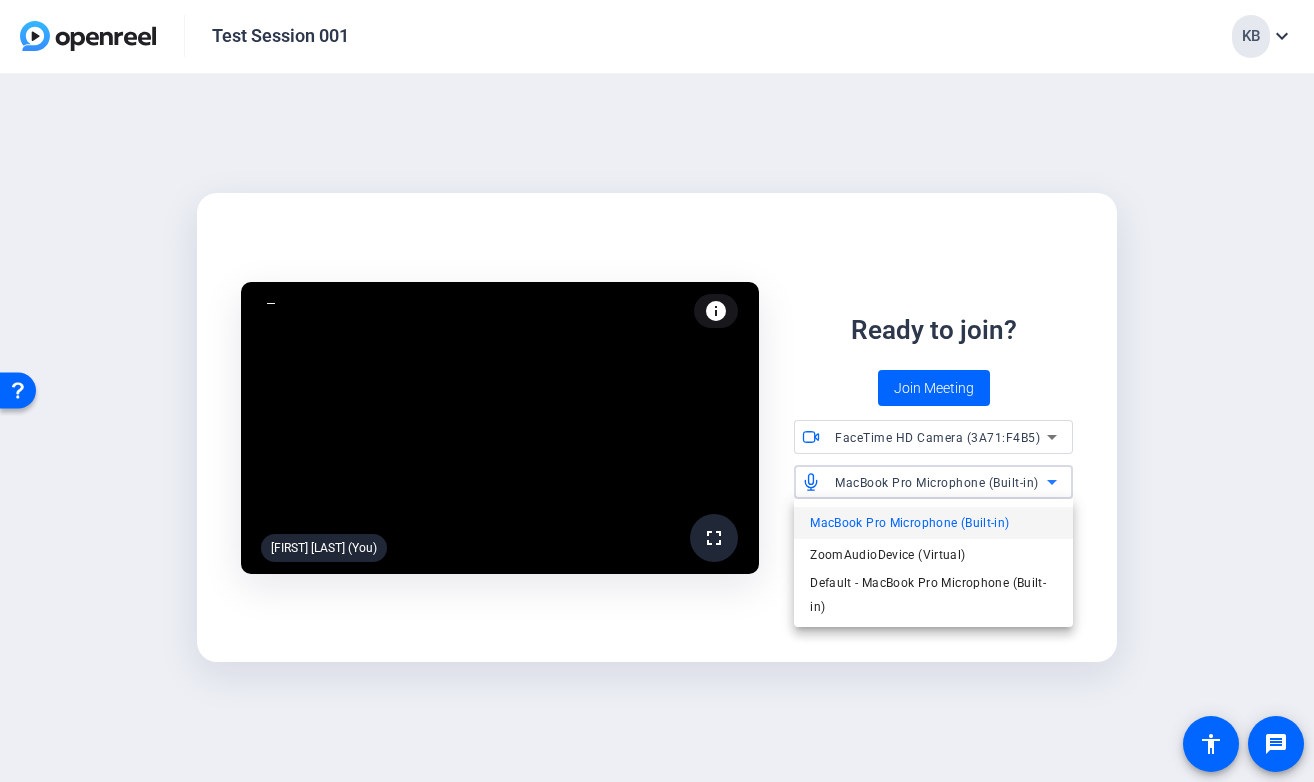 click at bounding box center [657, 391] 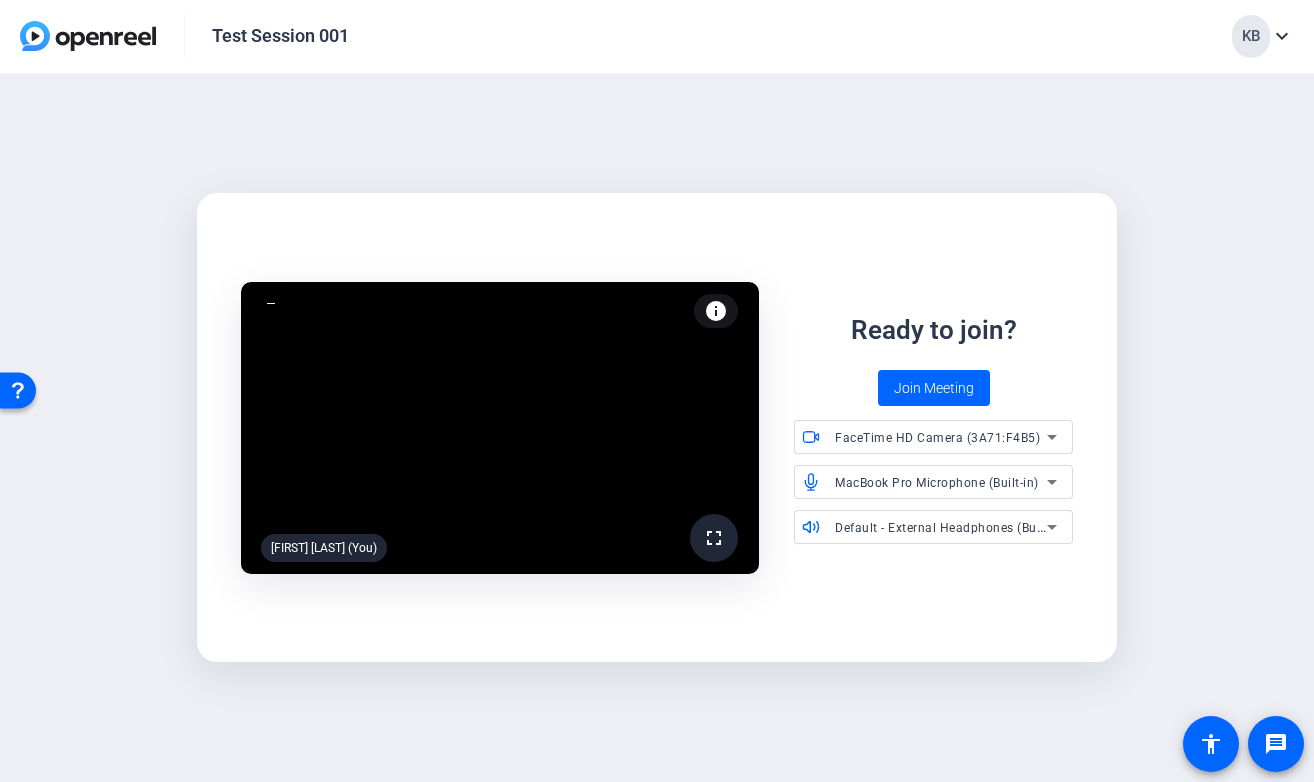 click on "MacBook Pro Microphone (Built-in)" at bounding box center [937, 483] 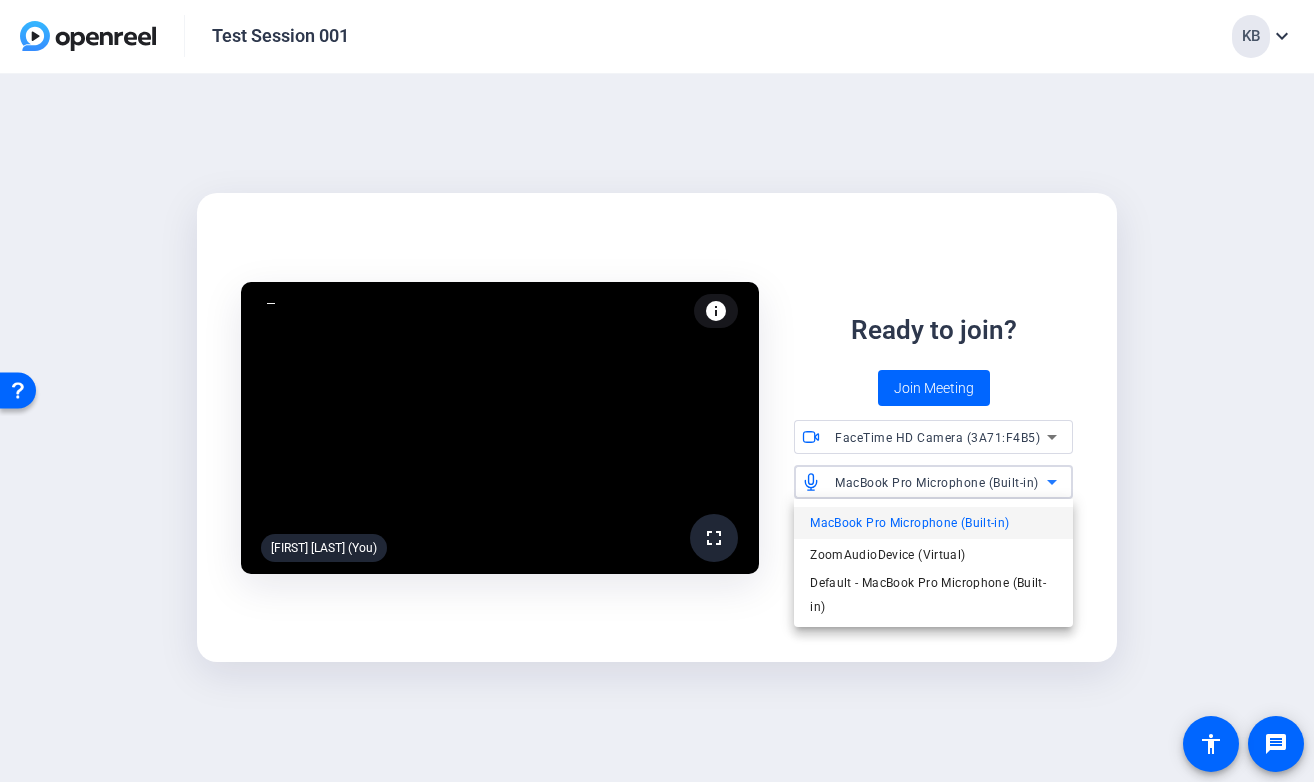 click on "MacBook Pro Microphone (Built-in)" at bounding box center (909, 523) 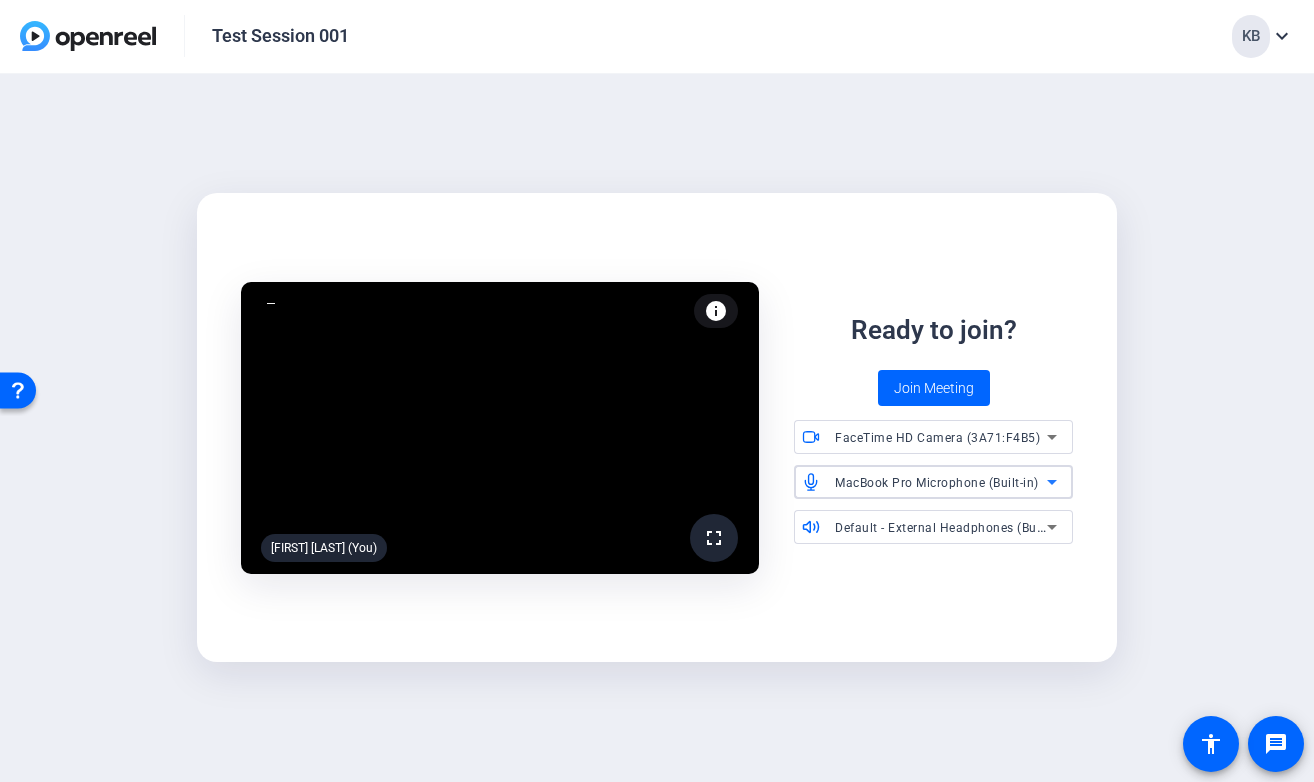 click on "Default - External Headphones (Built-in)" at bounding box center (951, 527) 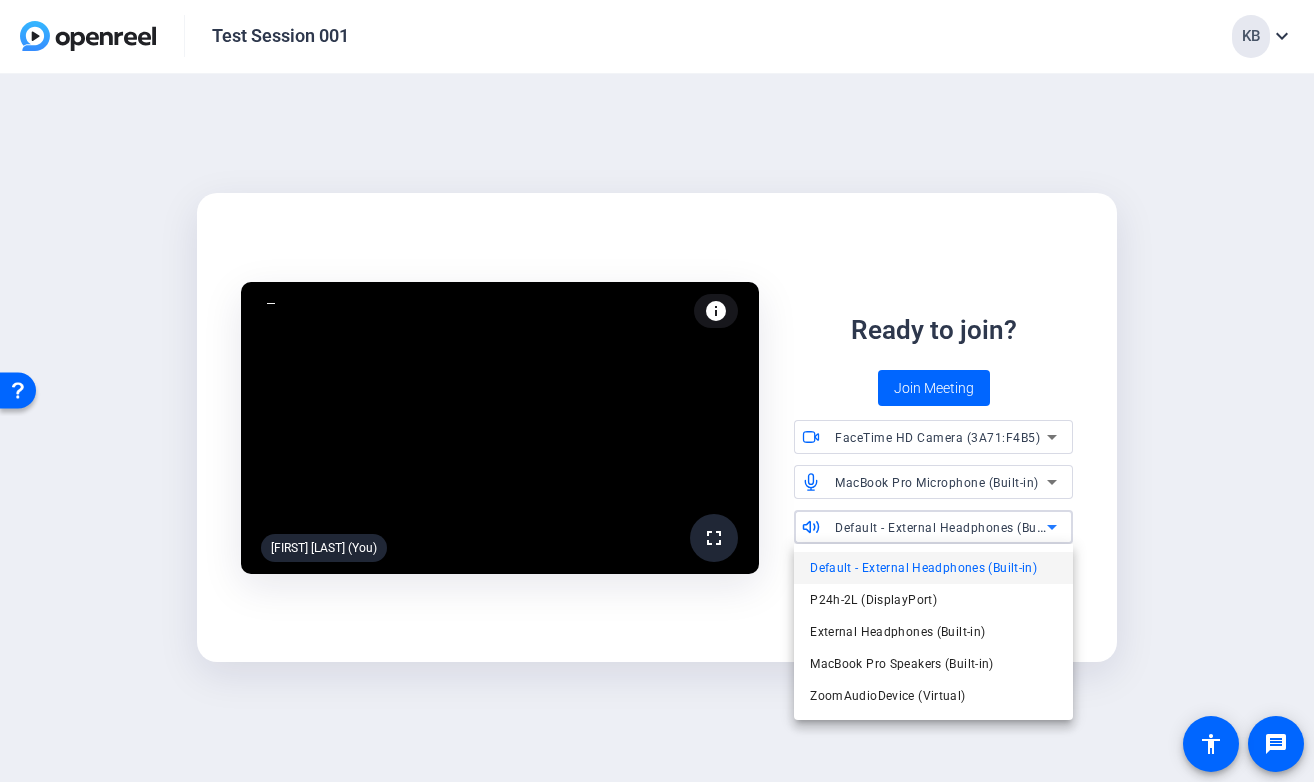 click at bounding box center (657, 391) 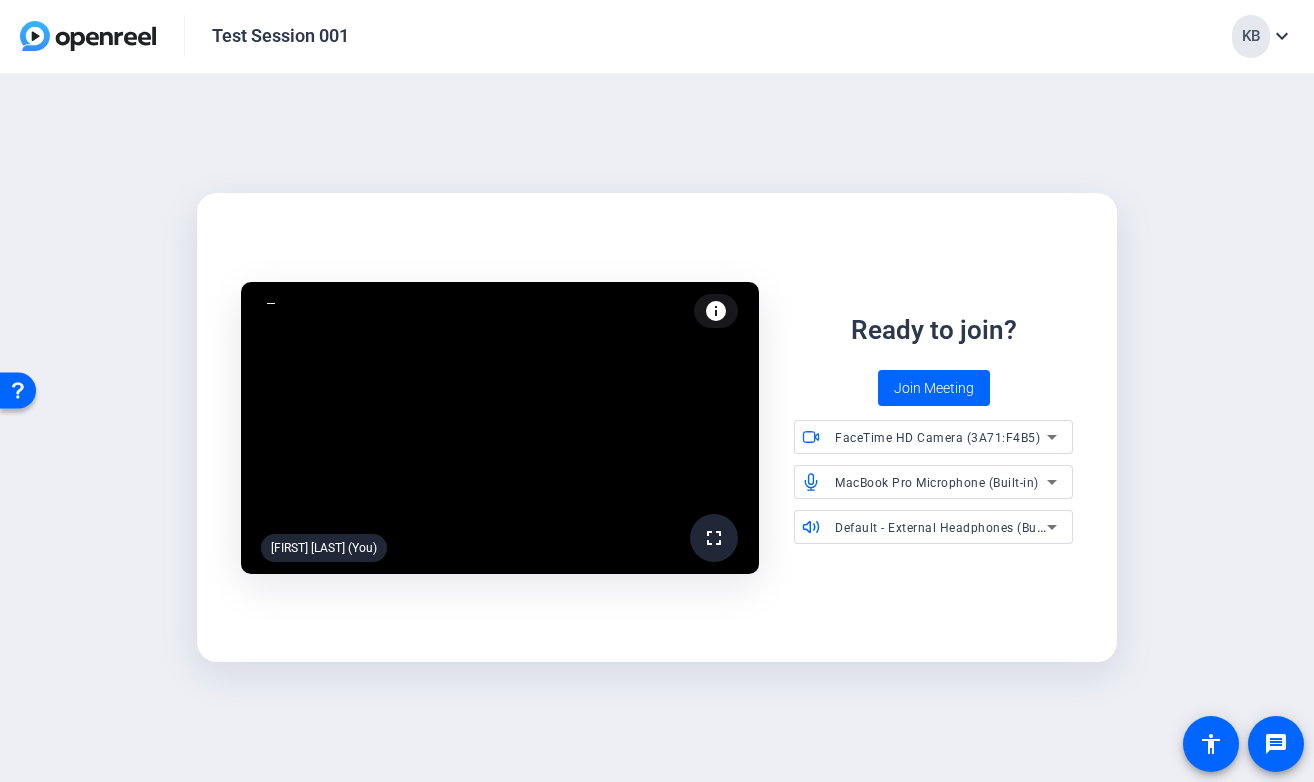 click on "MacBook Pro Microphone (Built-in)" at bounding box center (937, 483) 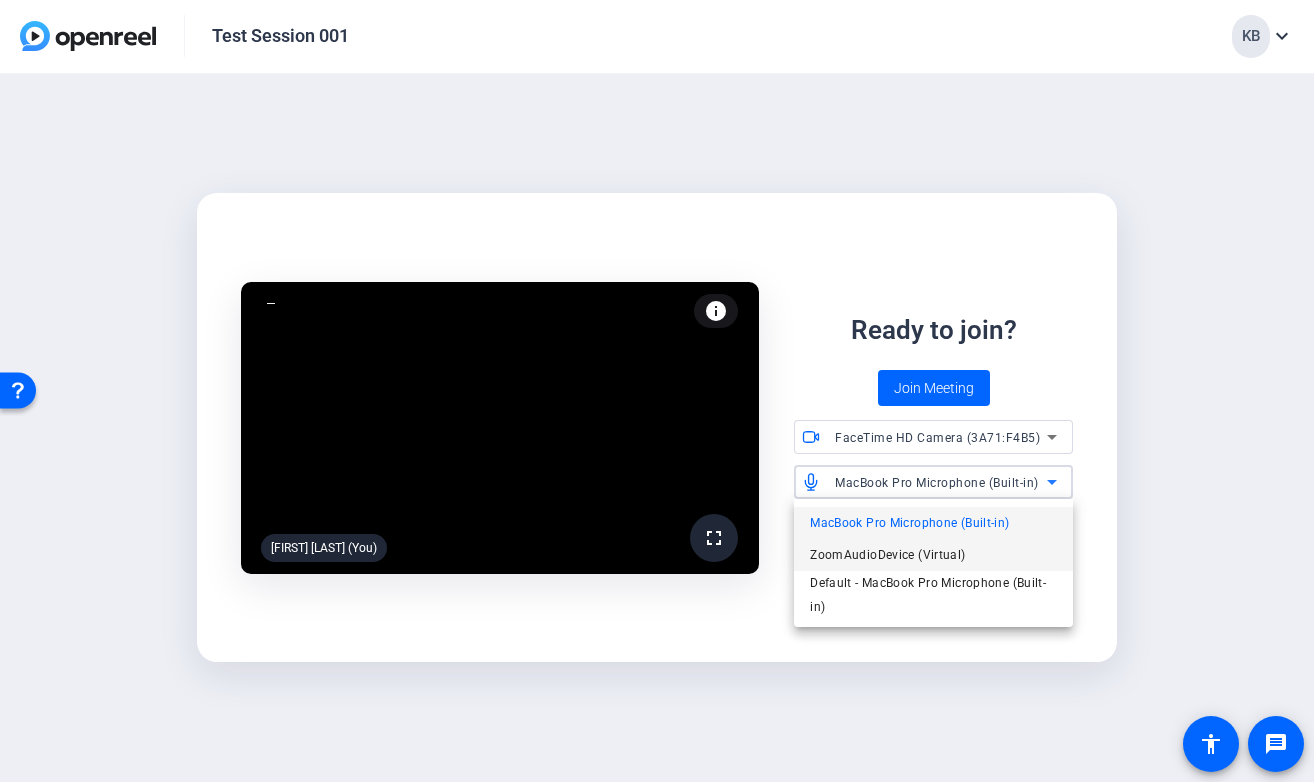 click on "ZoomAudioDevice (Virtual)" at bounding box center [887, 555] 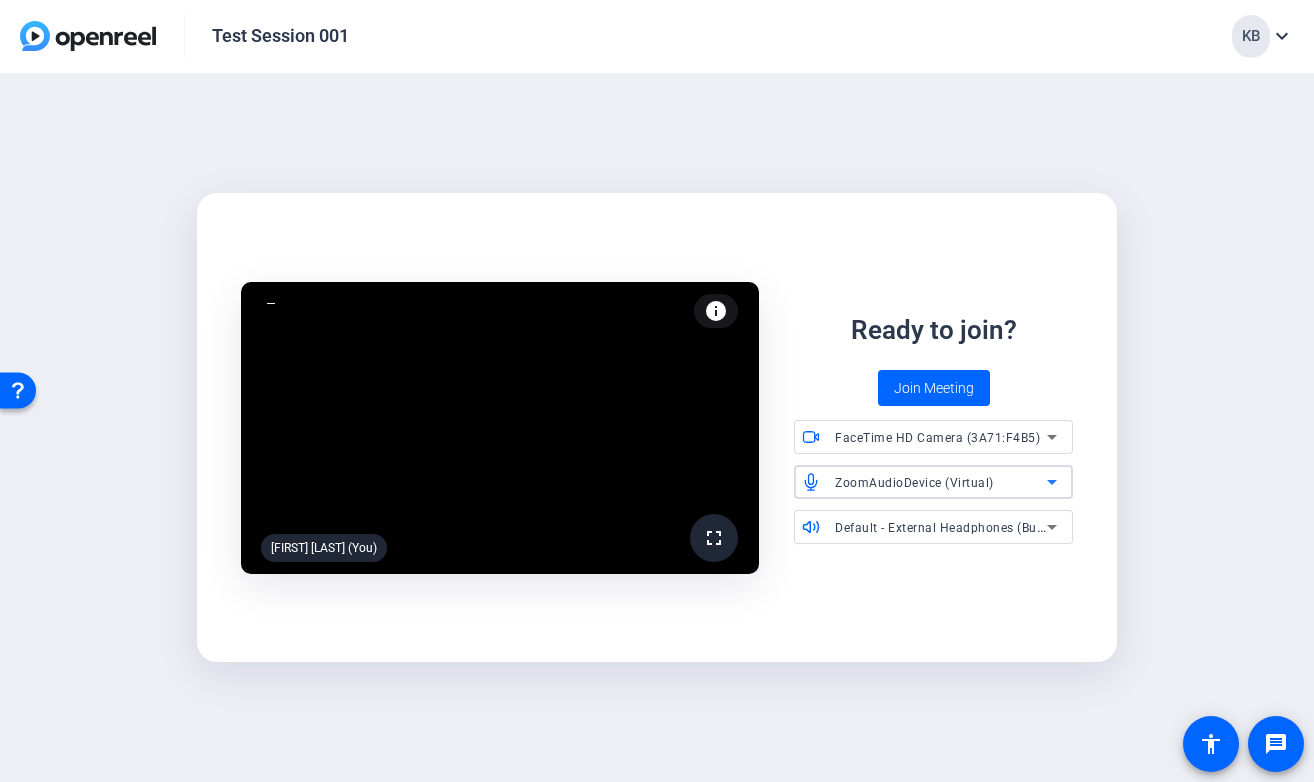 click on "ZoomAudioDevice (Virtual)" at bounding box center (914, 483) 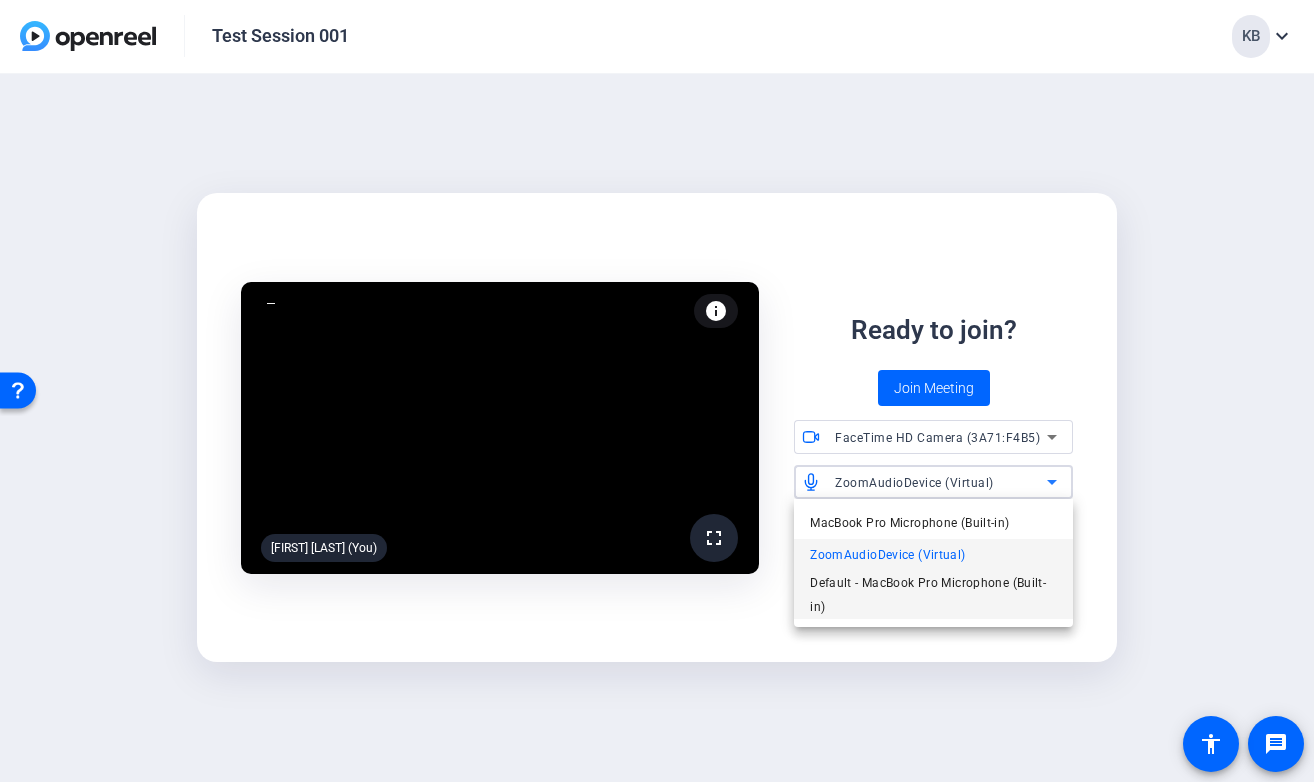 click on "Default - MacBook Pro Microphone (Built-in)" at bounding box center (933, 595) 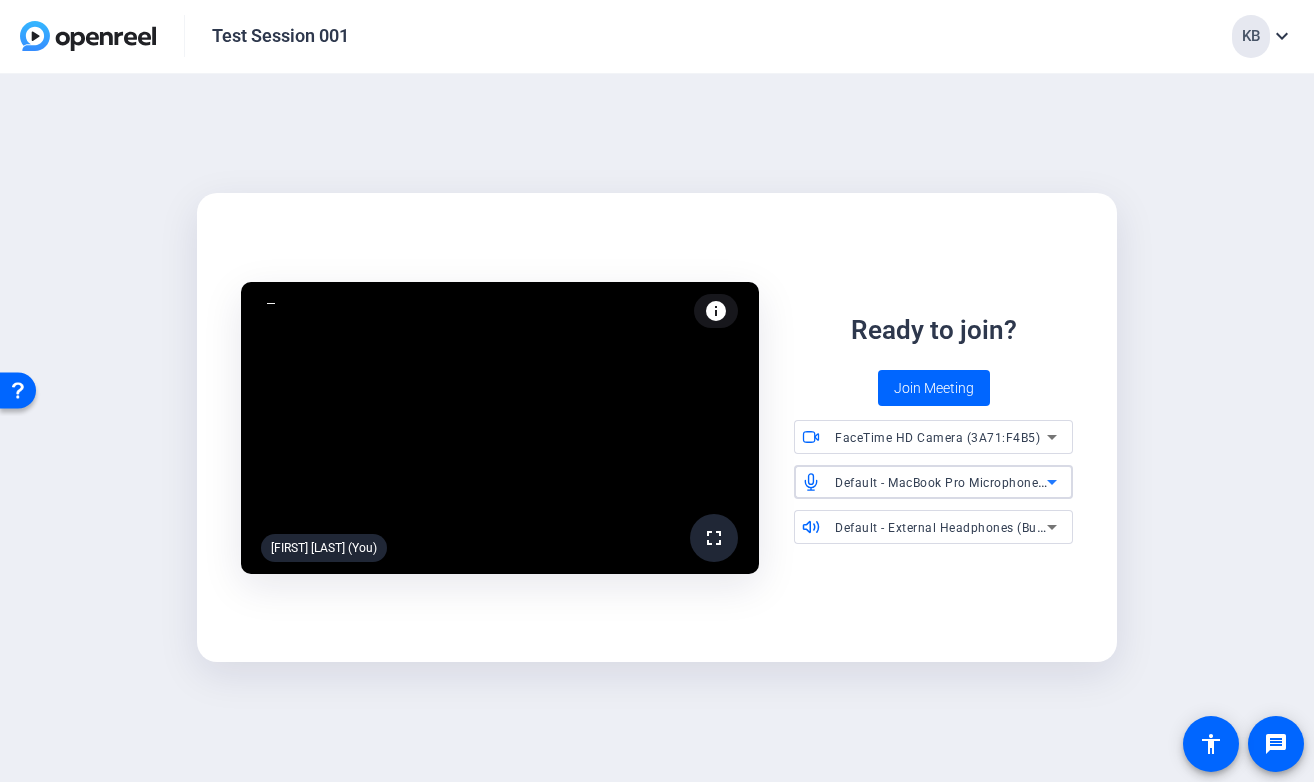 click on "Default - MacBook Pro Microphone (Built-in)" at bounding box center [963, 482] 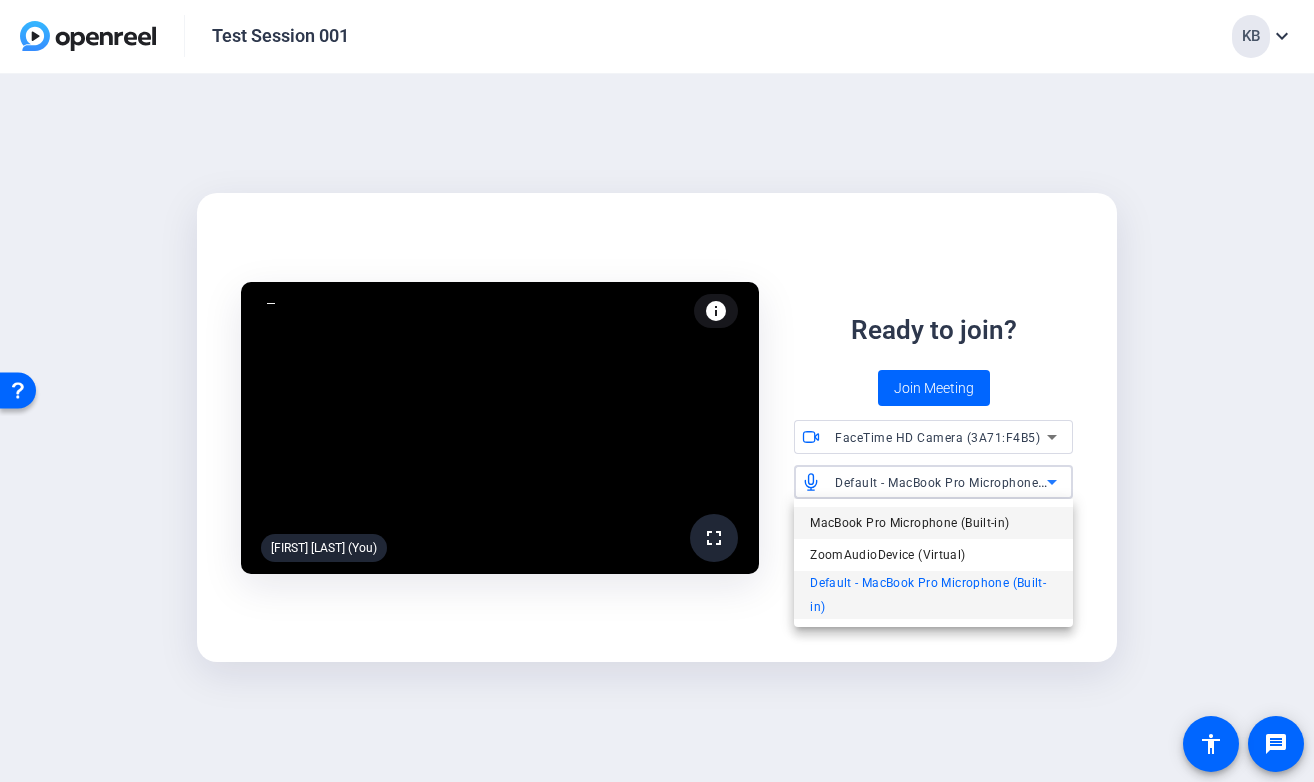click on "MacBook Pro Microphone (Built-in)" at bounding box center (909, 523) 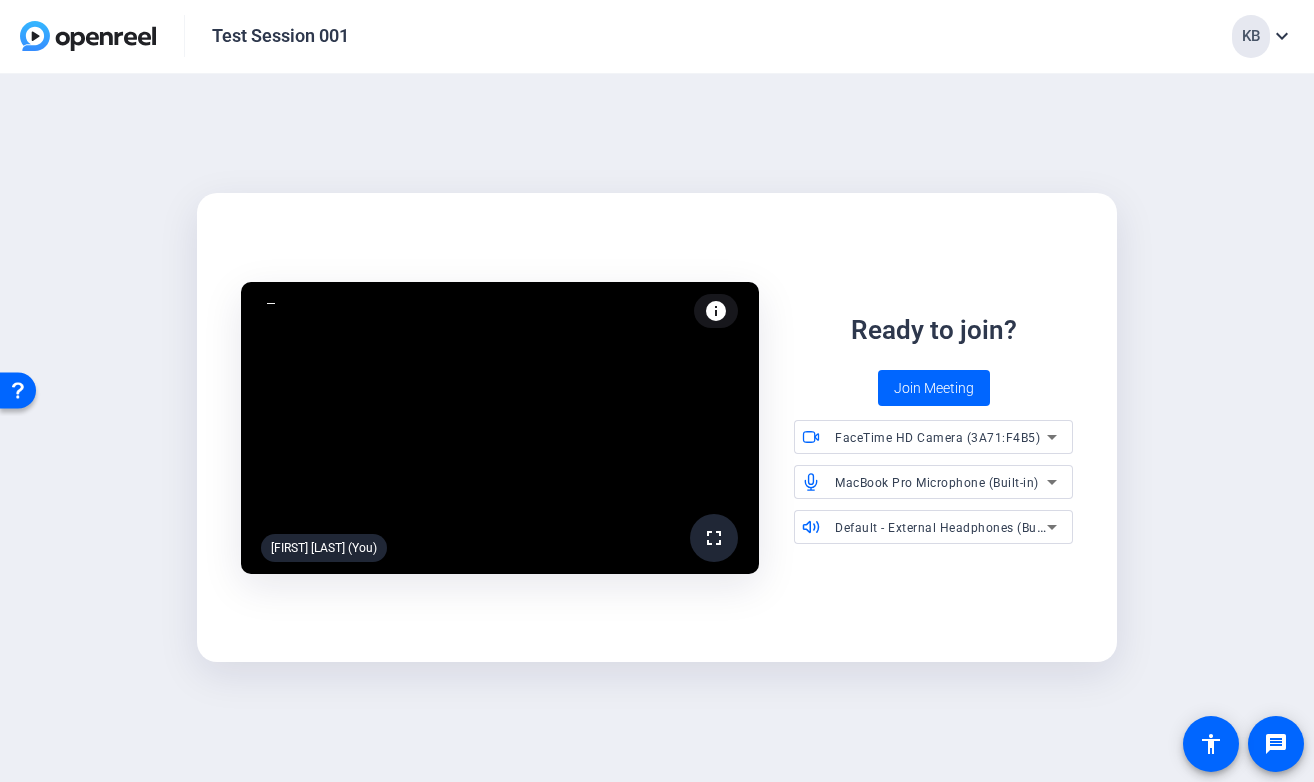 click on "fullscreen  Kenneth Butler (You)  info Test your audio and video Ready to join?  Join Meeting
FaceTime HD Camera (3A71:F4B5)
MacBook Pro Microphone (Built-in)
Default - External Headphones (Built-in)" 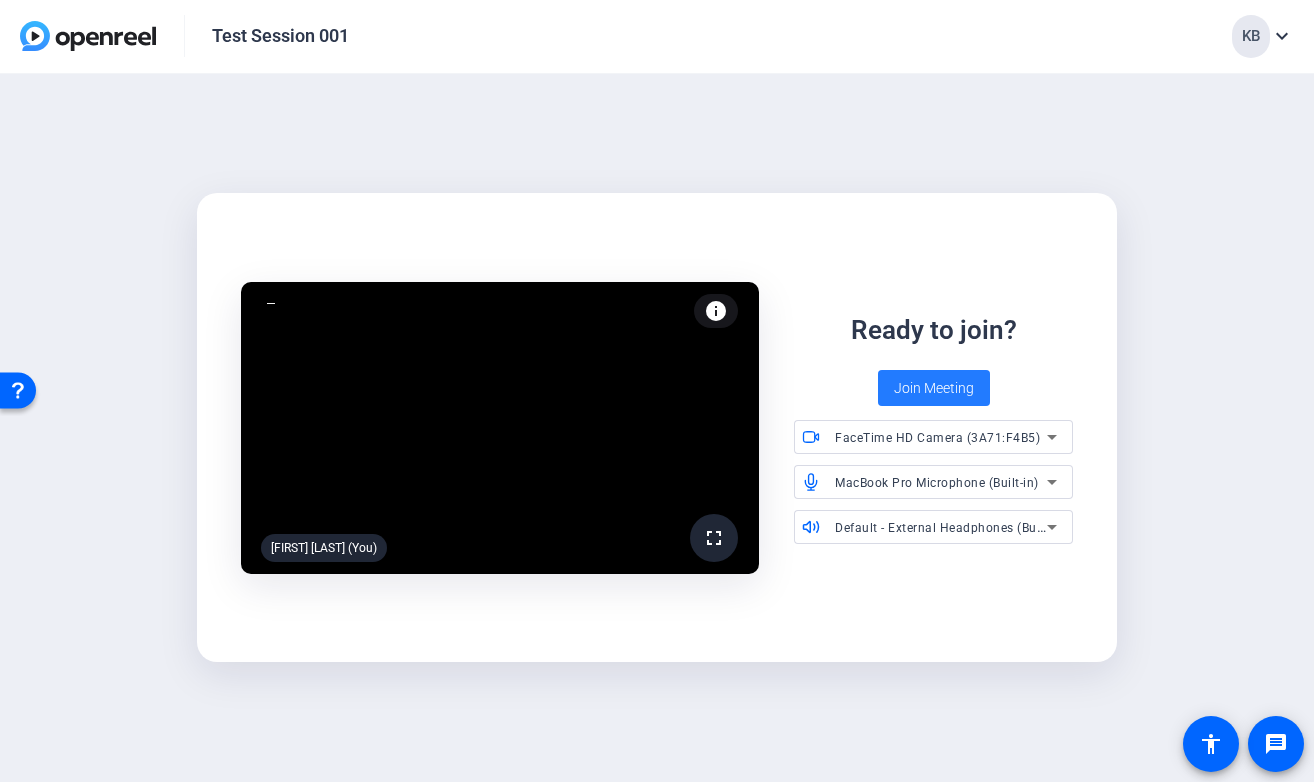 click on "Join Meeting" 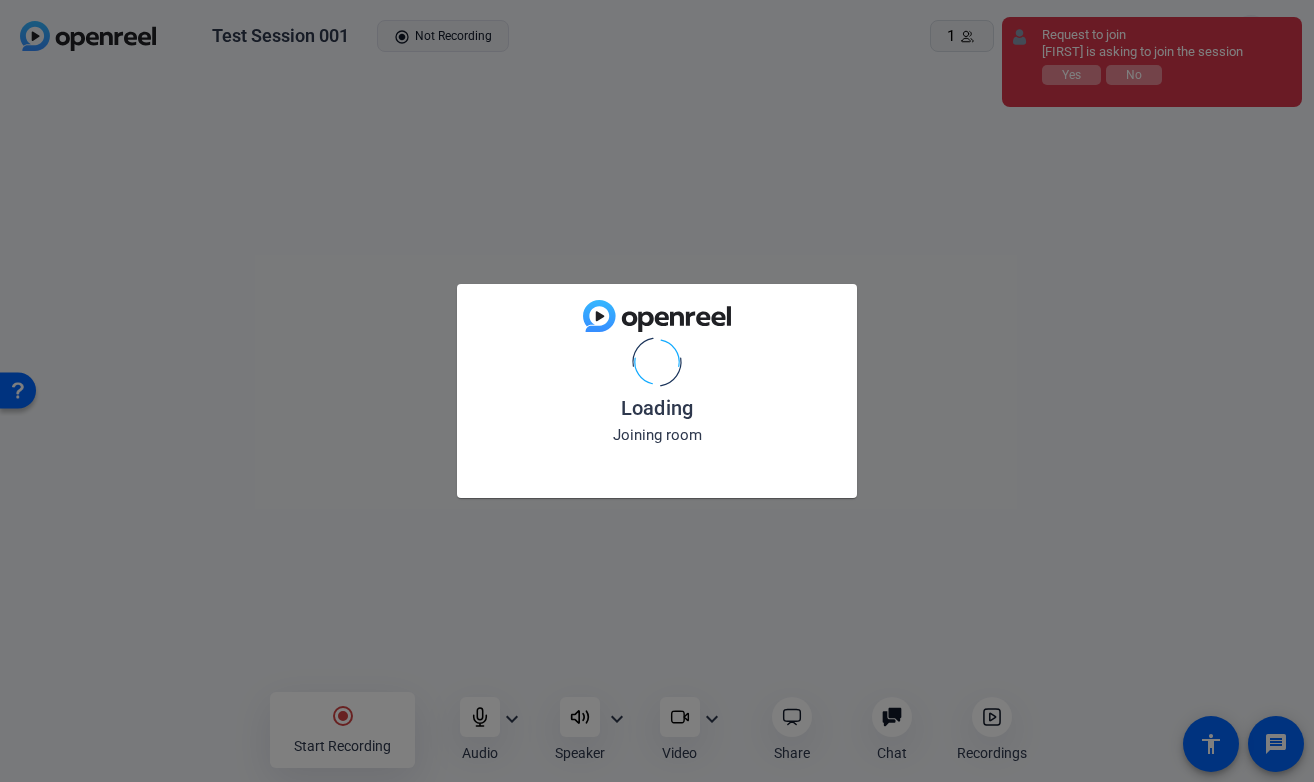 click on "Loading Joining room" 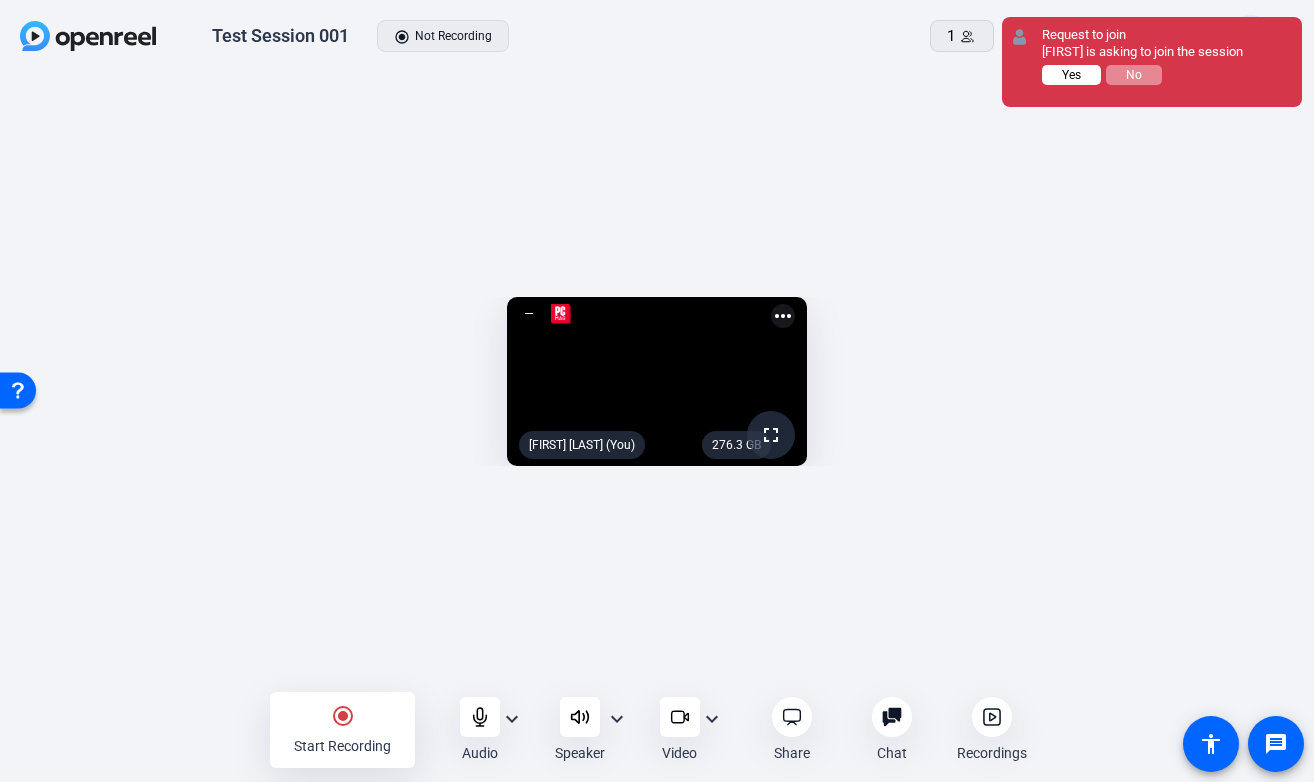 click on "Yes" at bounding box center [1071, 75] 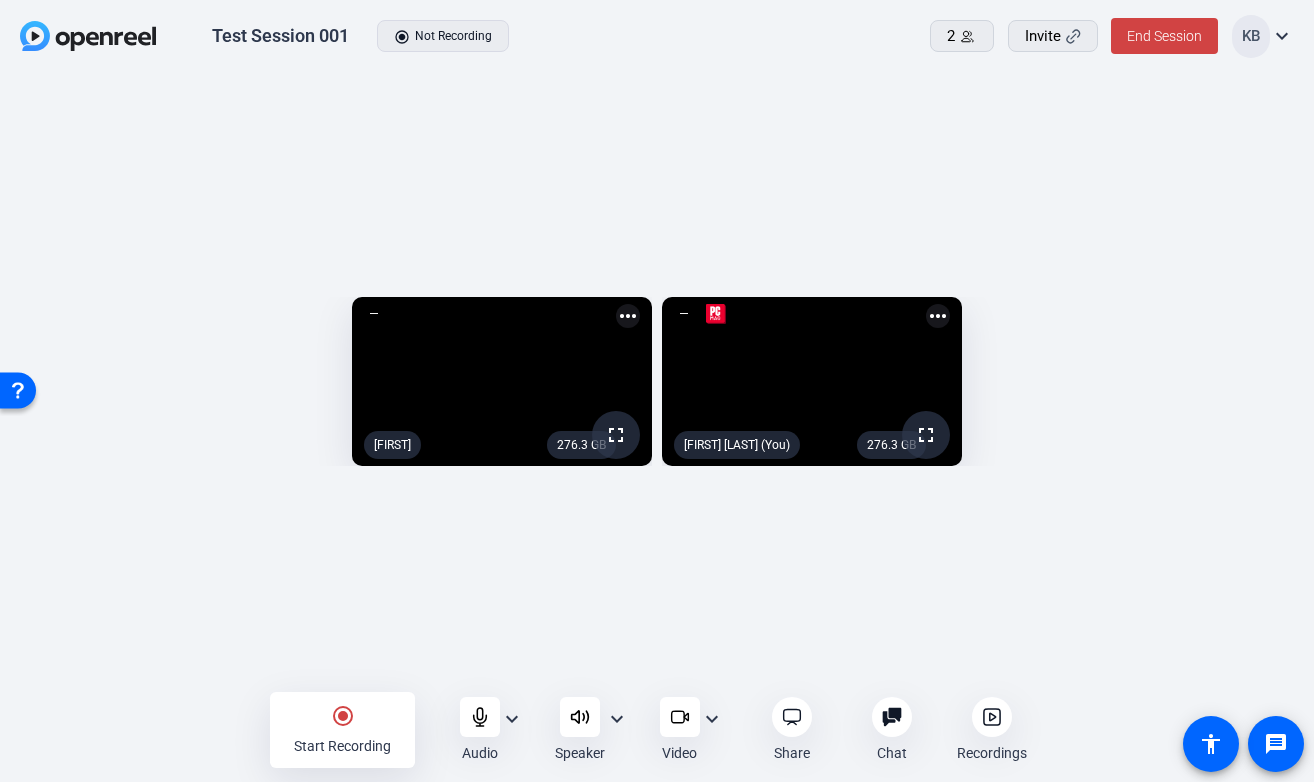 click on "radio_button_checked Start Recording" 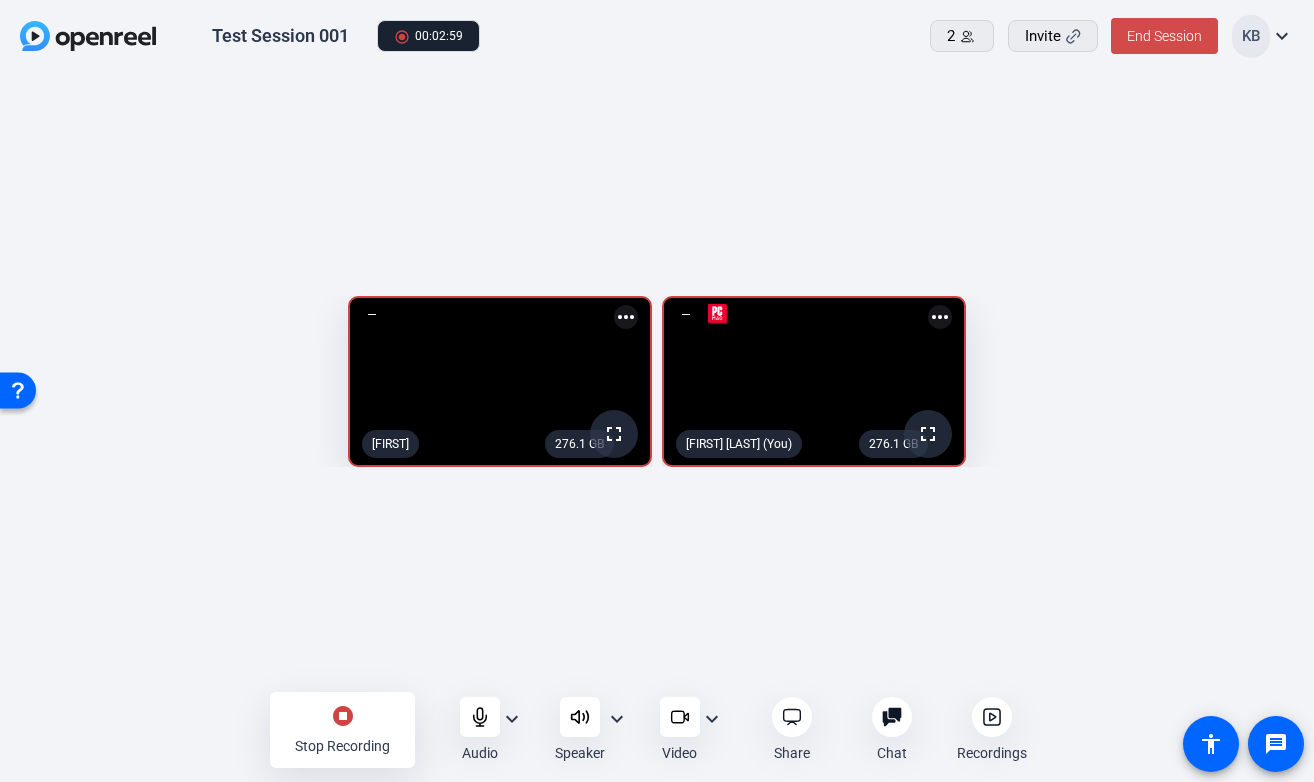 click 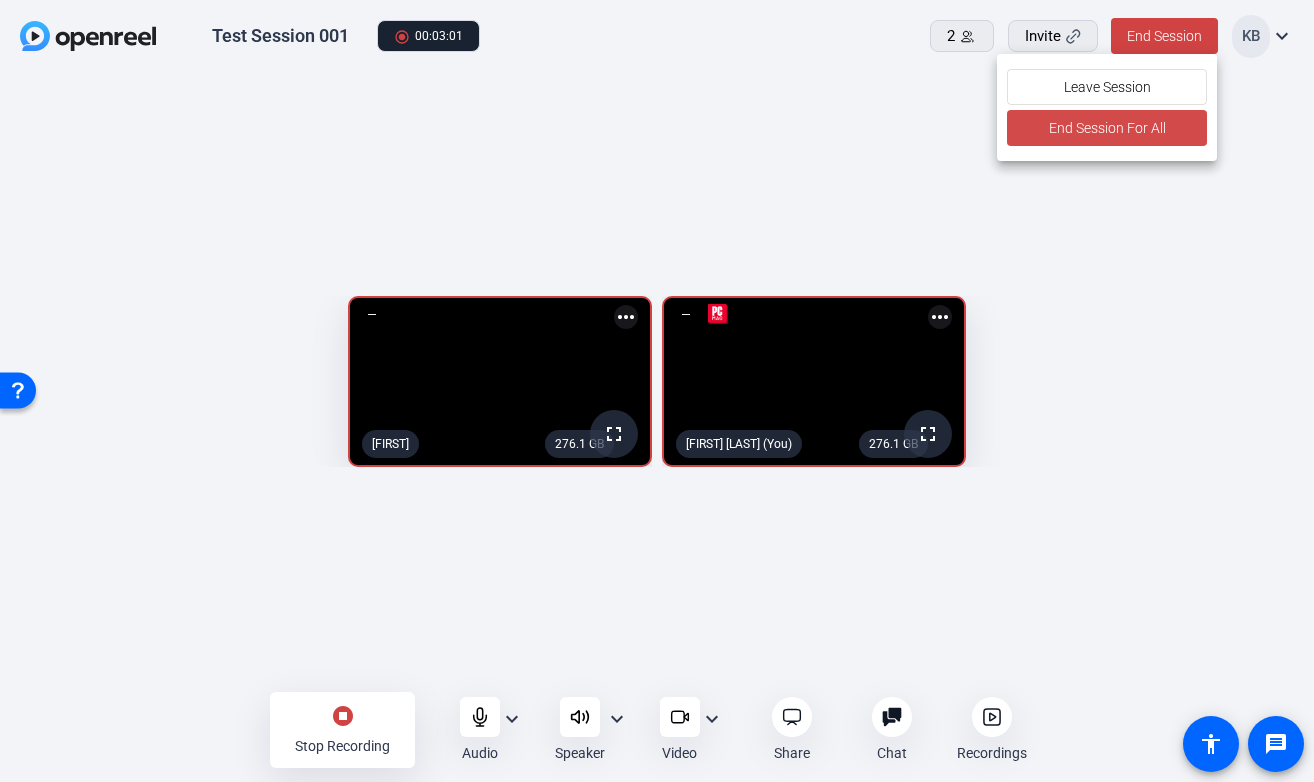 click on "End Session For All" at bounding box center [1107, 128] 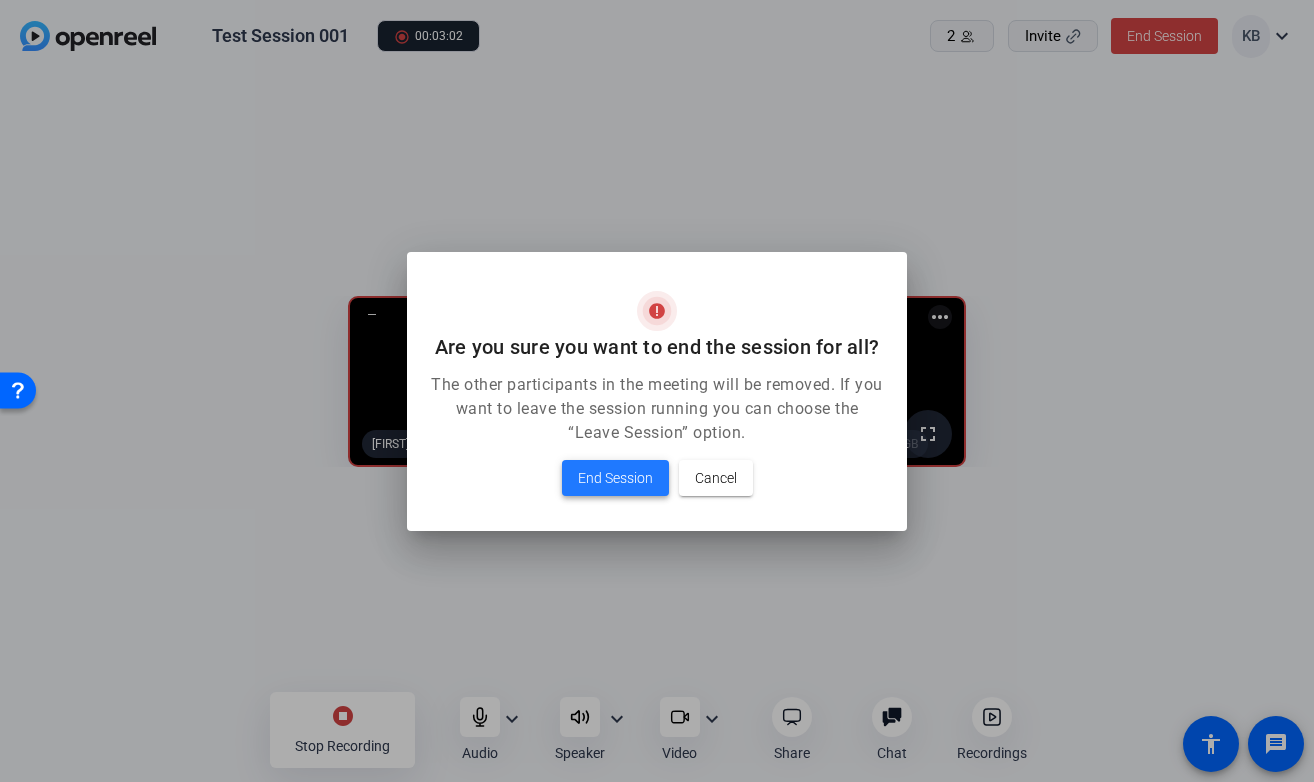 click at bounding box center (615, 478) 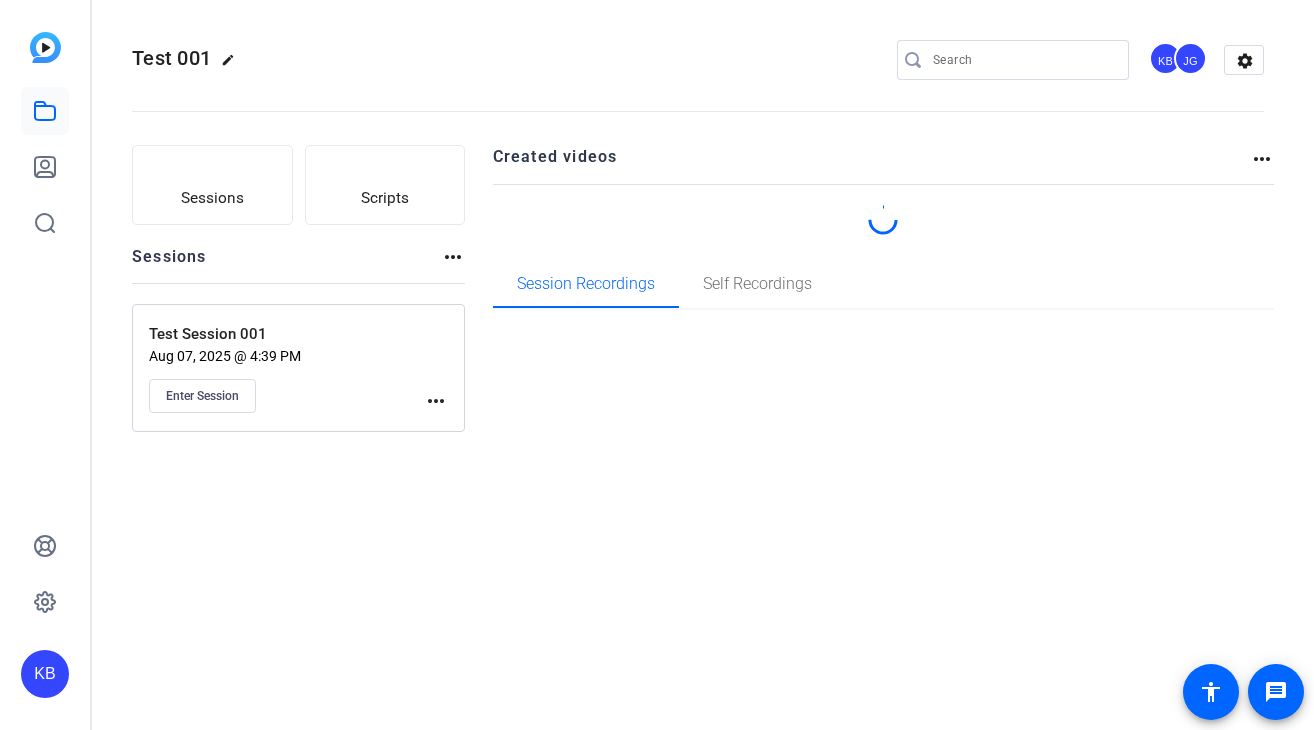 scroll, scrollTop: 0, scrollLeft: 0, axis: both 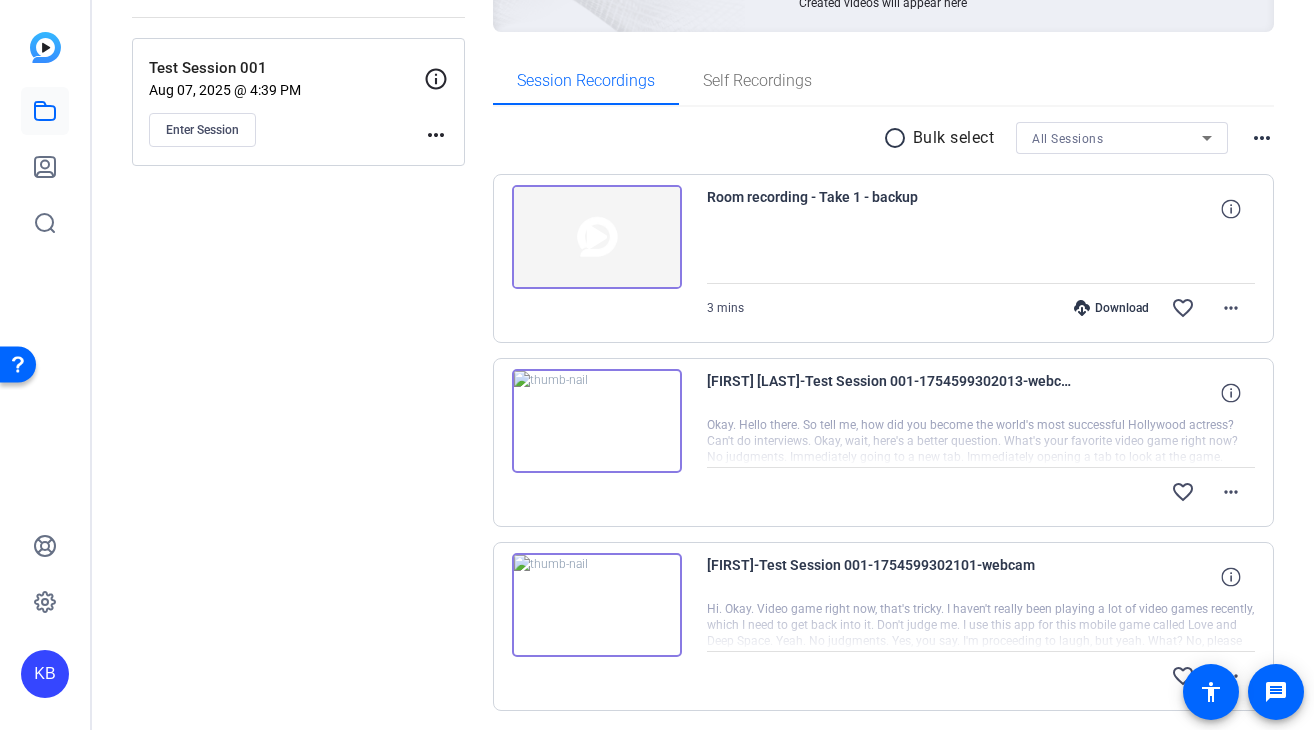 click at bounding box center [597, 421] 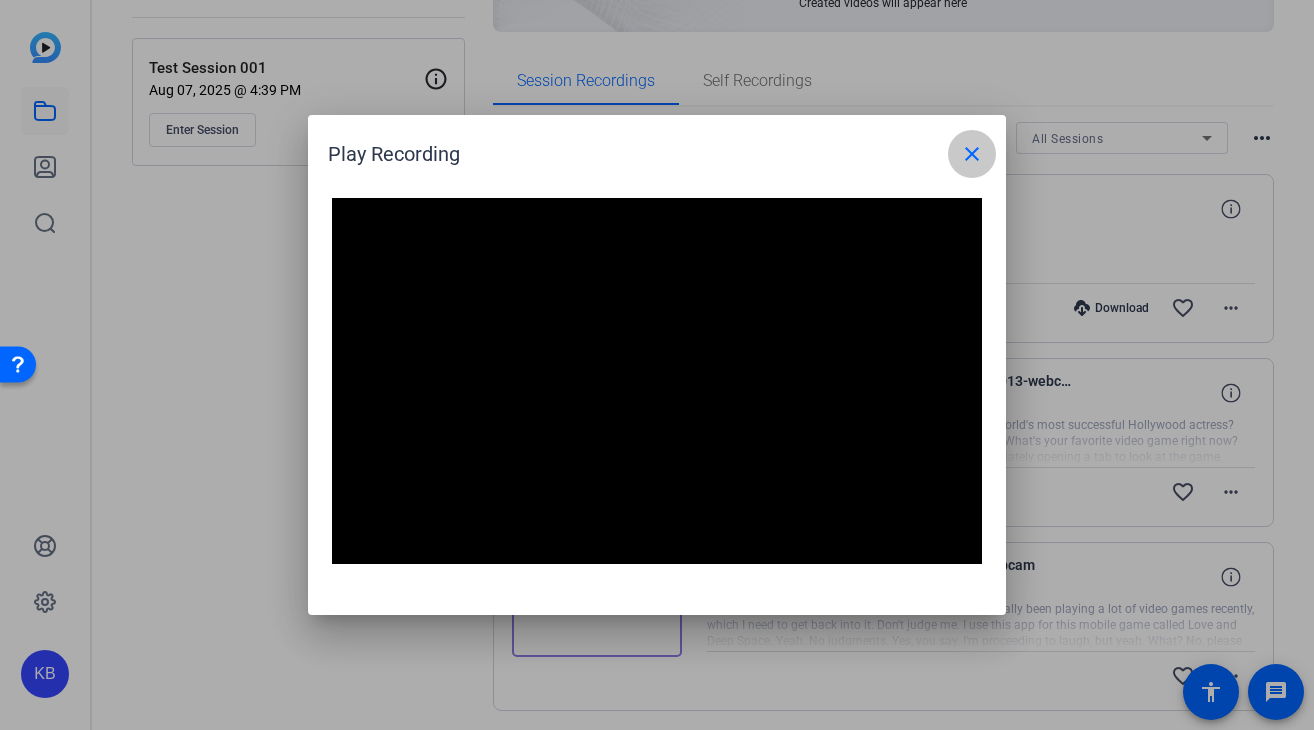 click at bounding box center (972, 154) 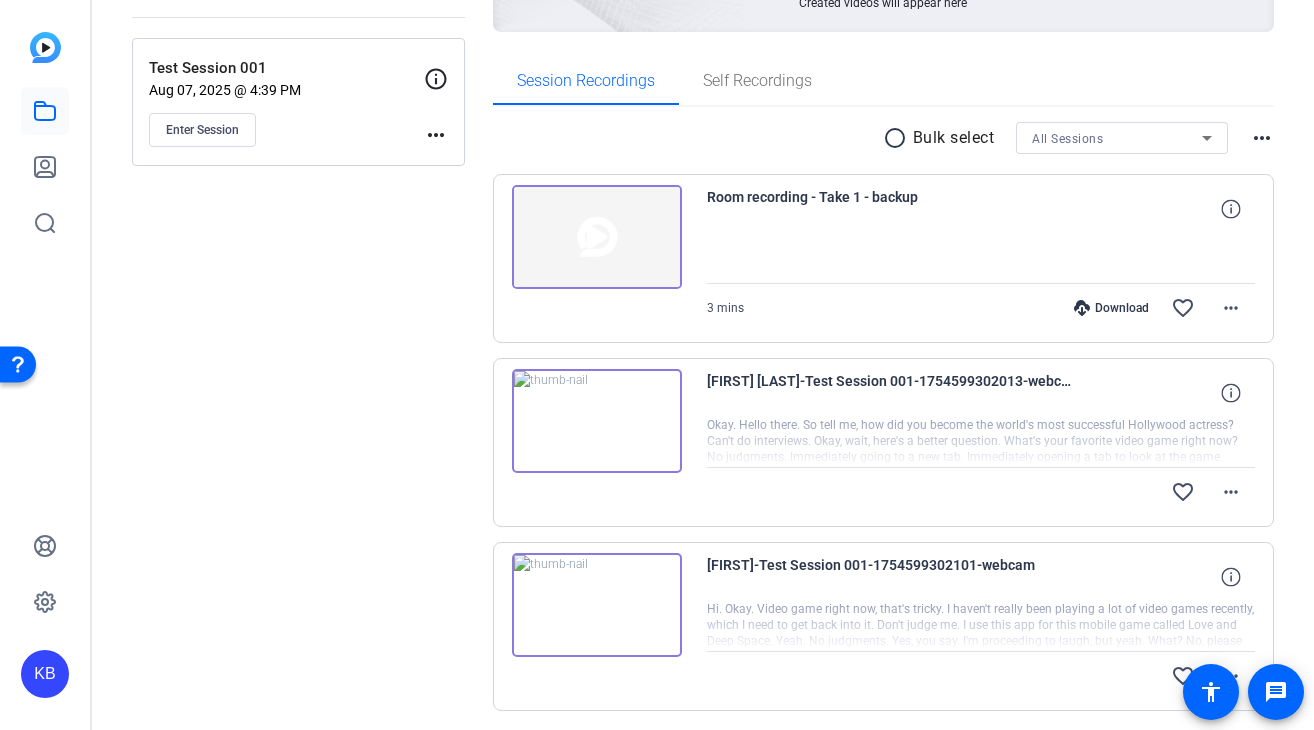 click at bounding box center (597, 605) 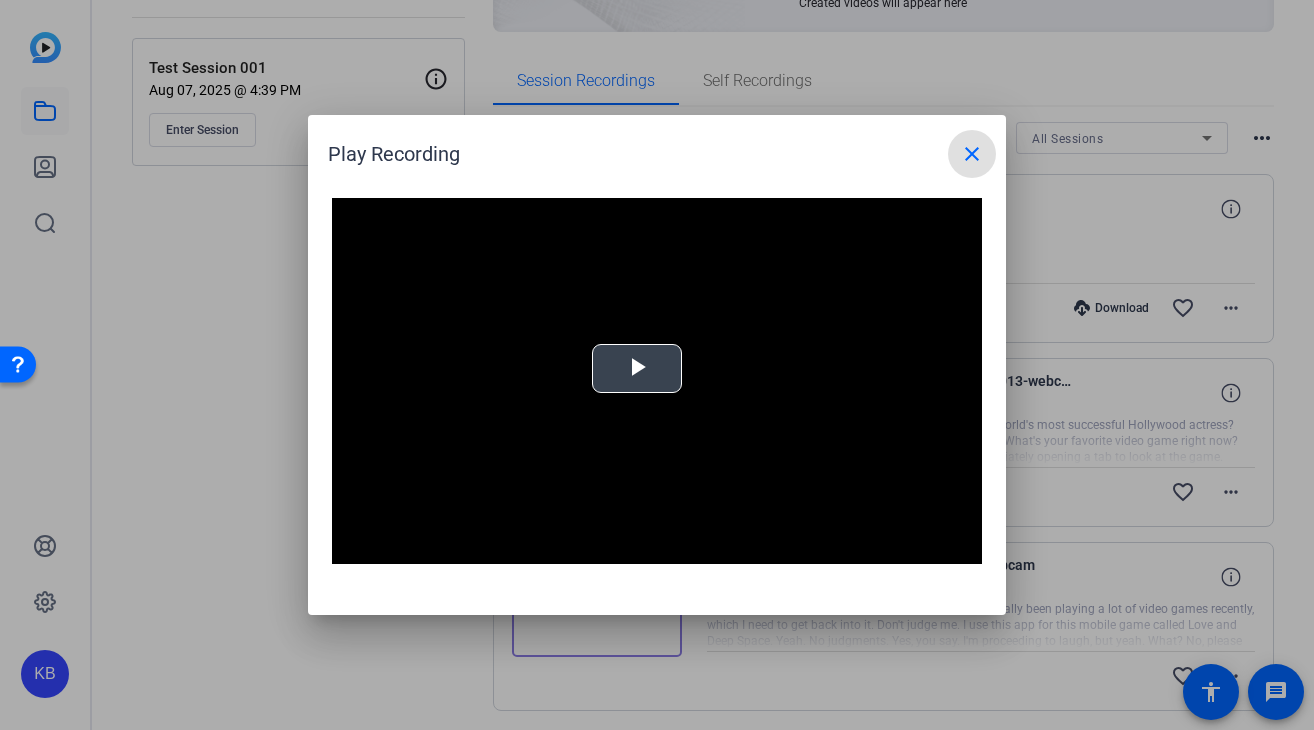 click at bounding box center [637, 369] 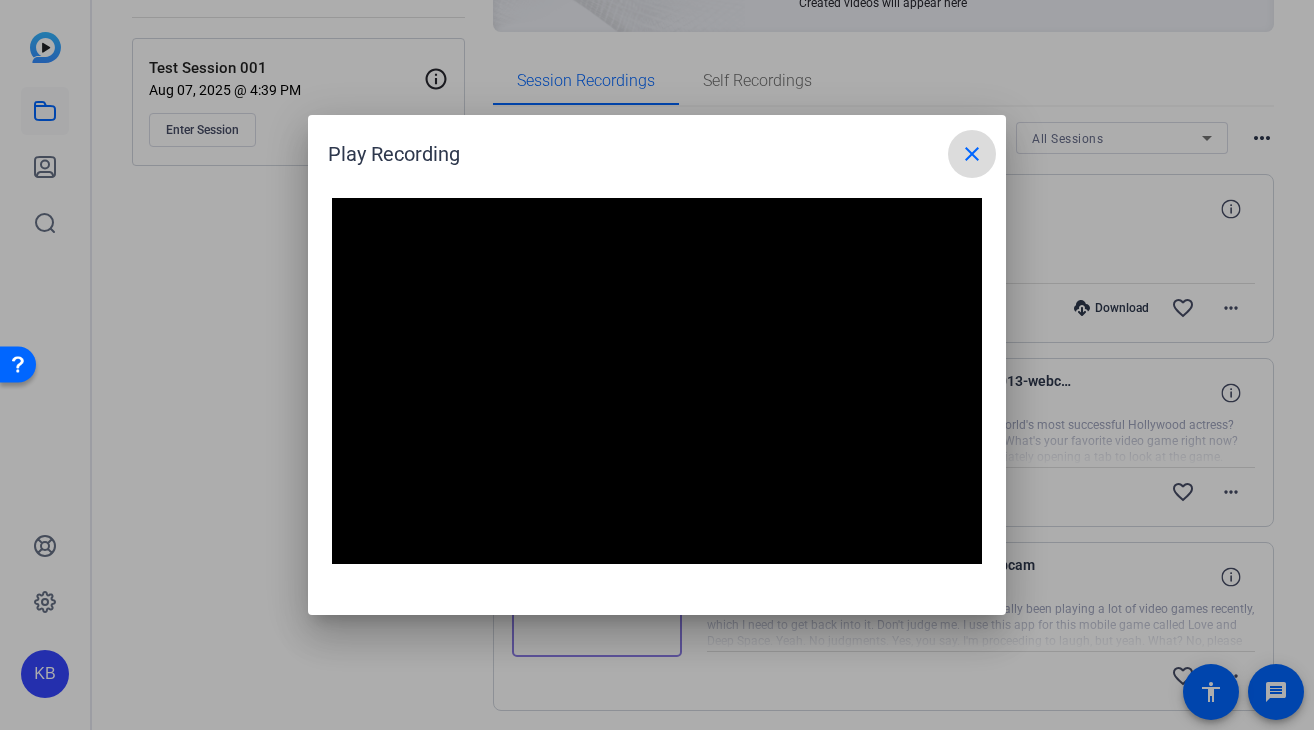 click on "close" at bounding box center [972, 154] 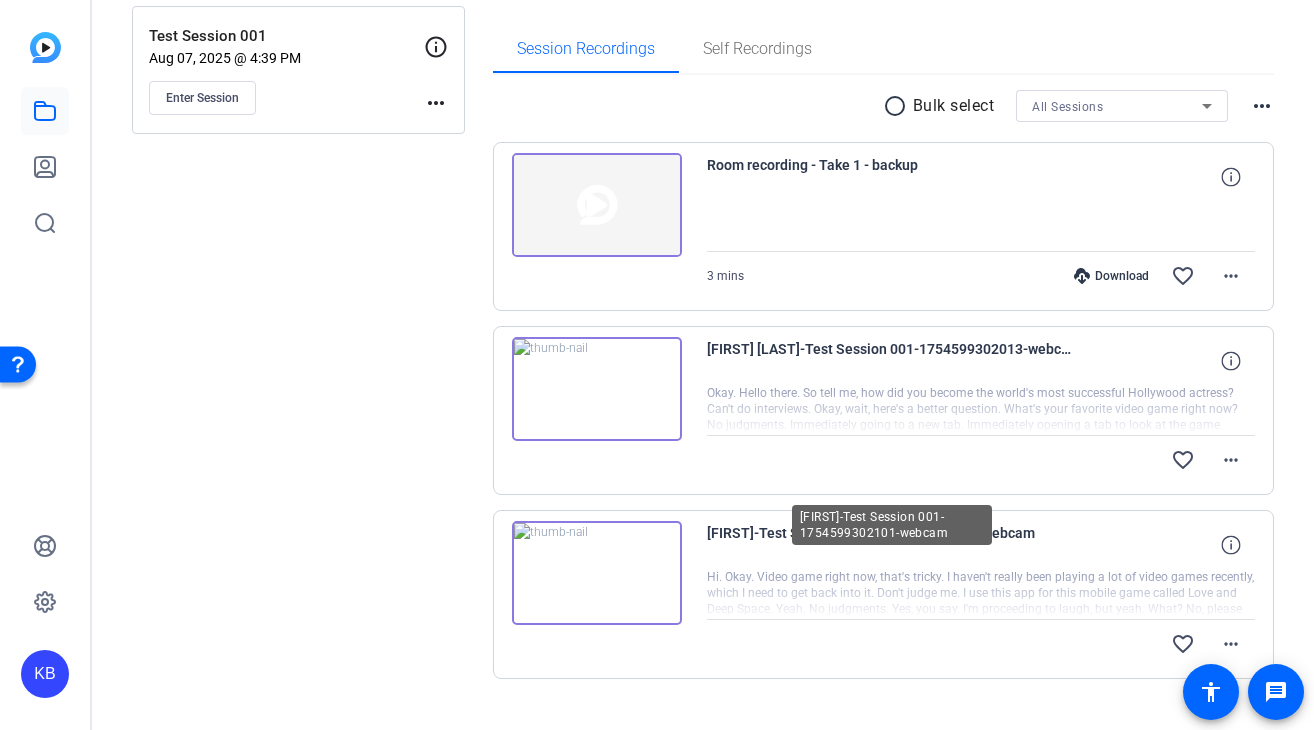 scroll, scrollTop: 336, scrollLeft: 0, axis: vertical 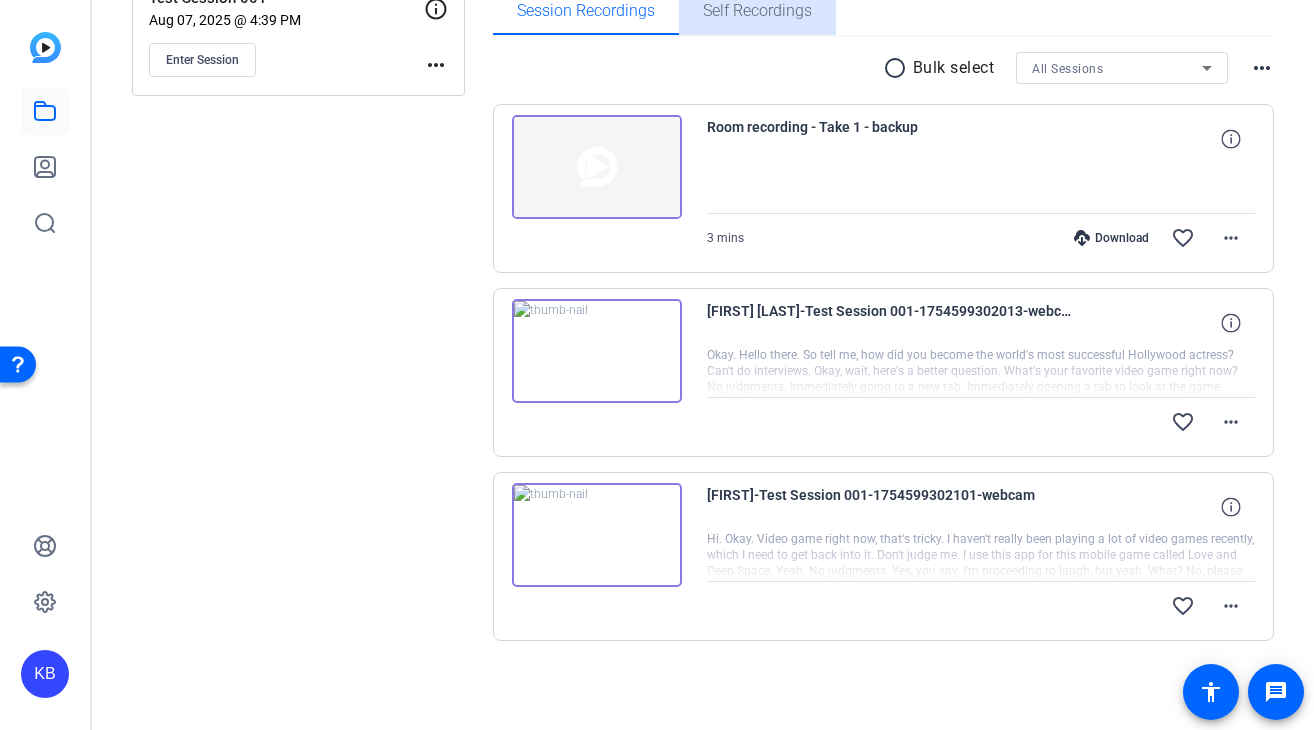 click on "Self Recordings" at bounding box center (757, 11) 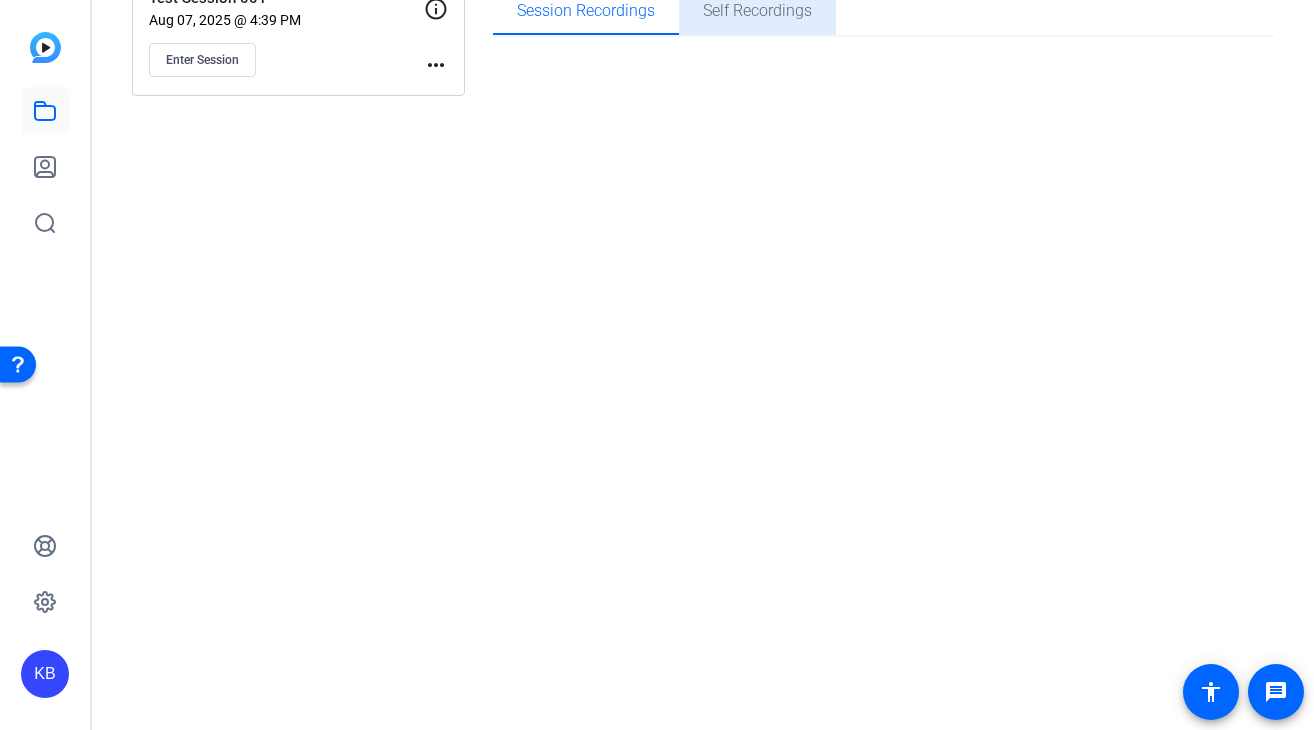 scroll, scrollTop: 0, scrollLeft: 0, axis: both 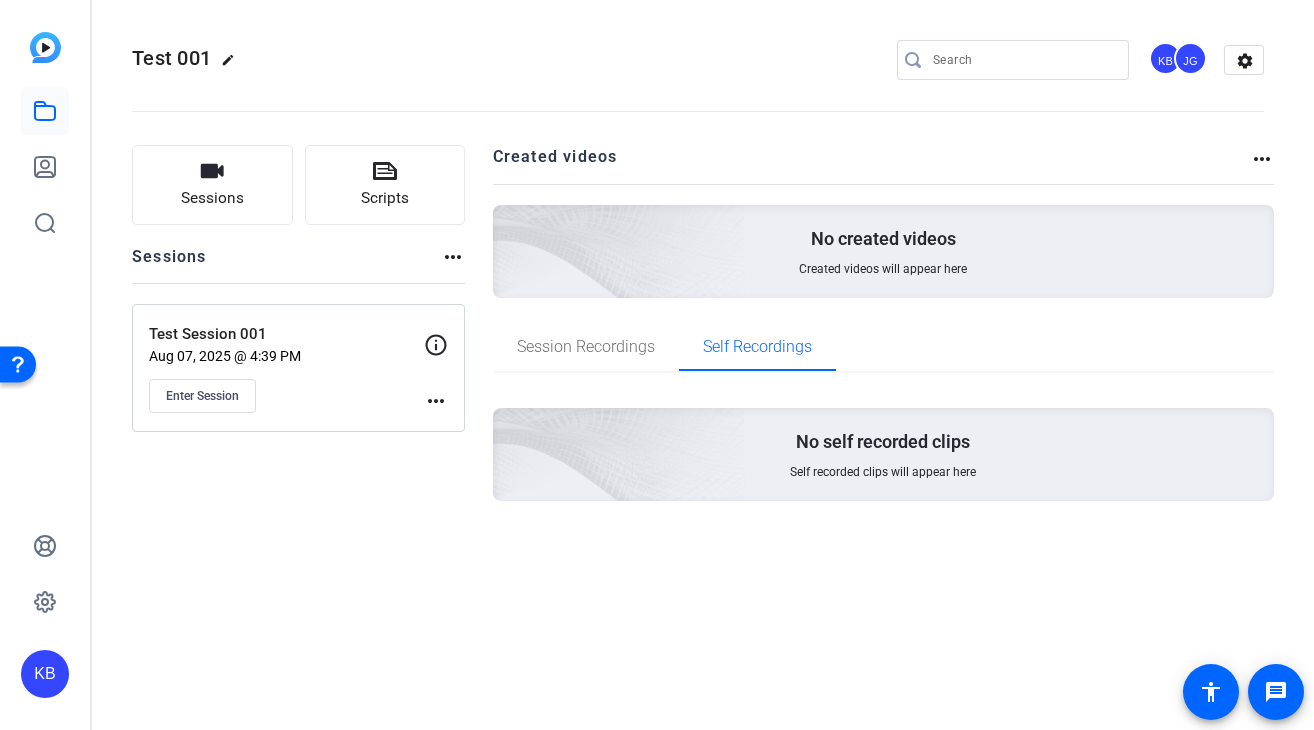 click on "Created videos" 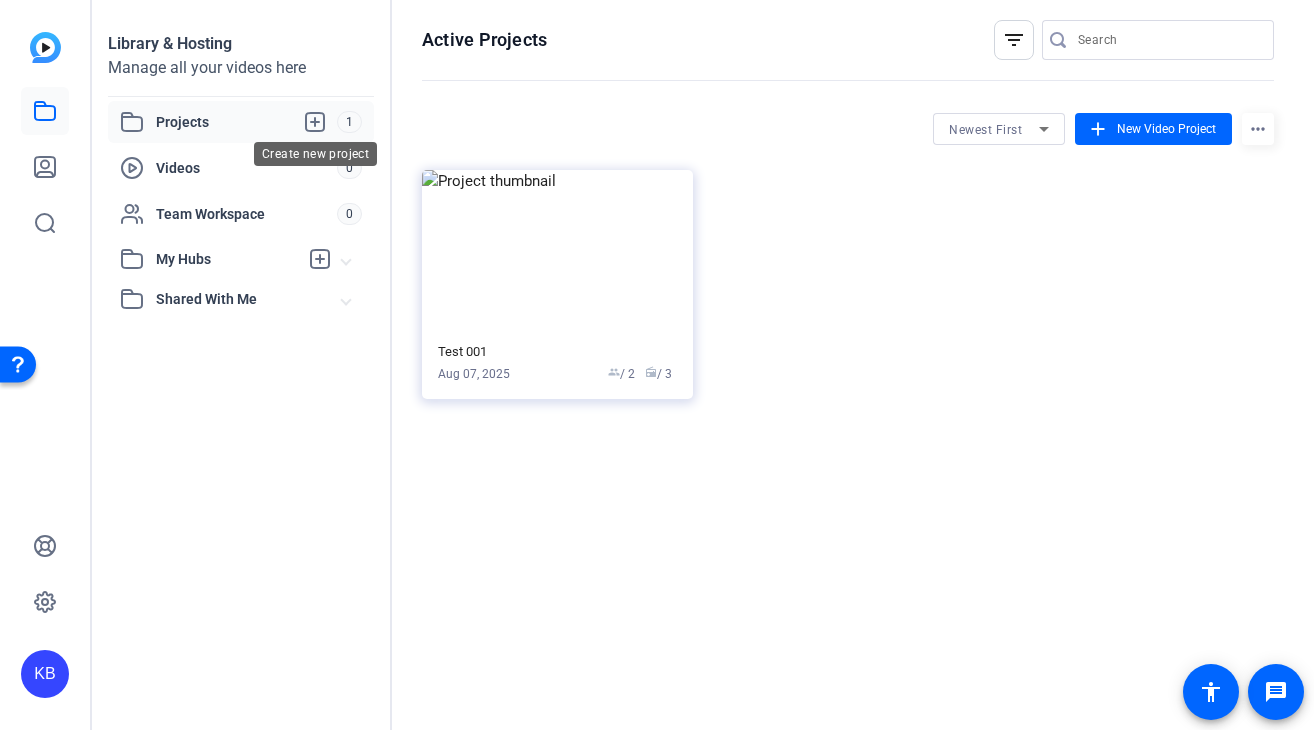 click 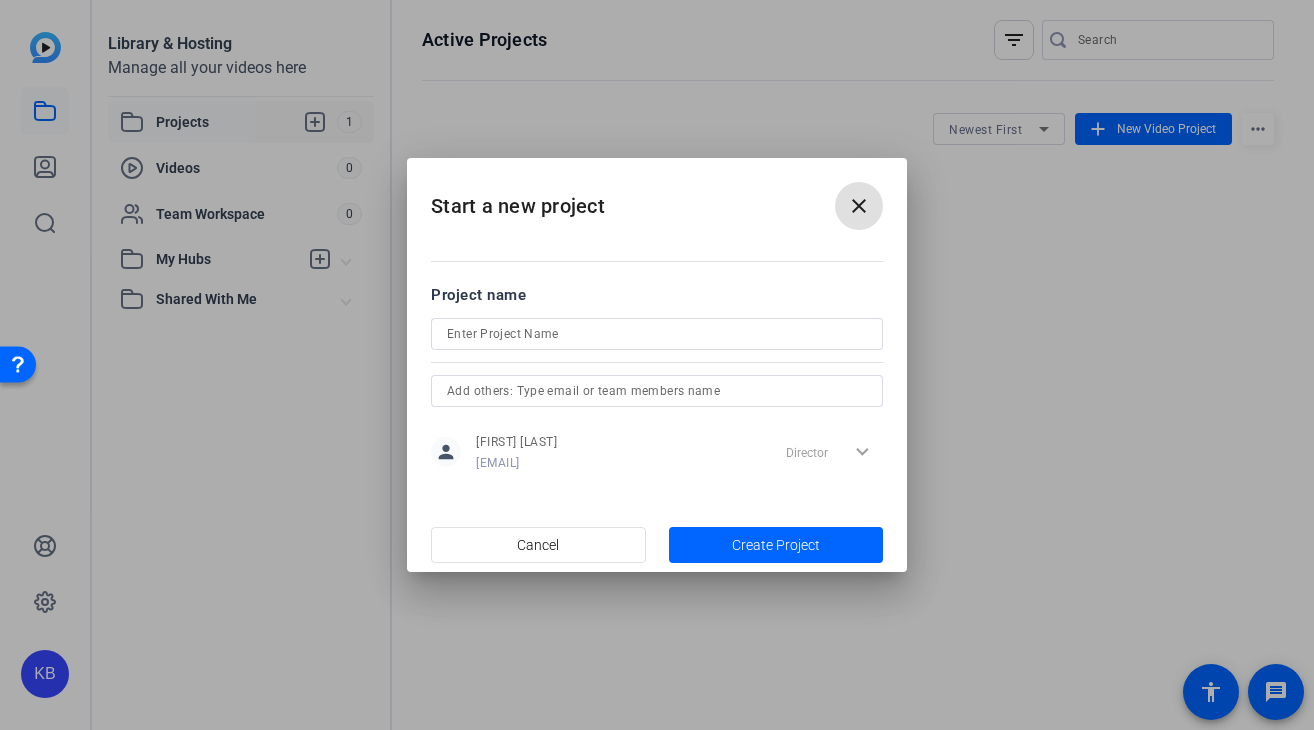 click at bounding box center (657, 334) 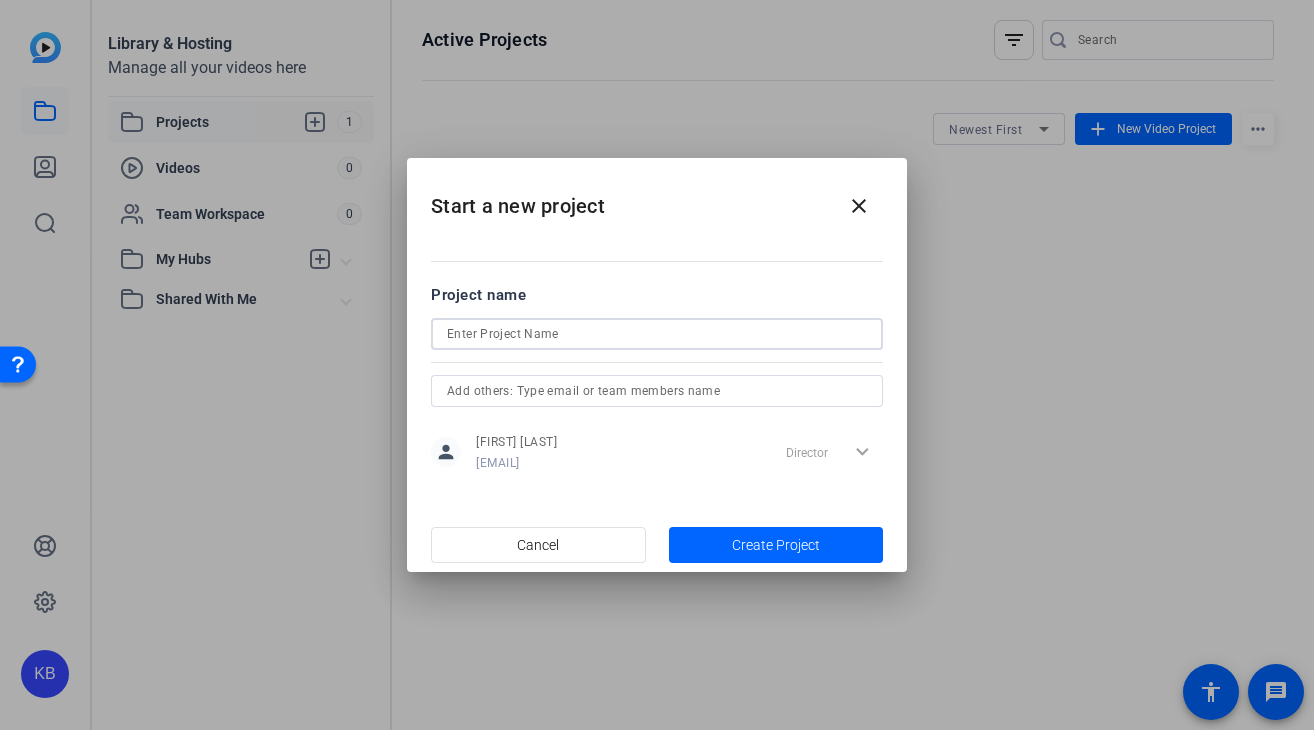 click at bounding box center [657, 334] 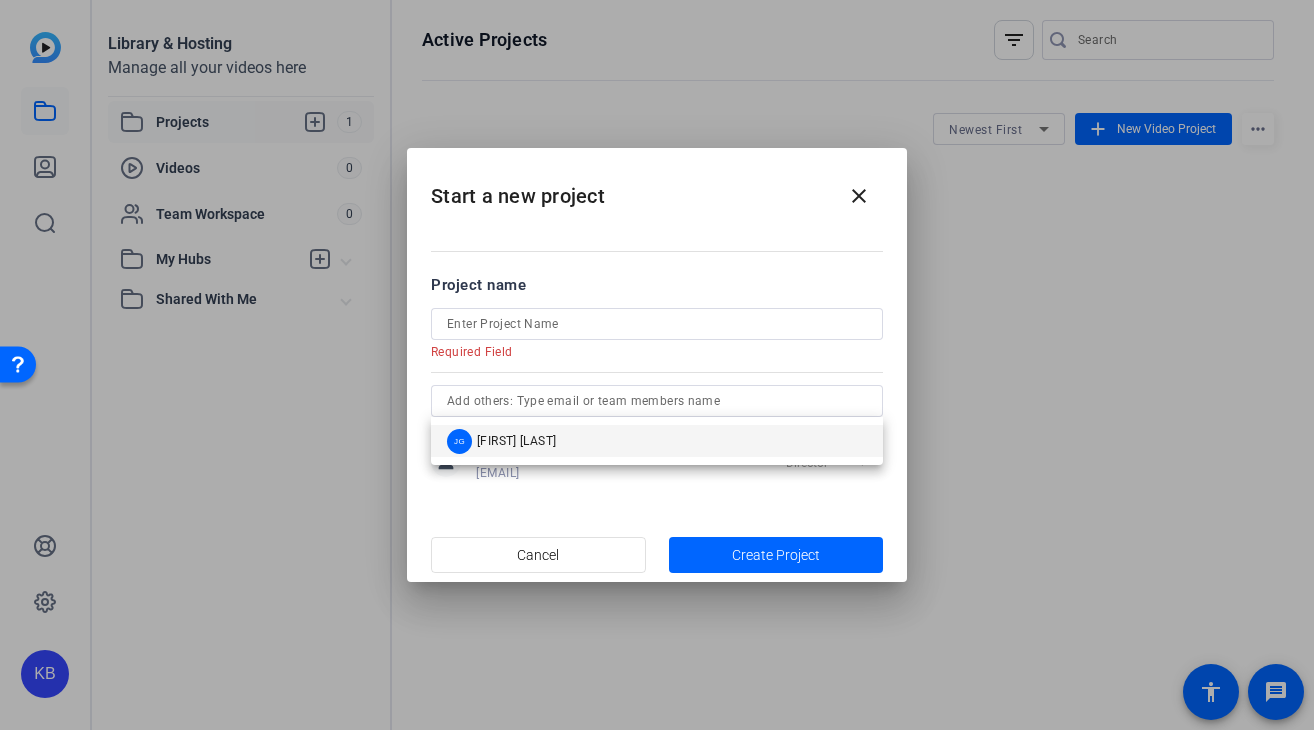 click on "Required Field" at bounding box center (649, 350) 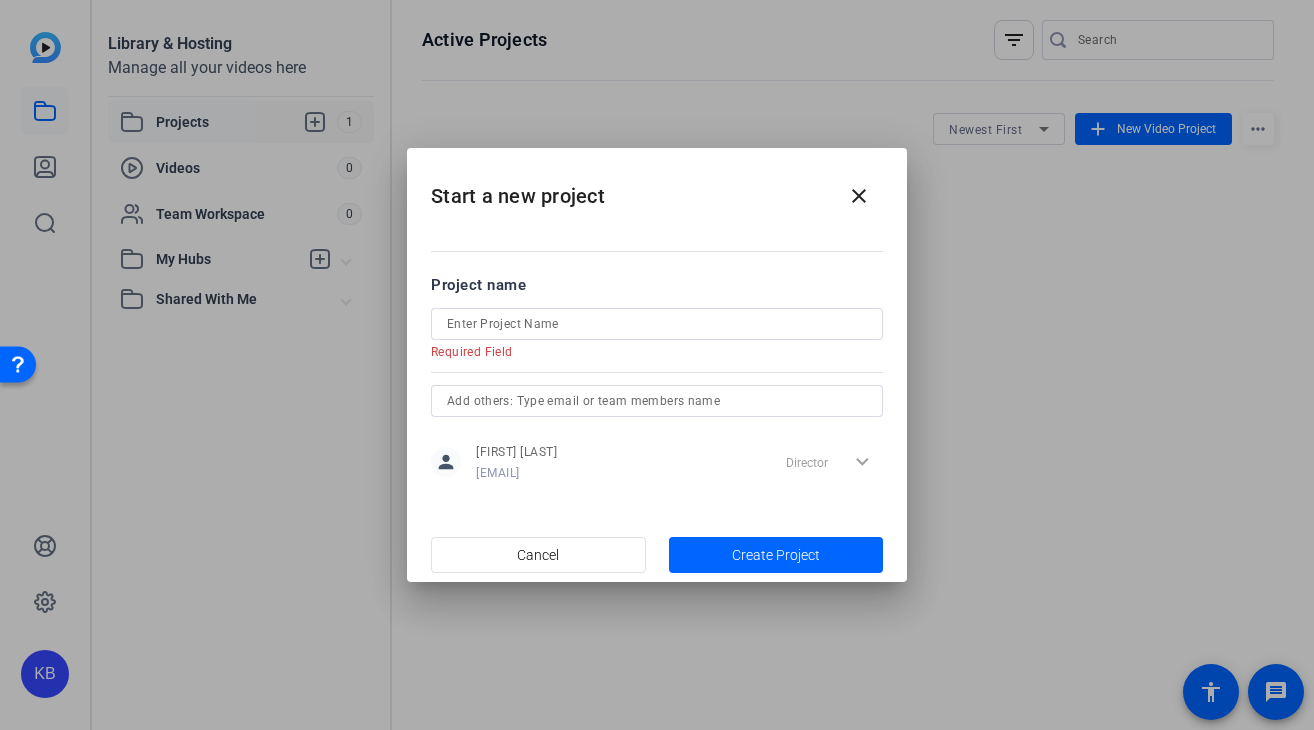 click on "person Kenneth Butler kenneth.butler@swzd.com Director expand_more" 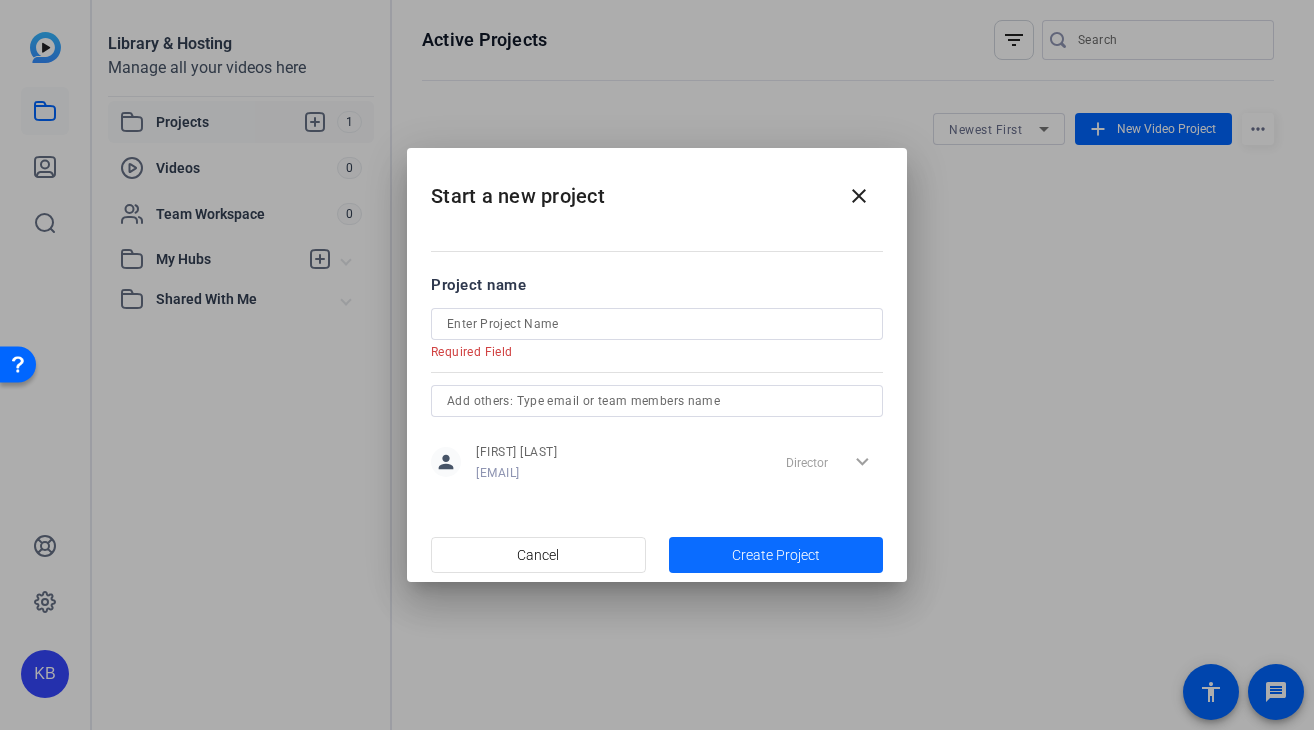 click 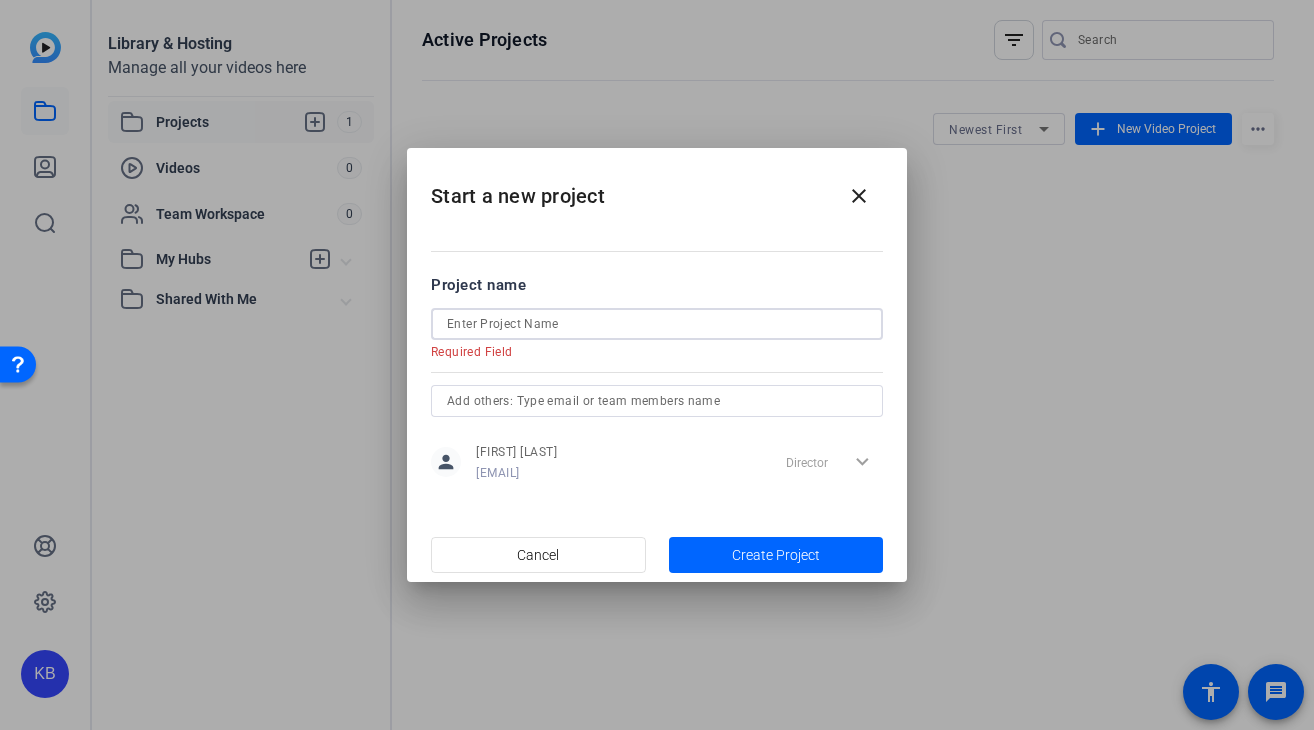 click at bounding box center [657, 324] 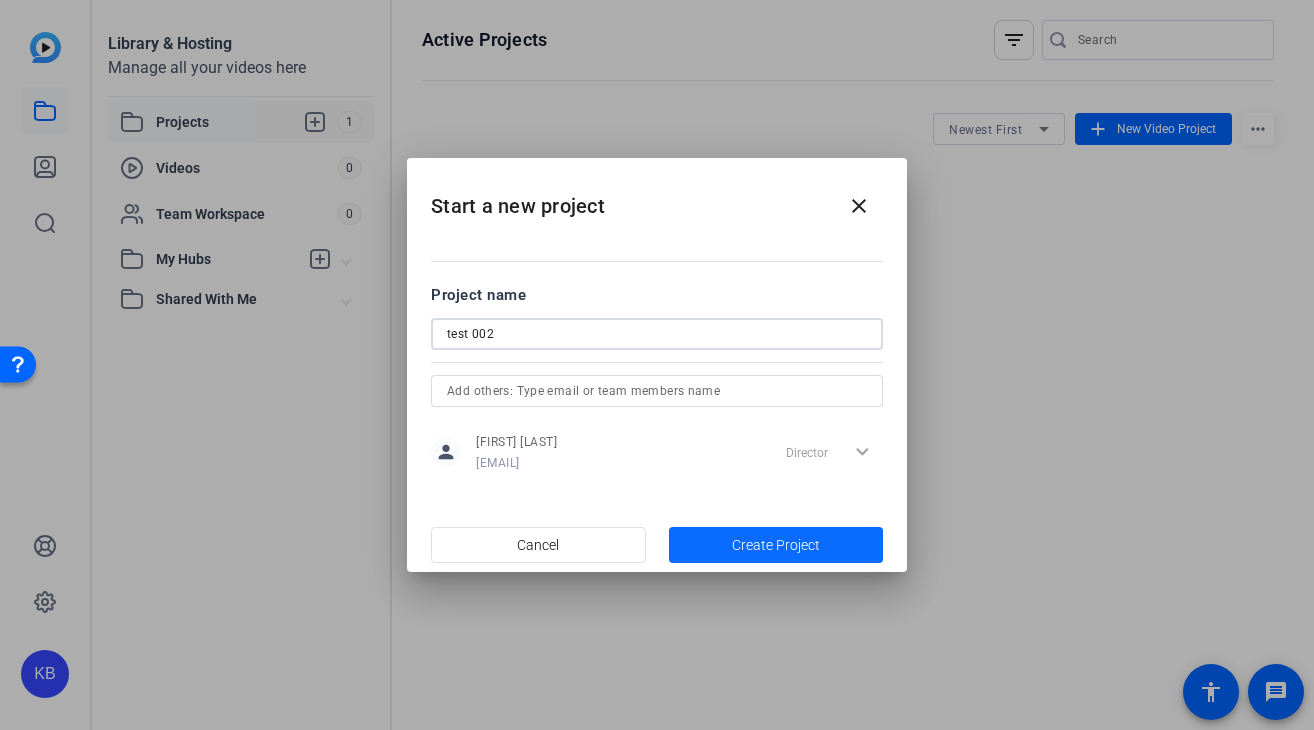 type on "test 002" 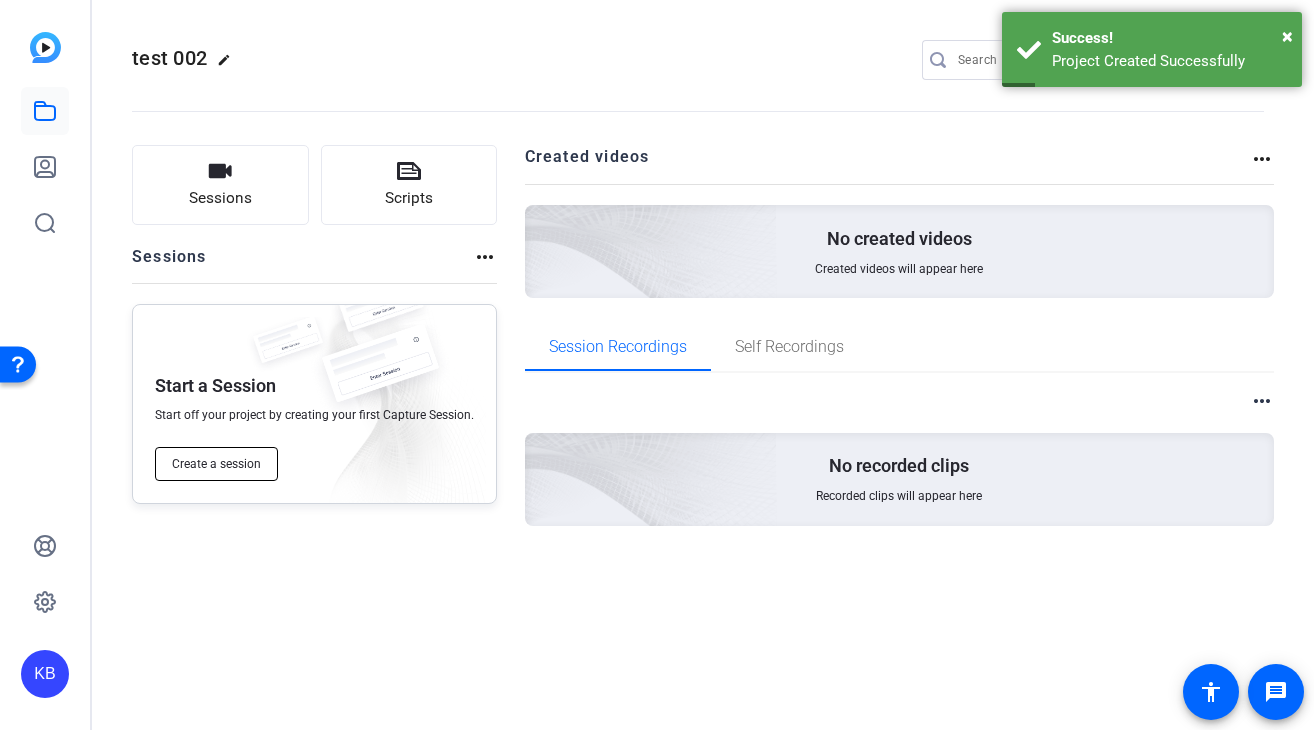 click on "Create a session" 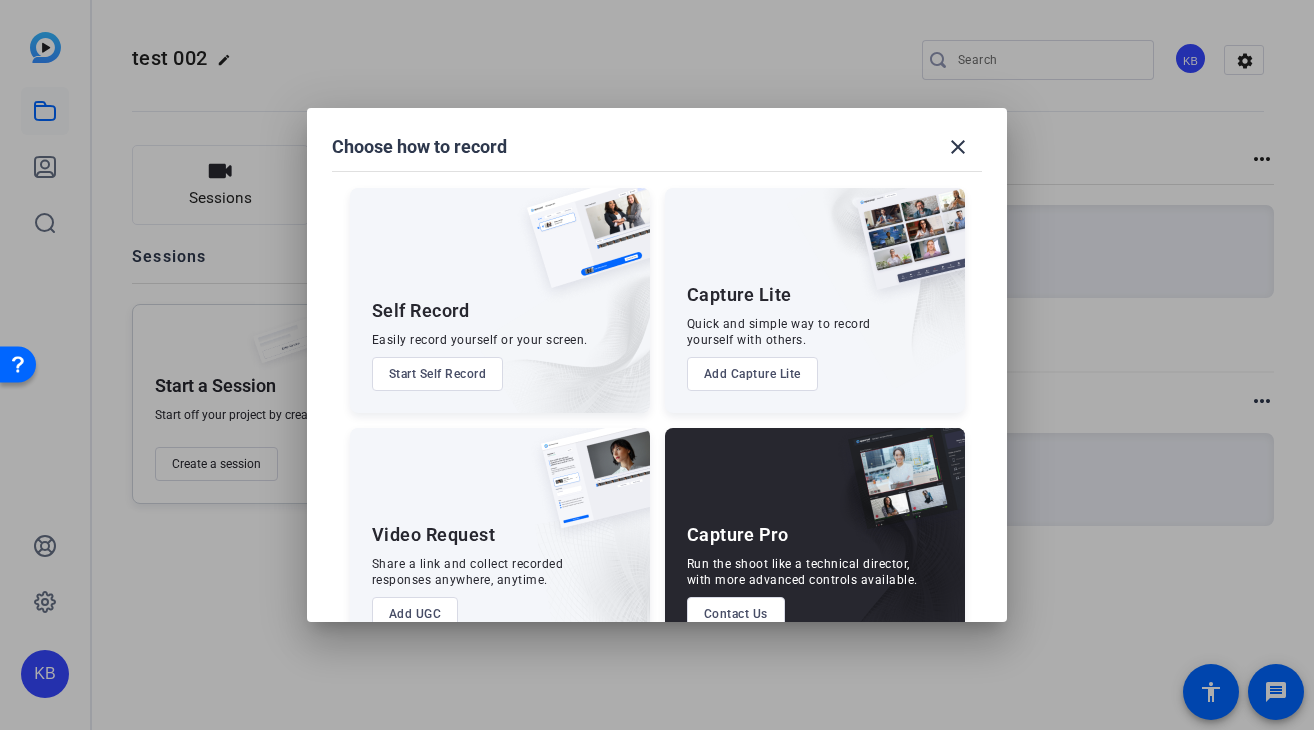 click on "Add Capture Lite" at bounding box center (752, 374) 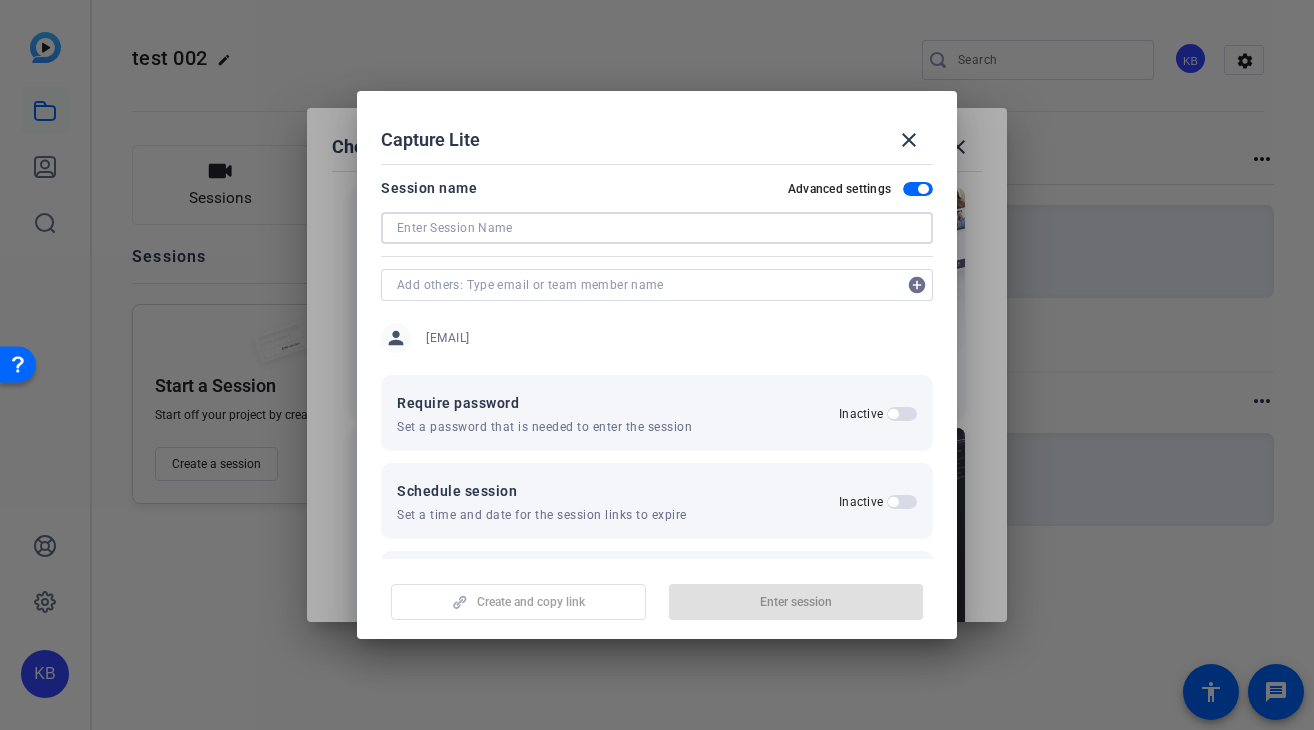 click at bounding box center [657, 228] 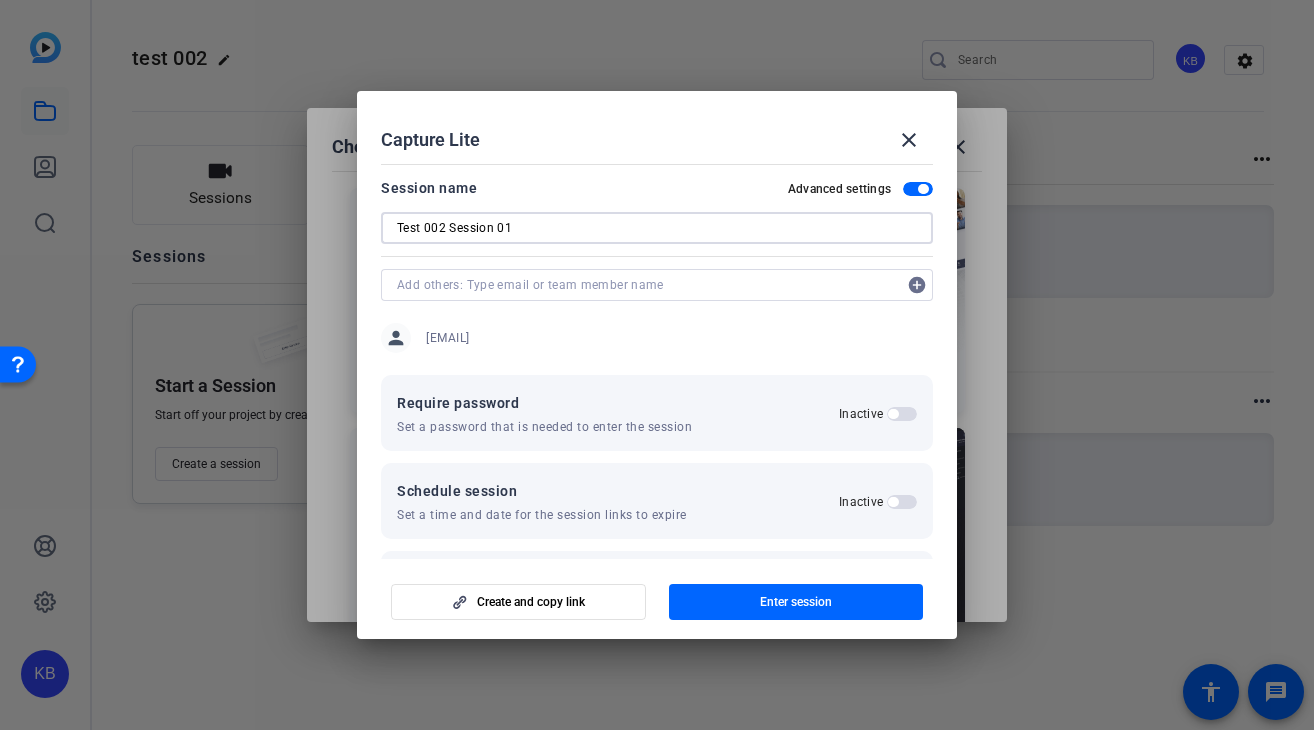 type on "Test 002 Session 01" 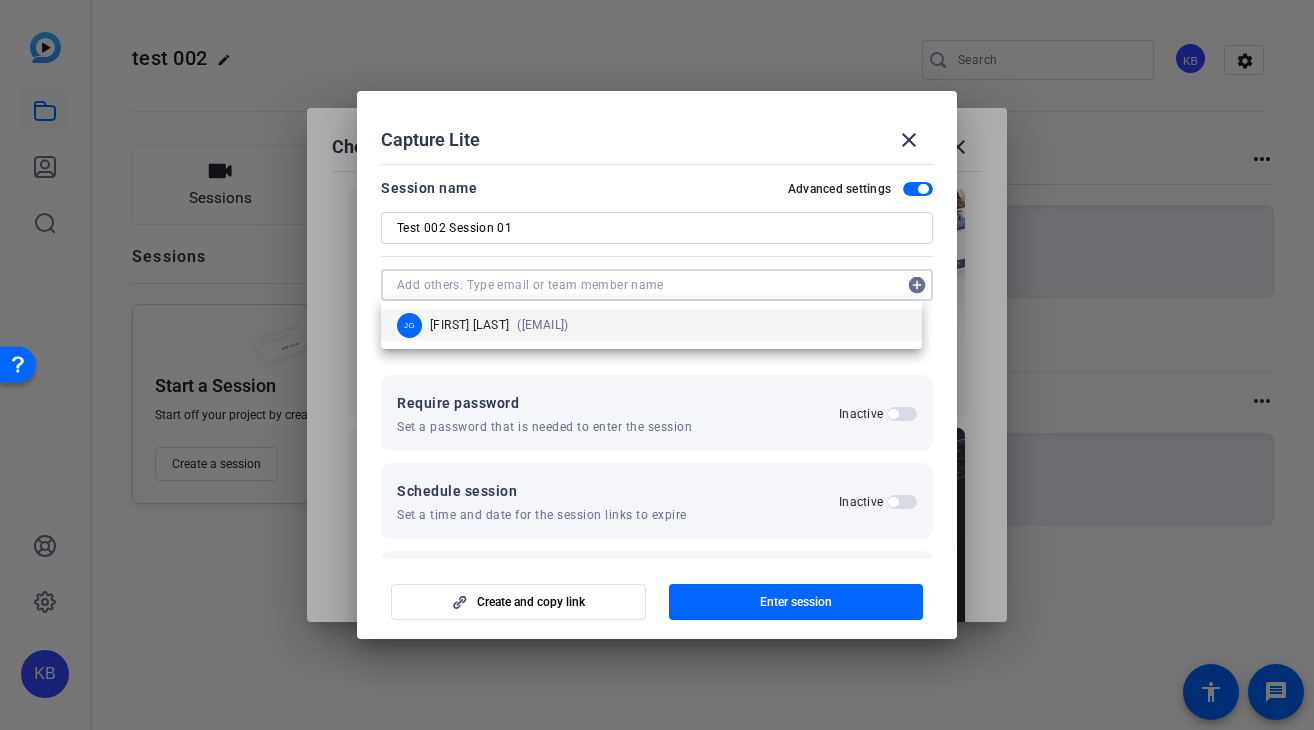 click at bounding box center [647, 285] 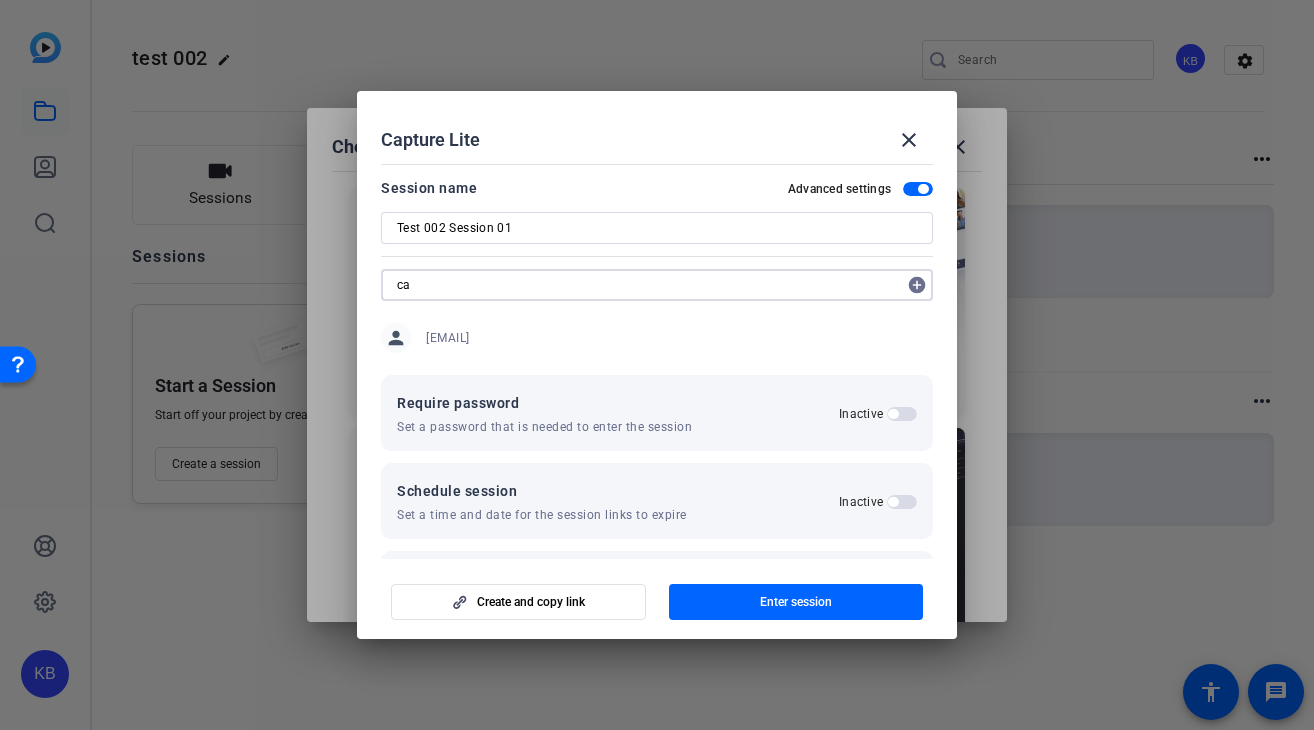 type on "c" 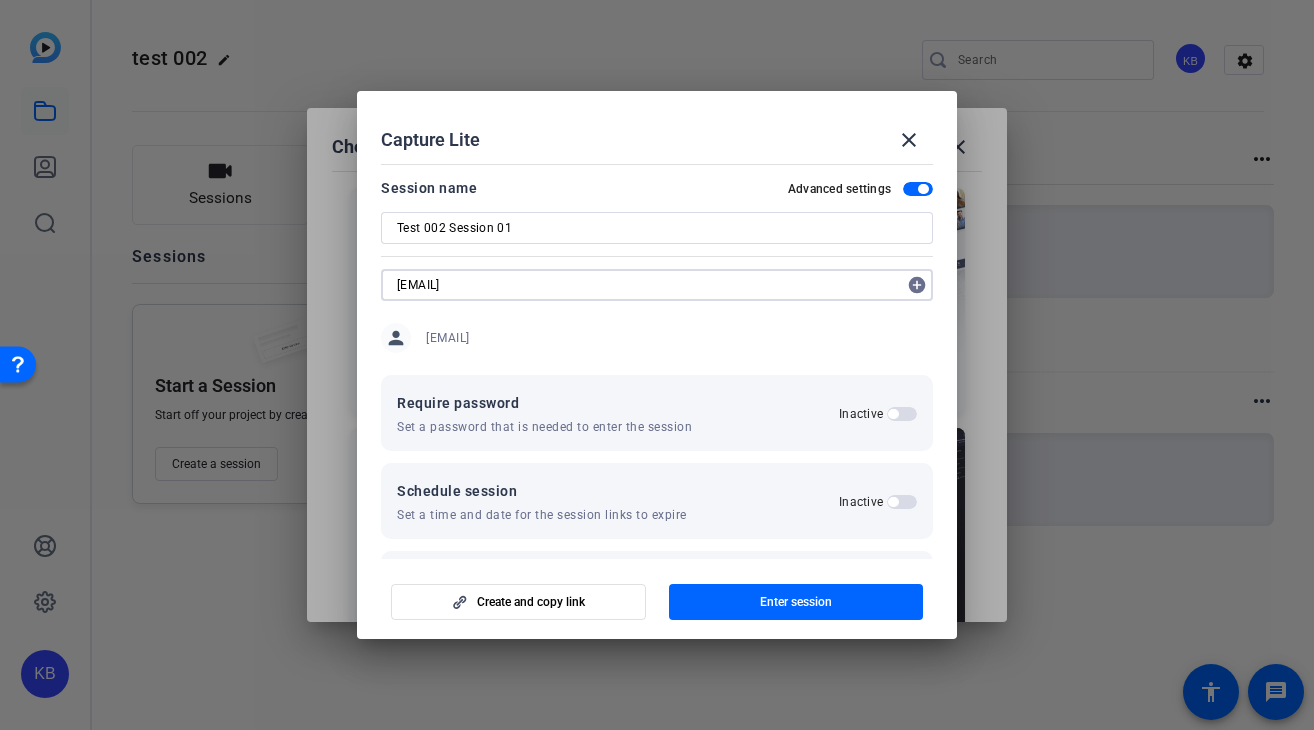 type on "butler.kenneth@gmail.com" 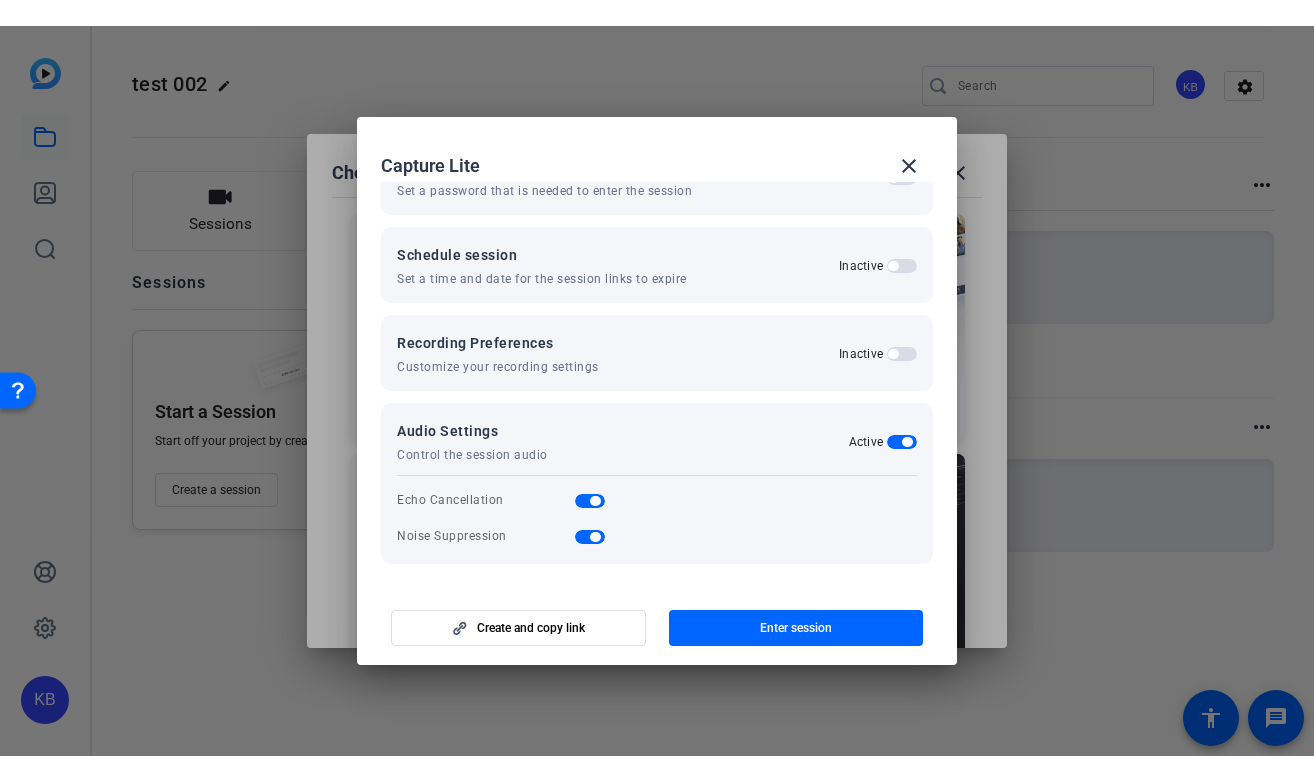 scroll, scrollTop: 263, scrollLeft: 0, axis: vertical 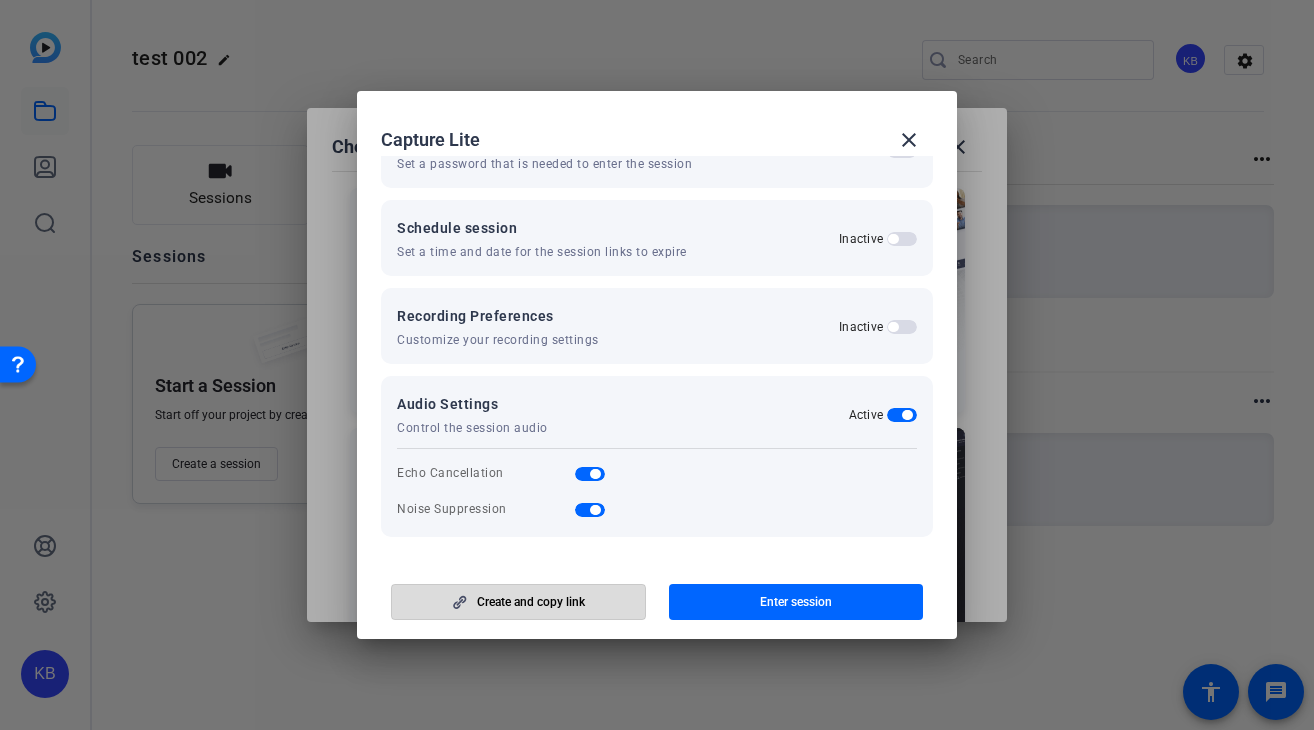 click 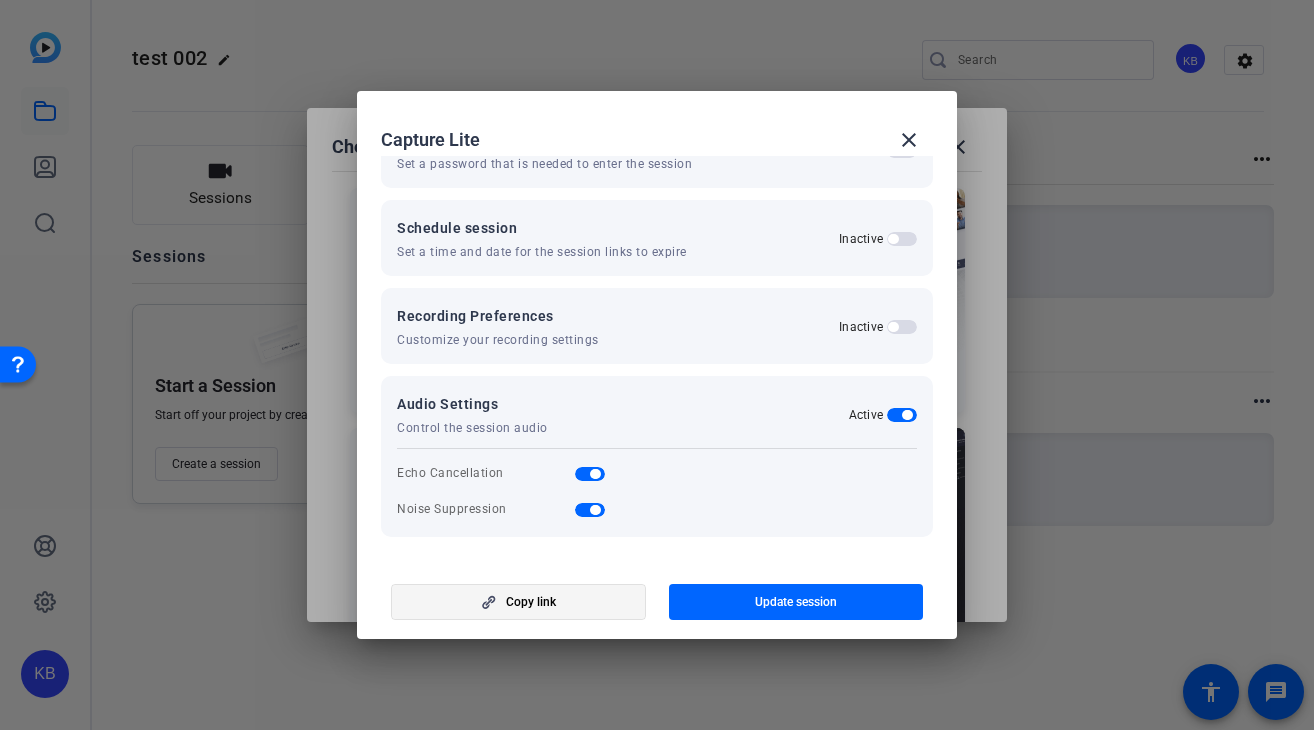 click 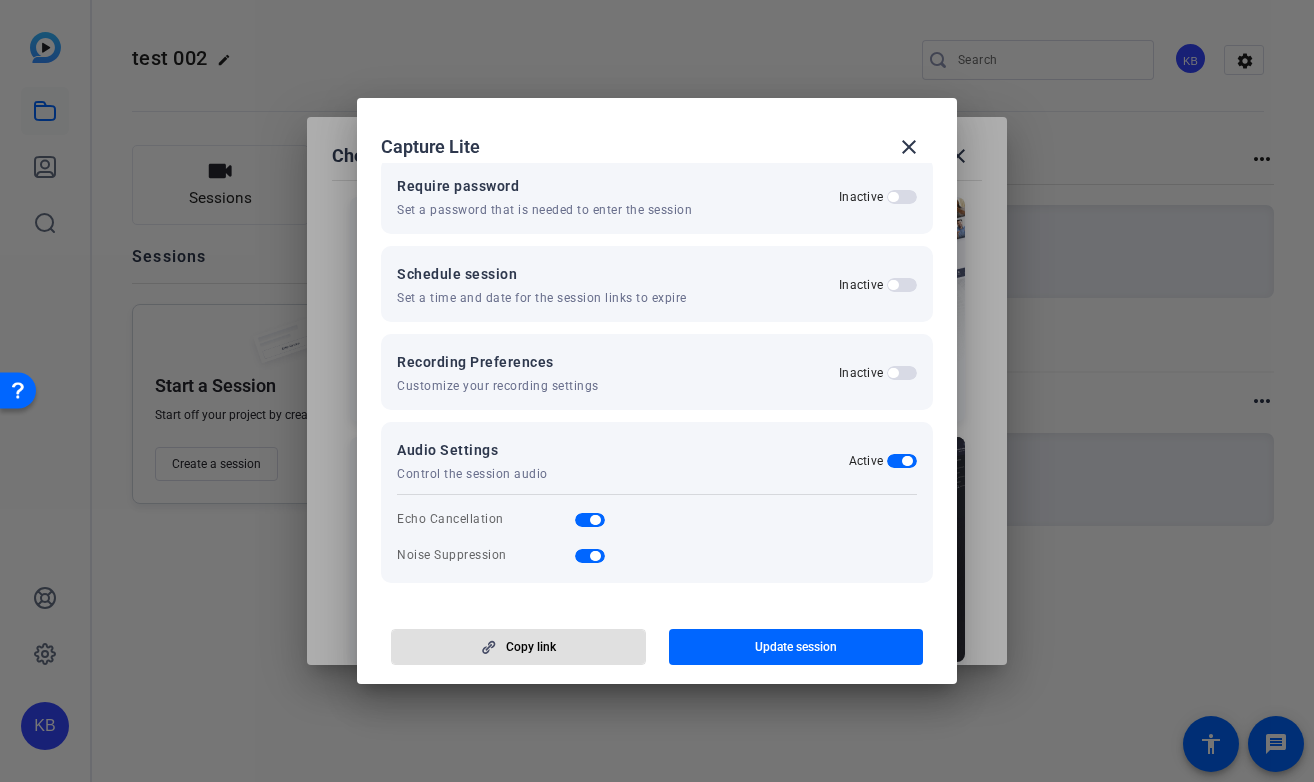 scroll, scrollTop: 224, scrollLeft: 0, axis: vertical 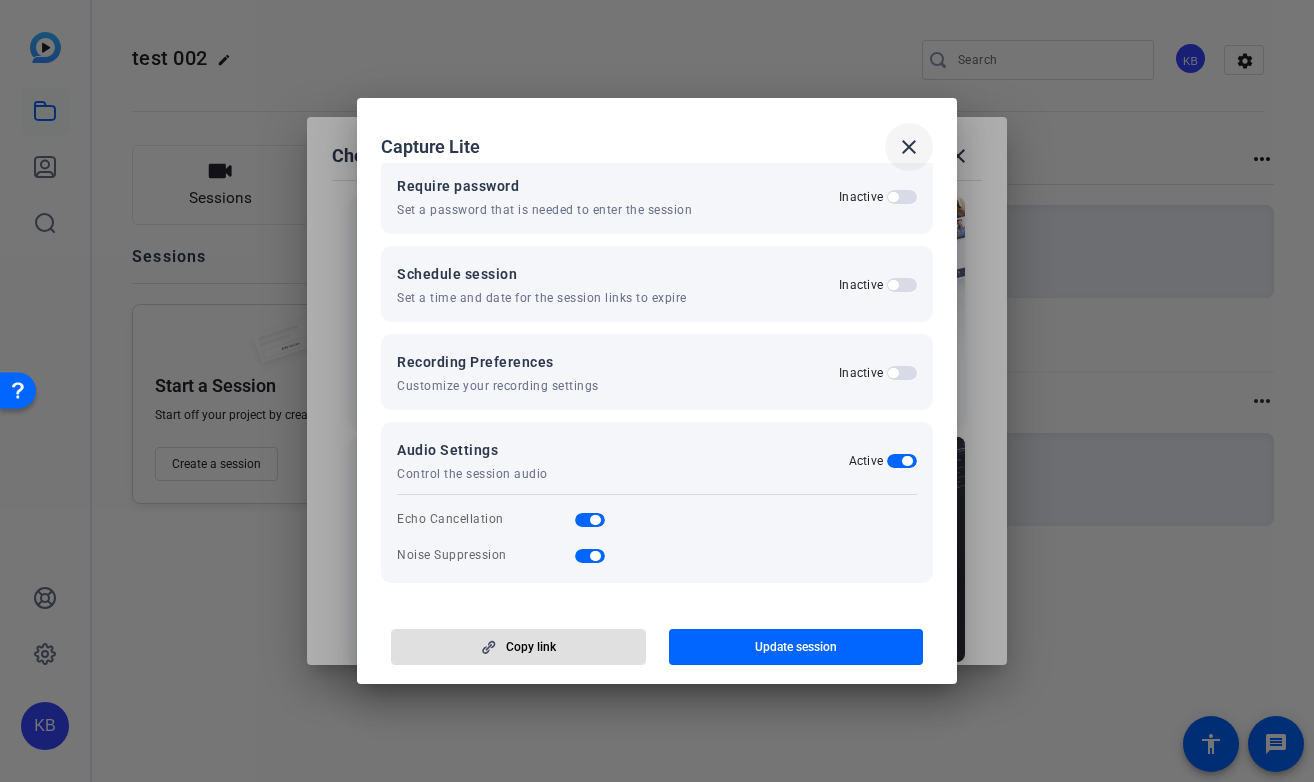 click on "close" at bounding box center (909, 147) 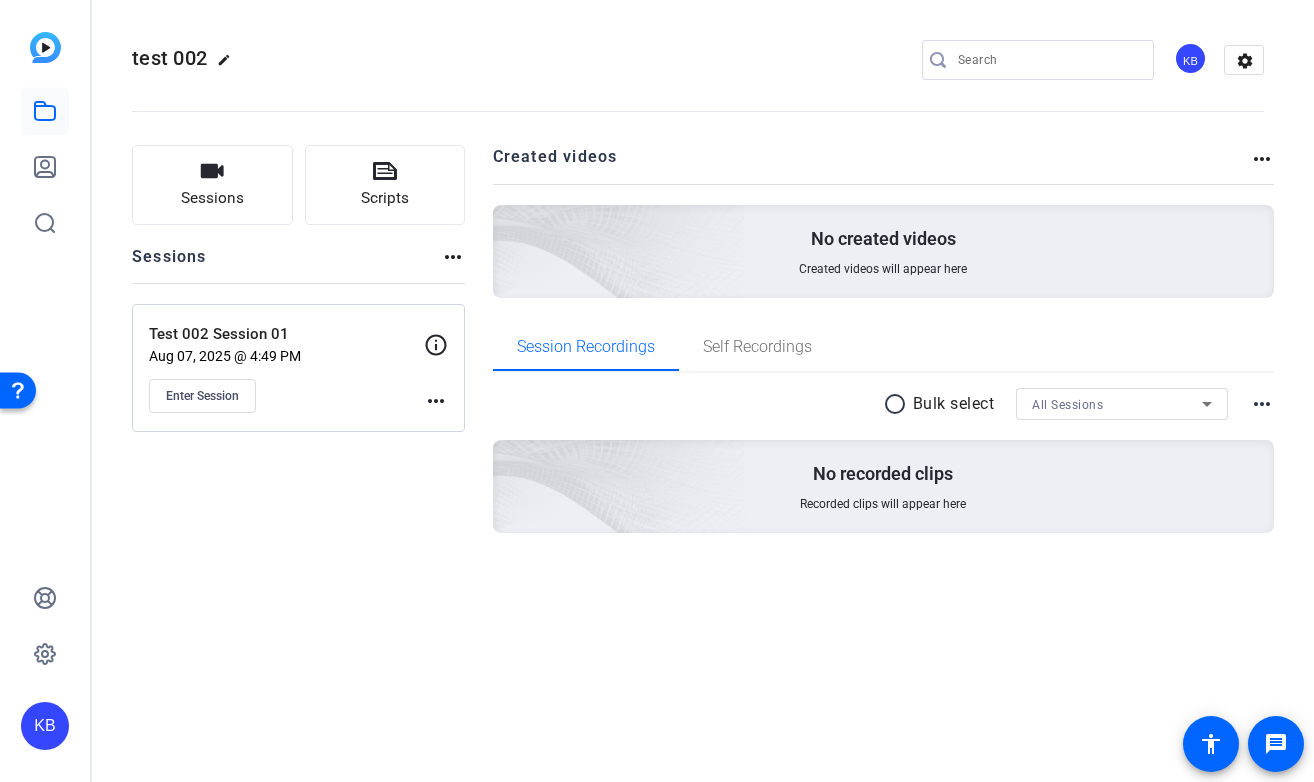 click on "more_horiz" 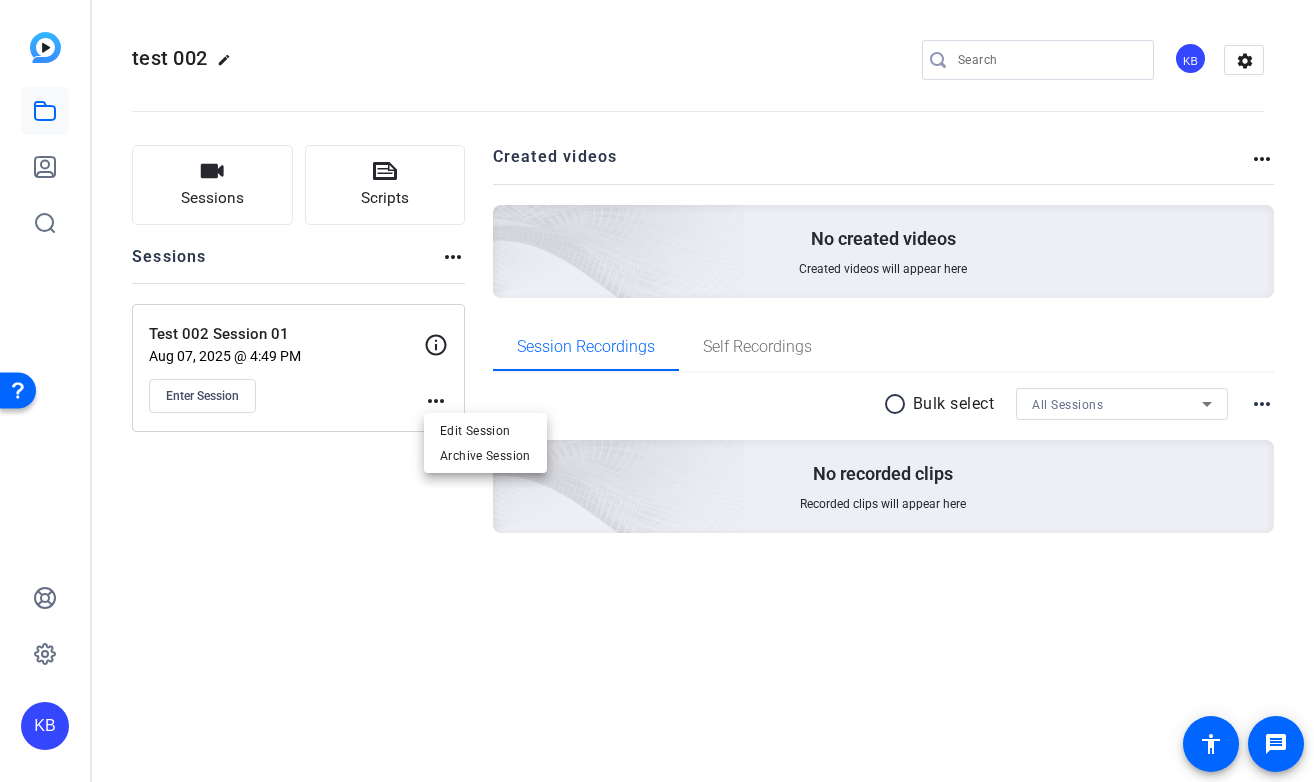 click at bounding box center (657, 391) 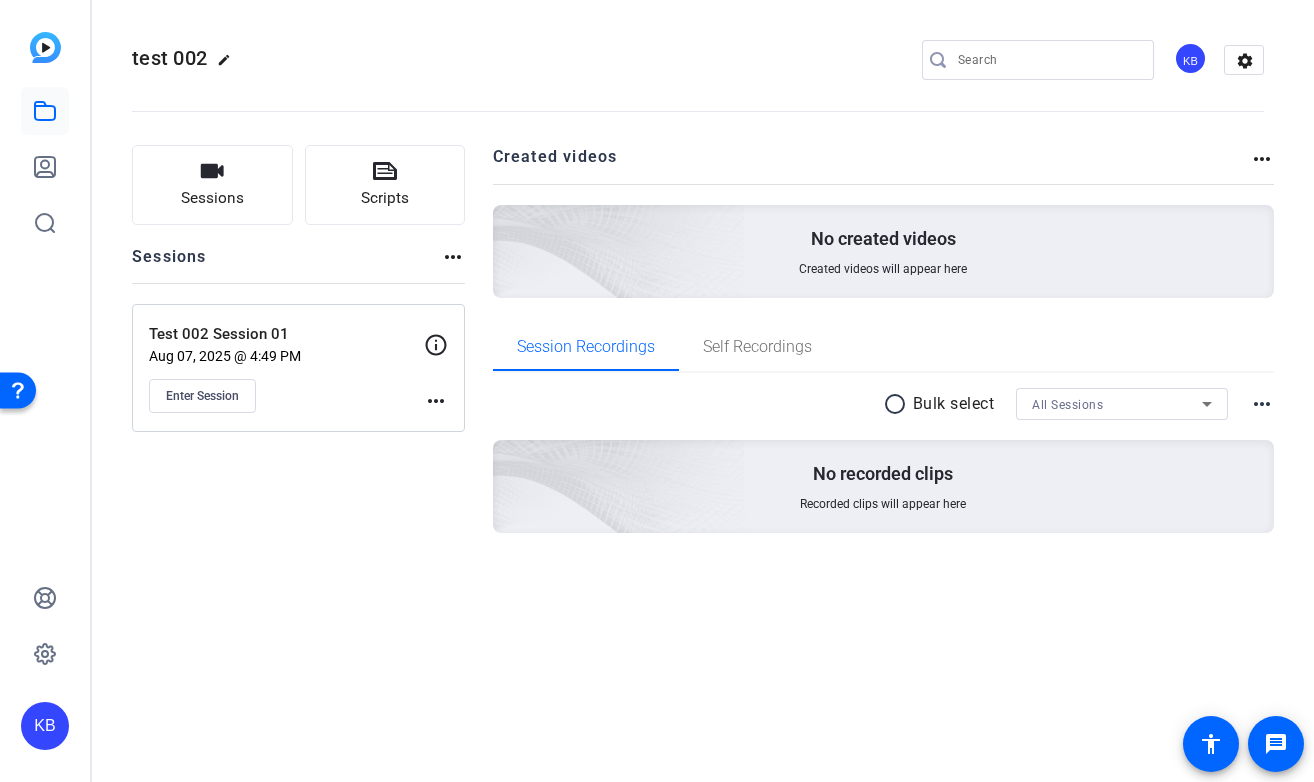 click 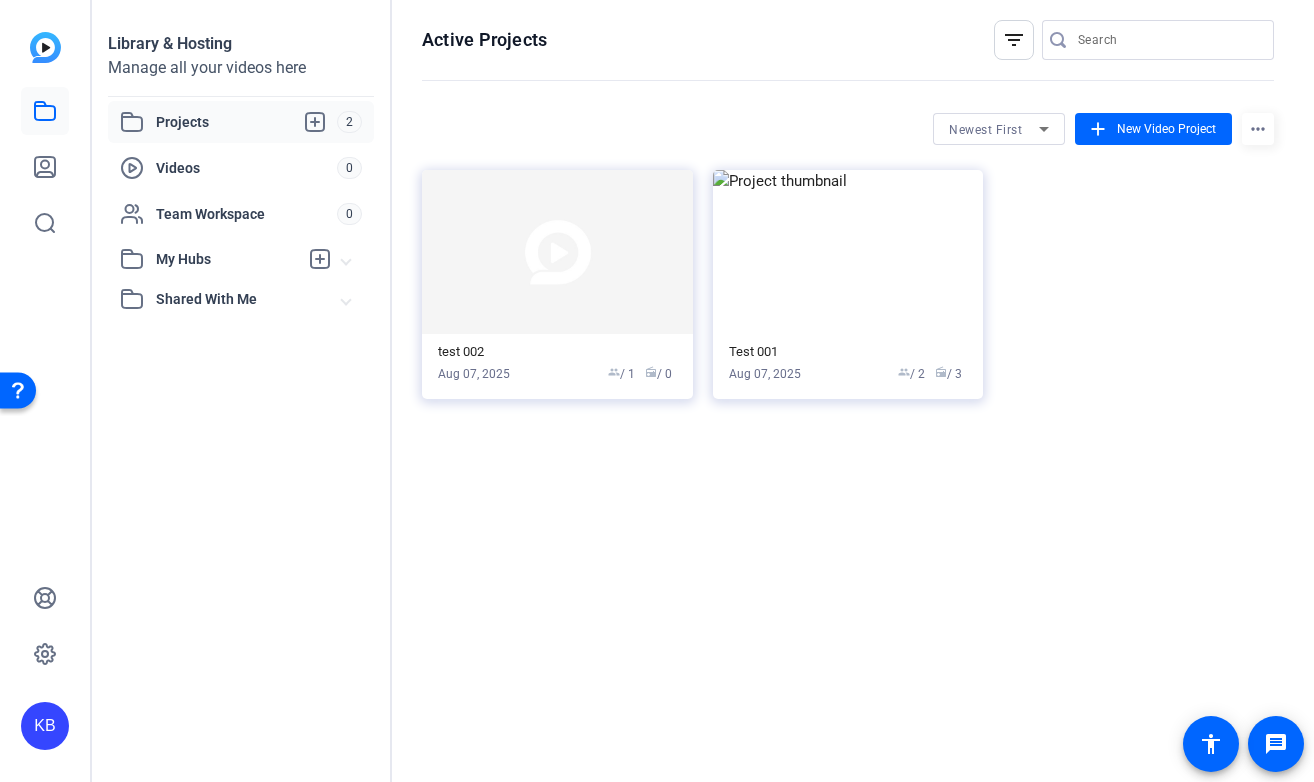 click on "test 002  Aug 07, 2025  group  / 1  radio  / 0  Test 001  Aug 07, 2025  group  / 2  radio  / 3" 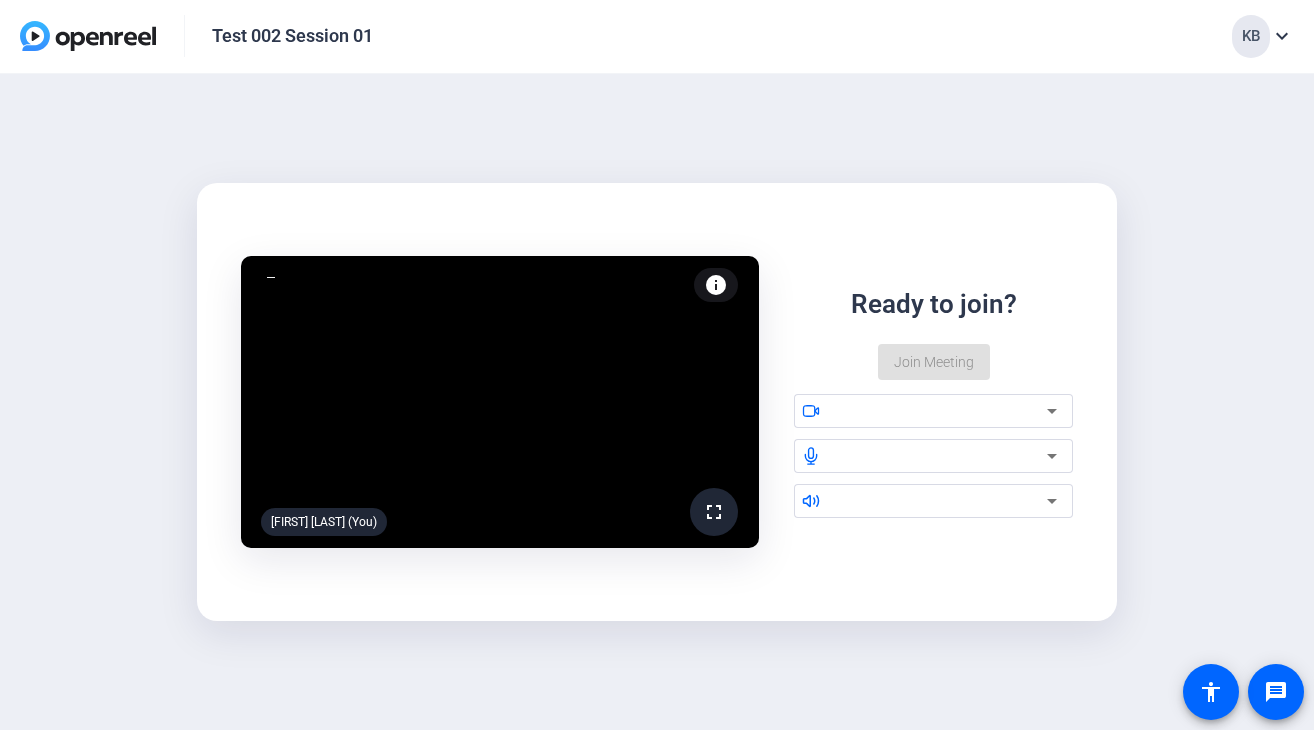 scroll, scrollTop: 0, scrollLeft: 0, axis: both 